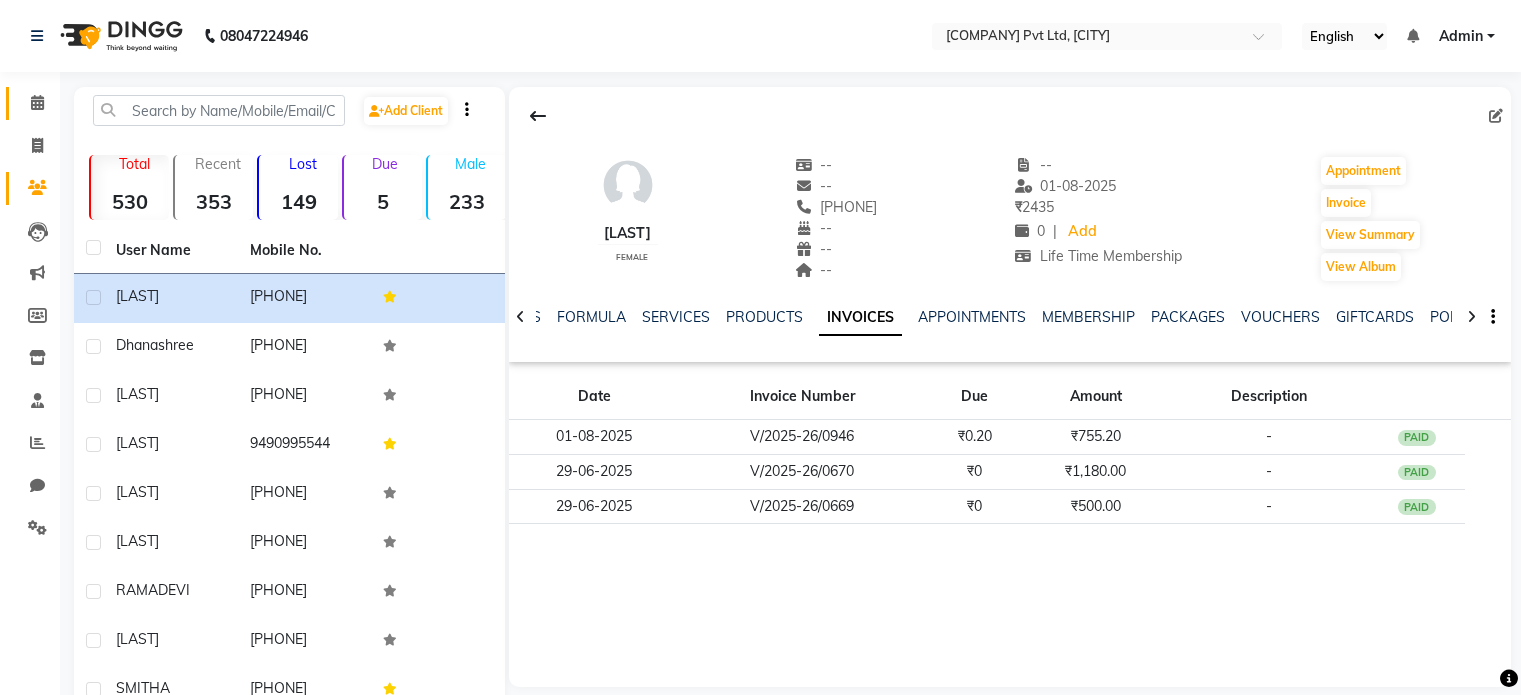 scroll, scrollTop: 0, scrollLeft: 0, axis: both 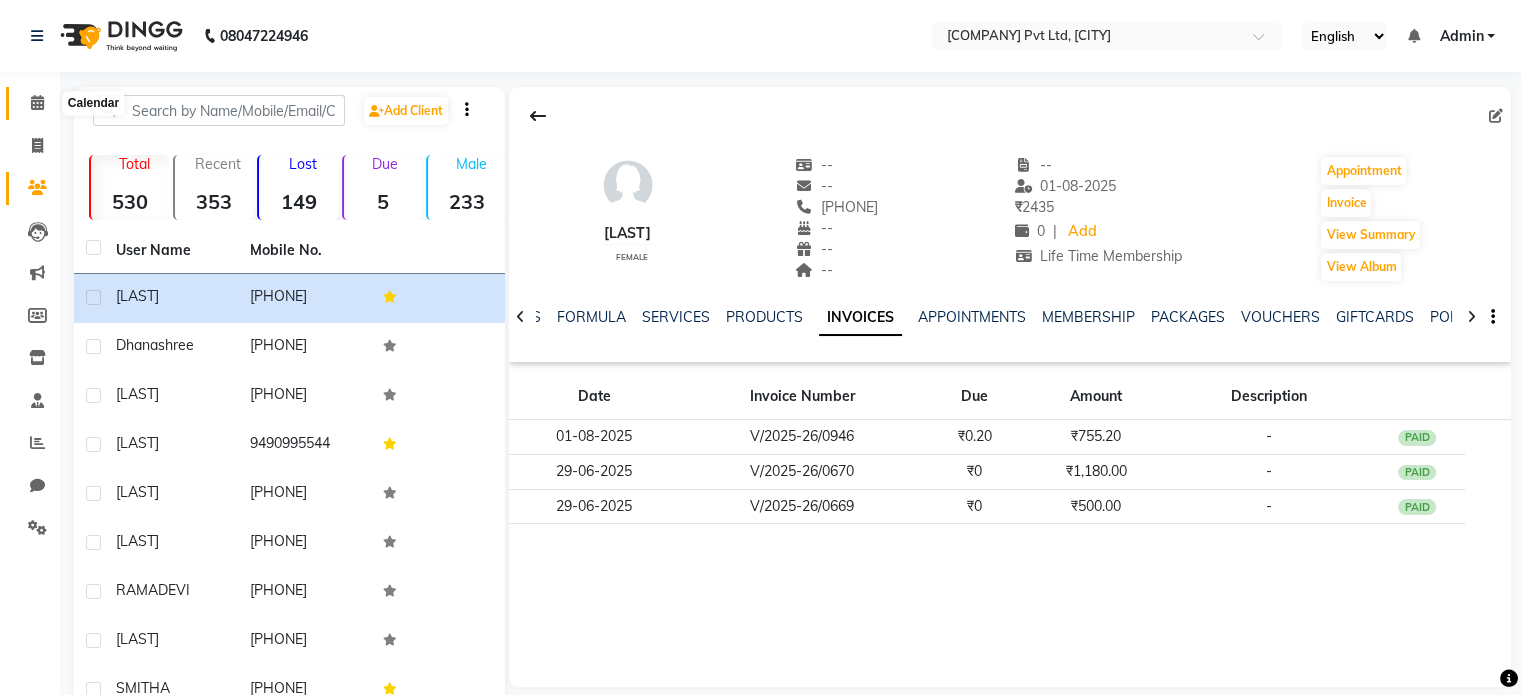 click 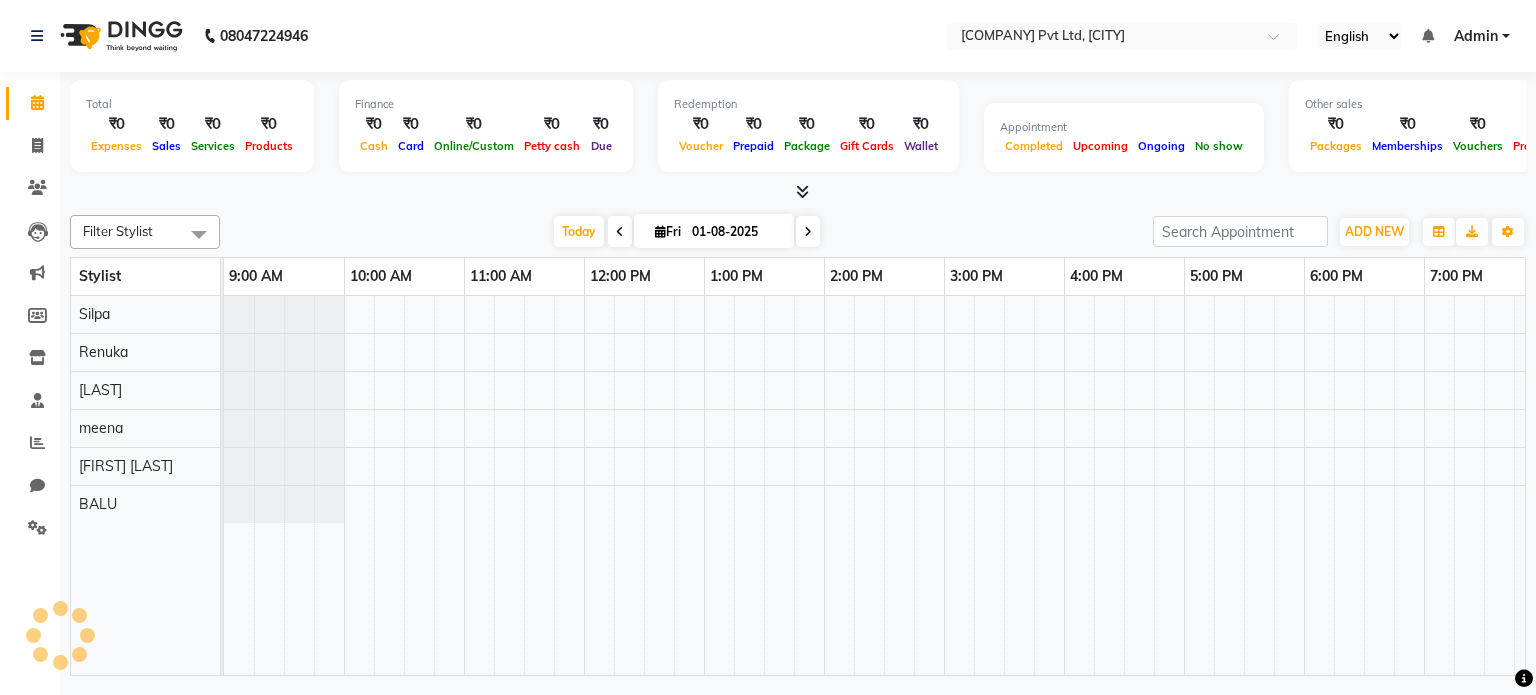 scroll, scrollTop: 0, scrollLeft: 258, axis: horizontal 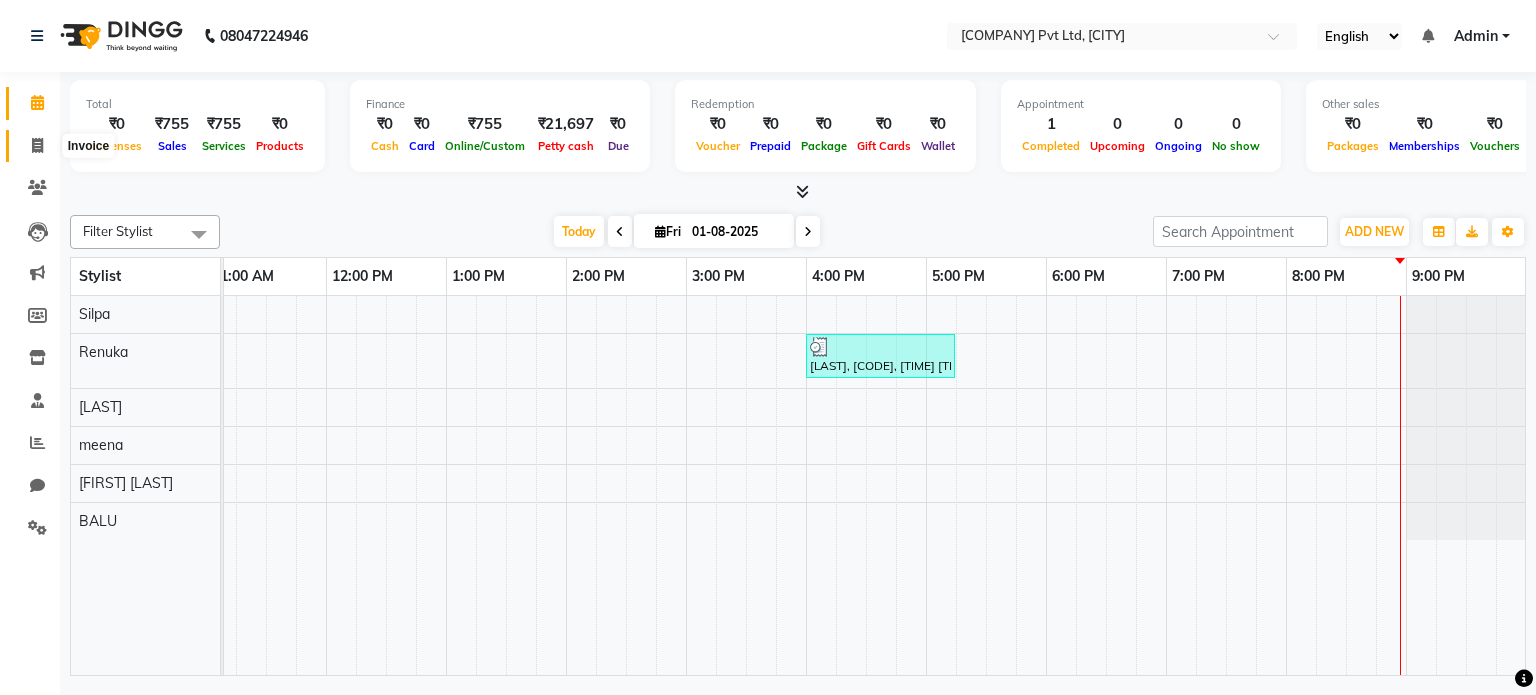 click 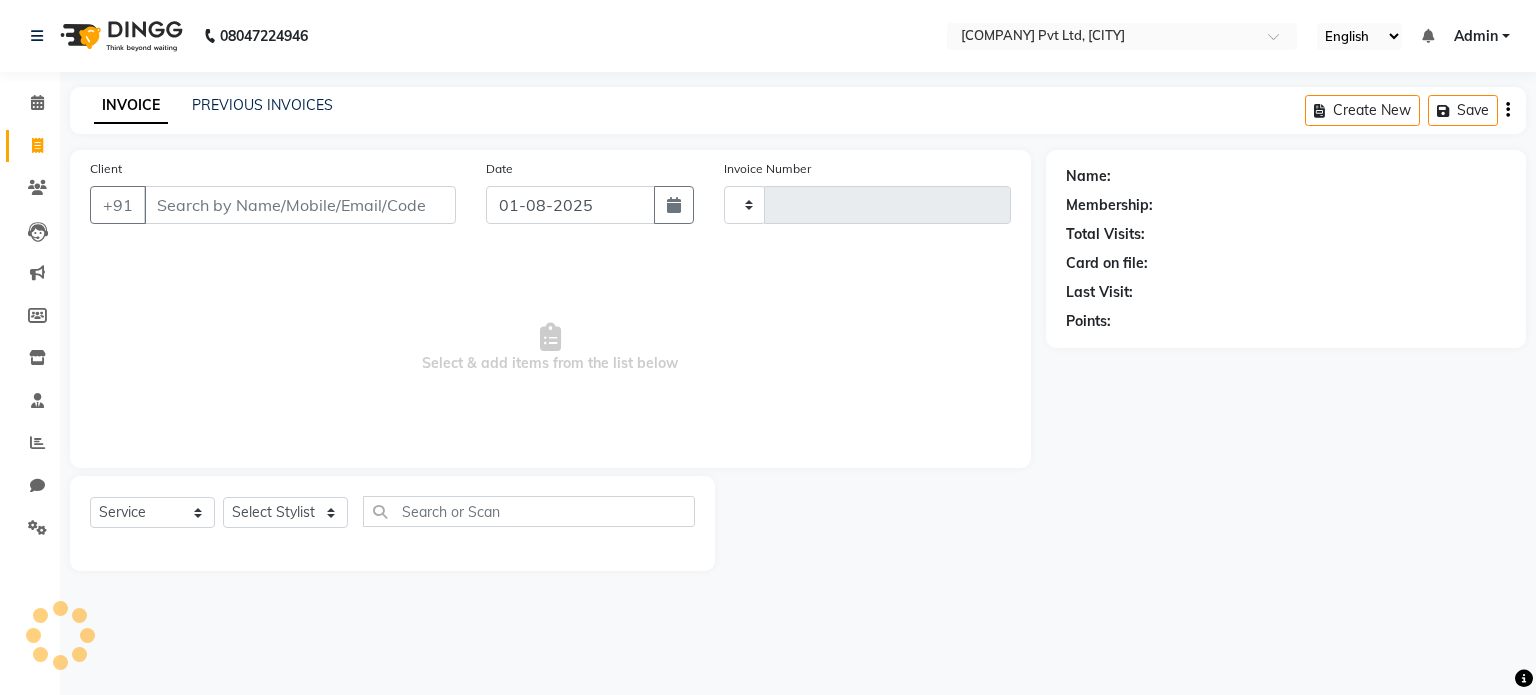 type on "0947" 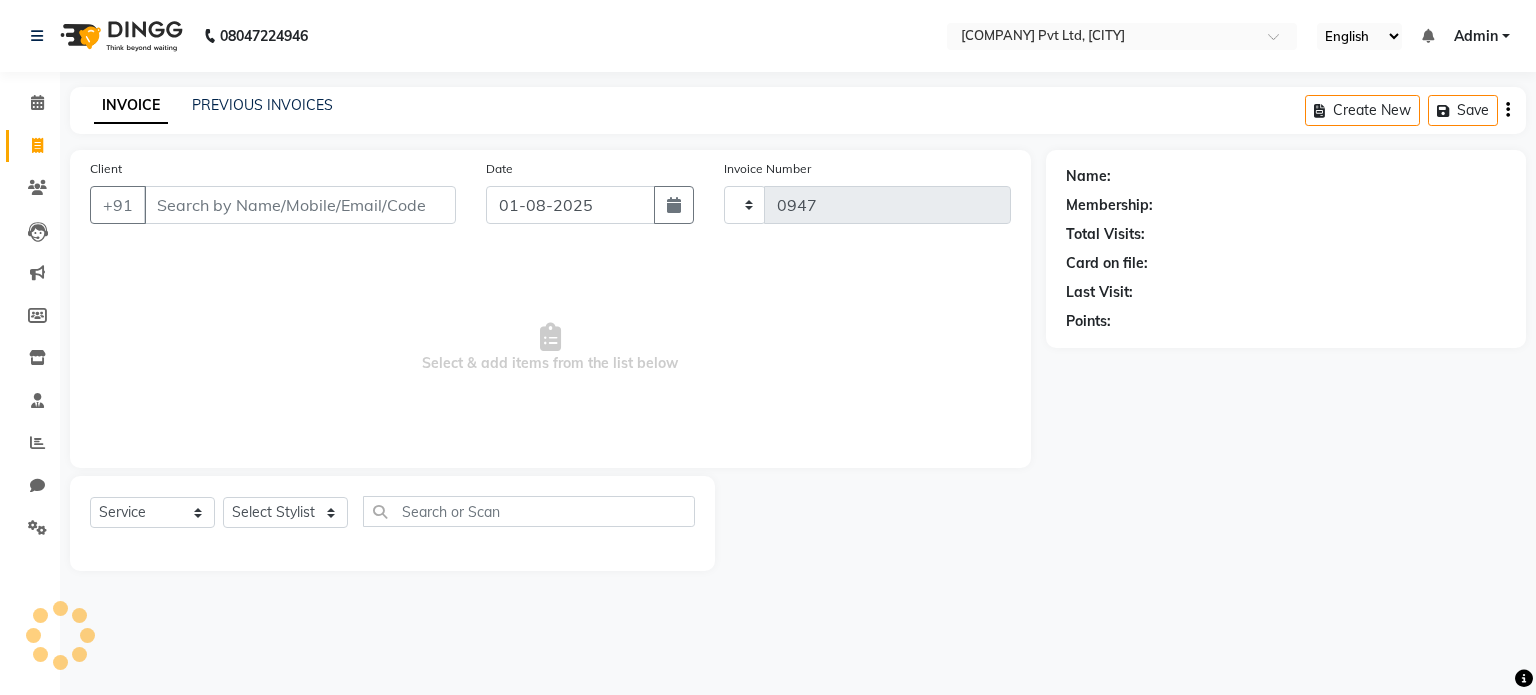 select on "7756" 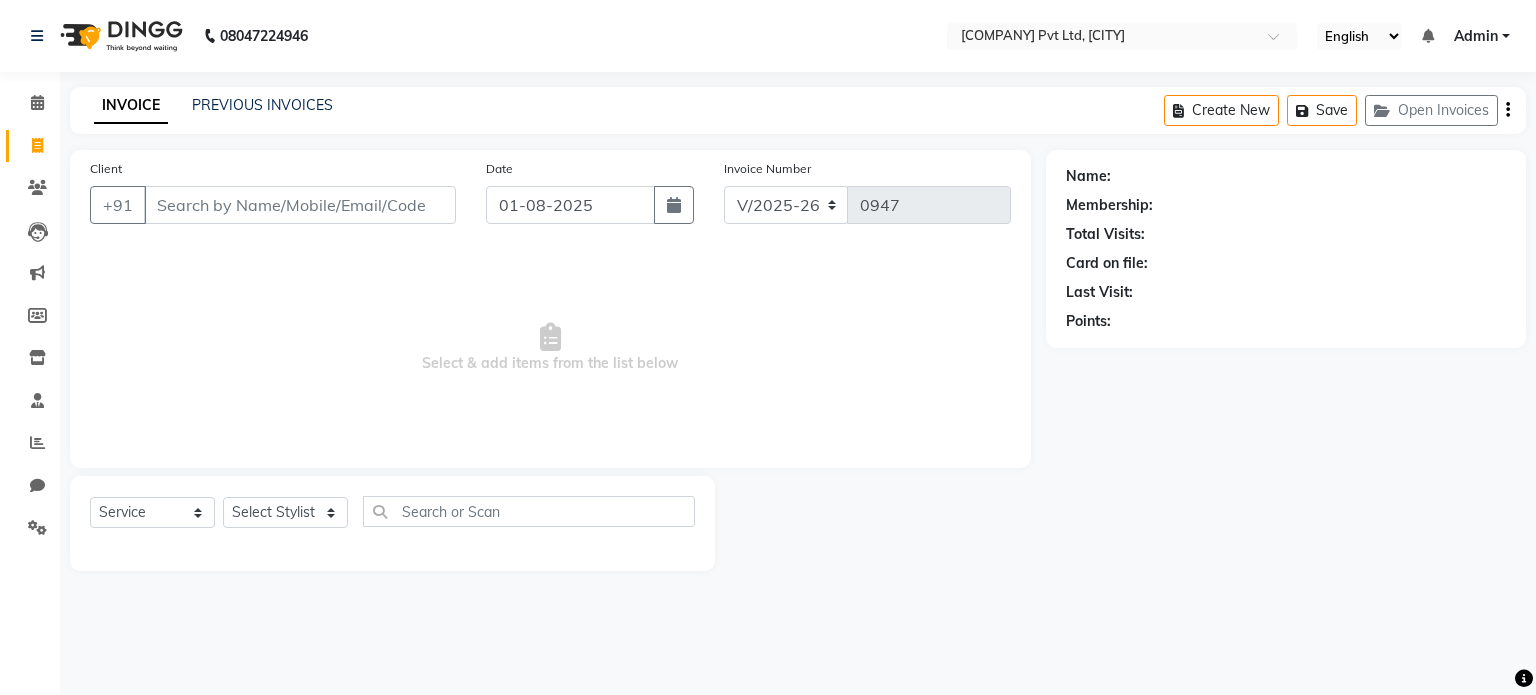 click on "Client" at bounding box center (300, 205) 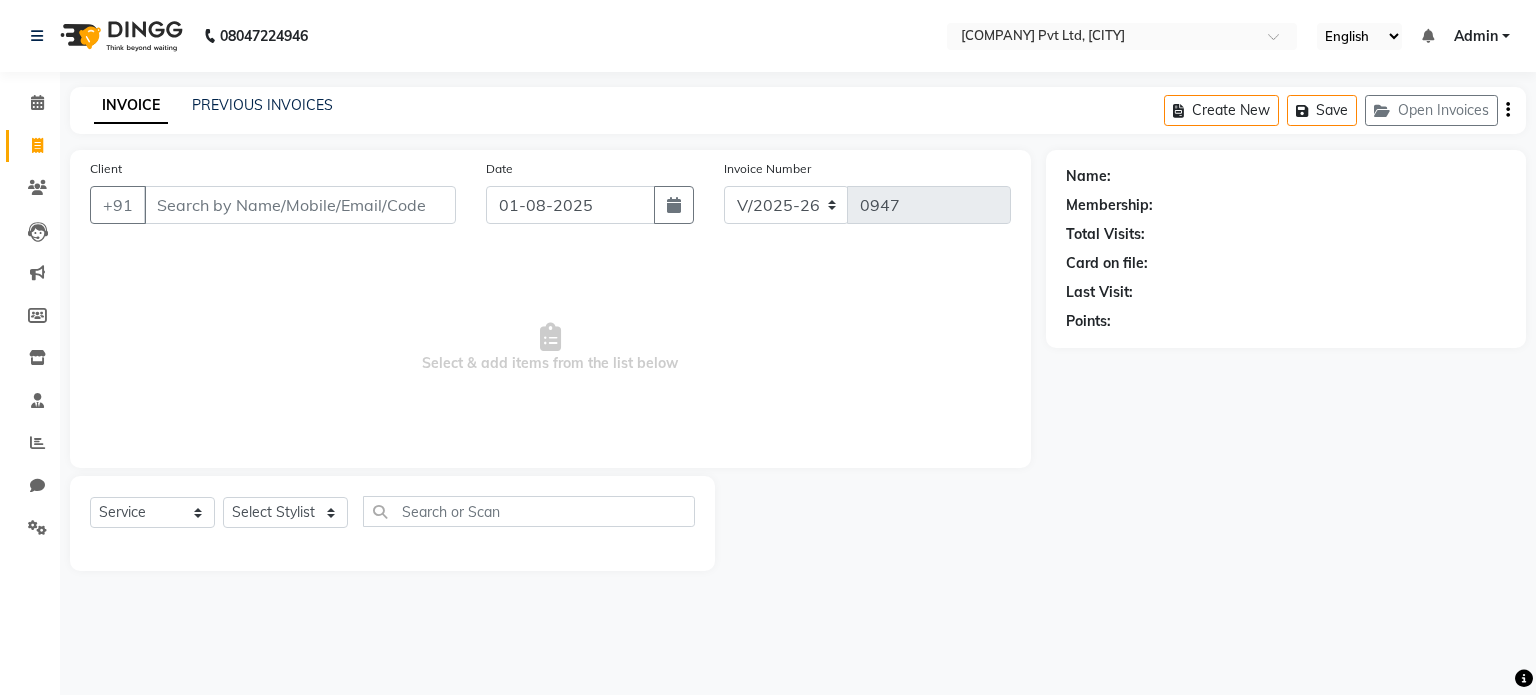 click on "Client +[COUNTRY_CODE] Date [DATE] Invoice Number V/2025 V/2025-26 [NUMBER] Select & add items from the list below" 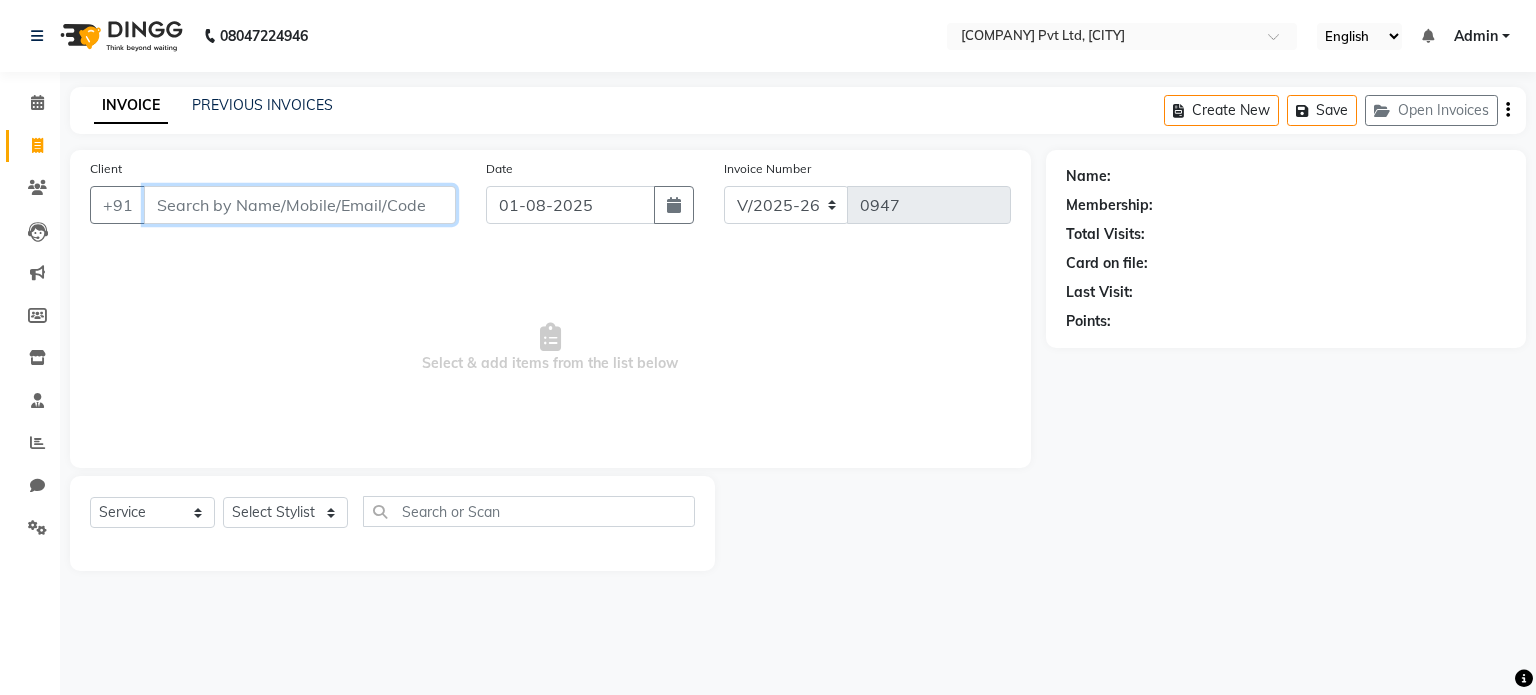 click on "Client" at bounding box center [300, 205] 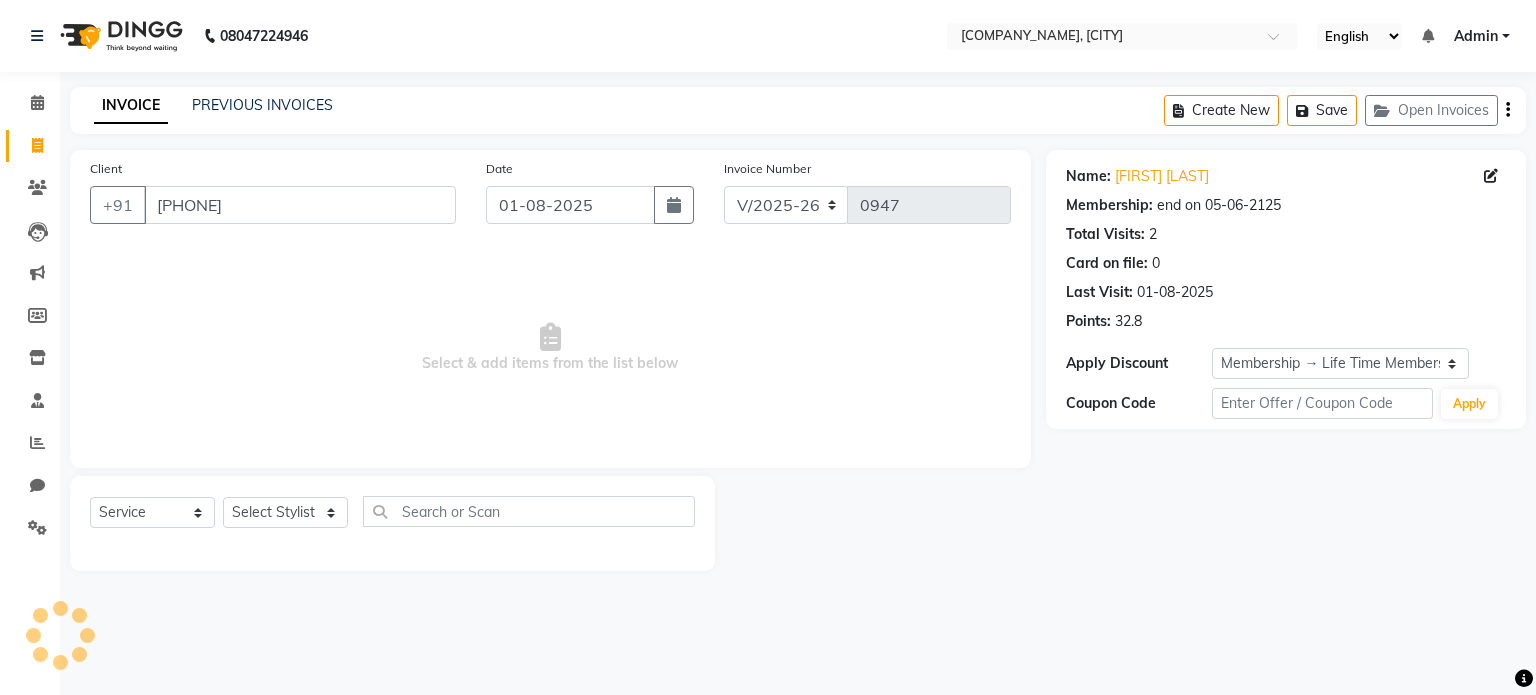 select on "7756" 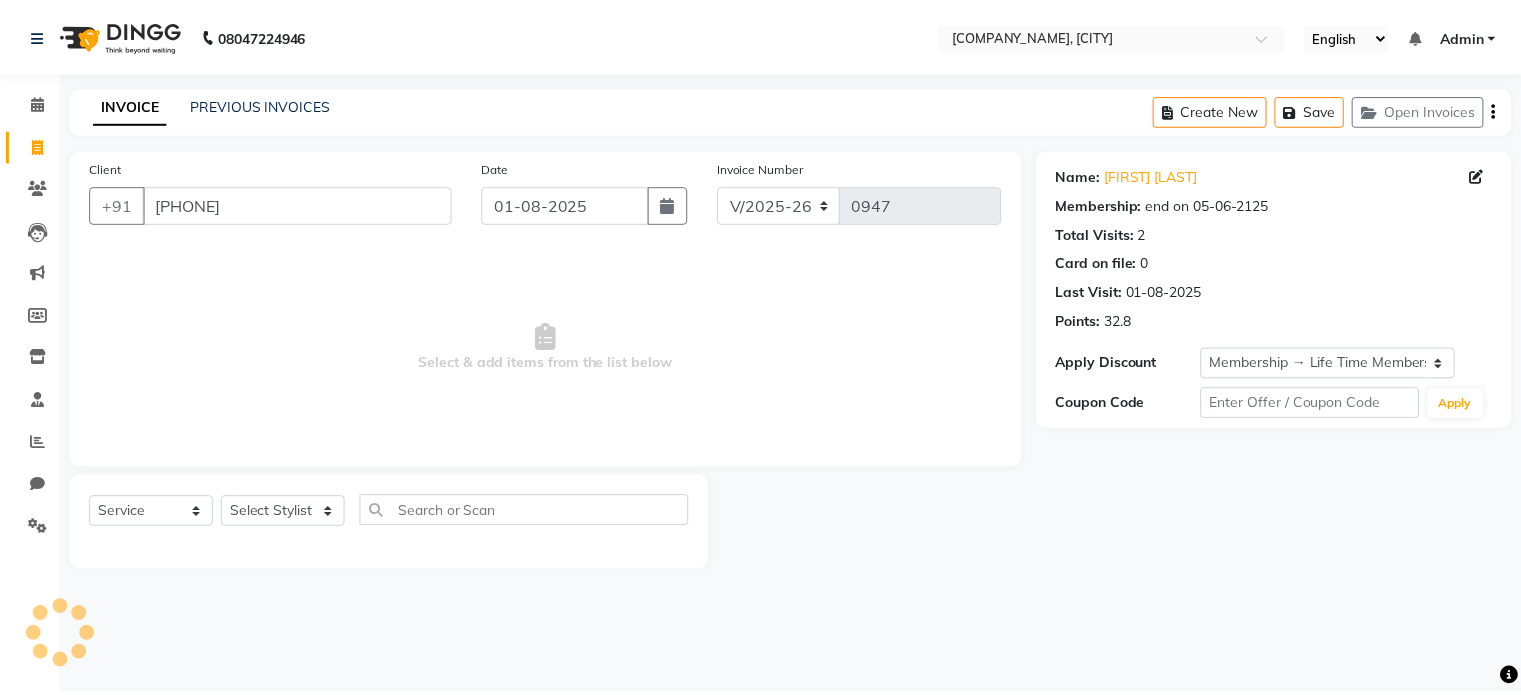 scroll, scrollTop: 0, scrollLeft: 0, axis: both 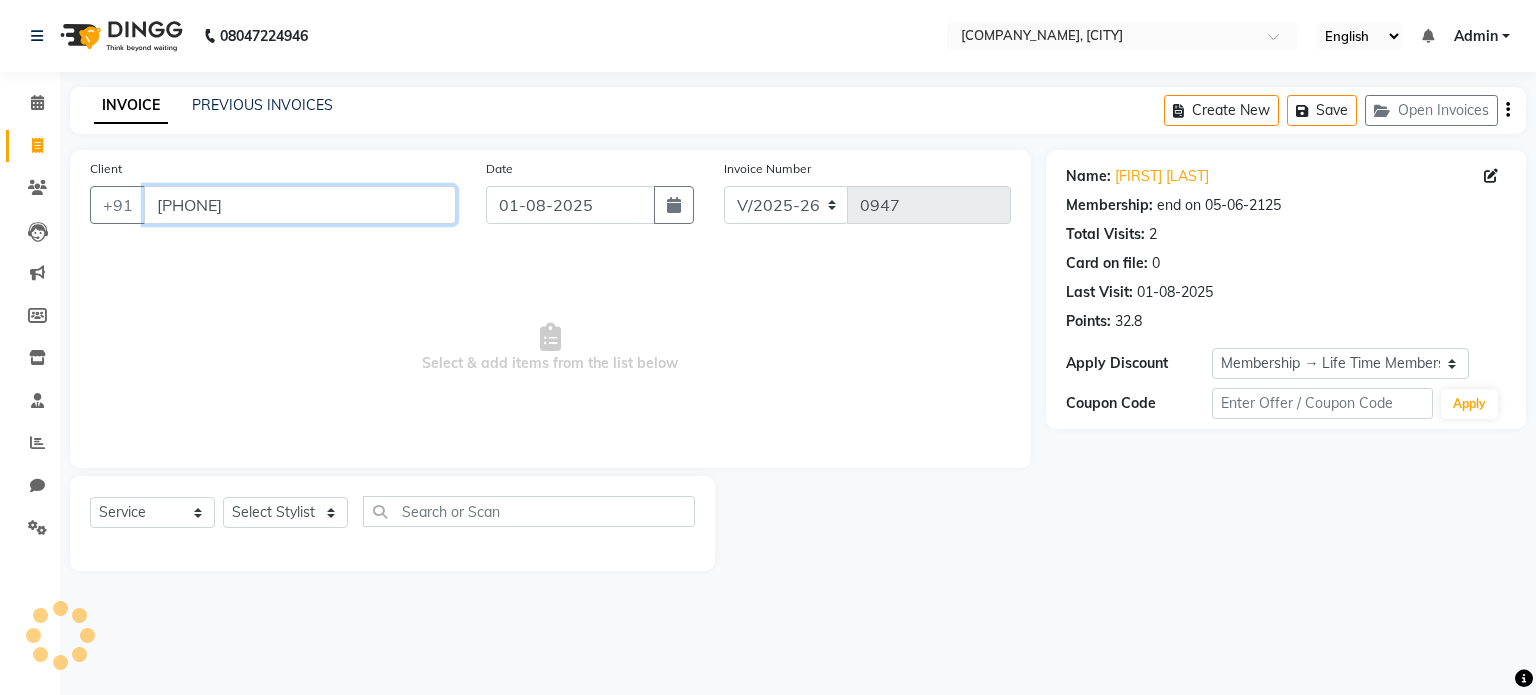drag, startPoint x: 299, startPoint y: 213, endPoint x: 75, endPoint y: 219, distance: 224.08034 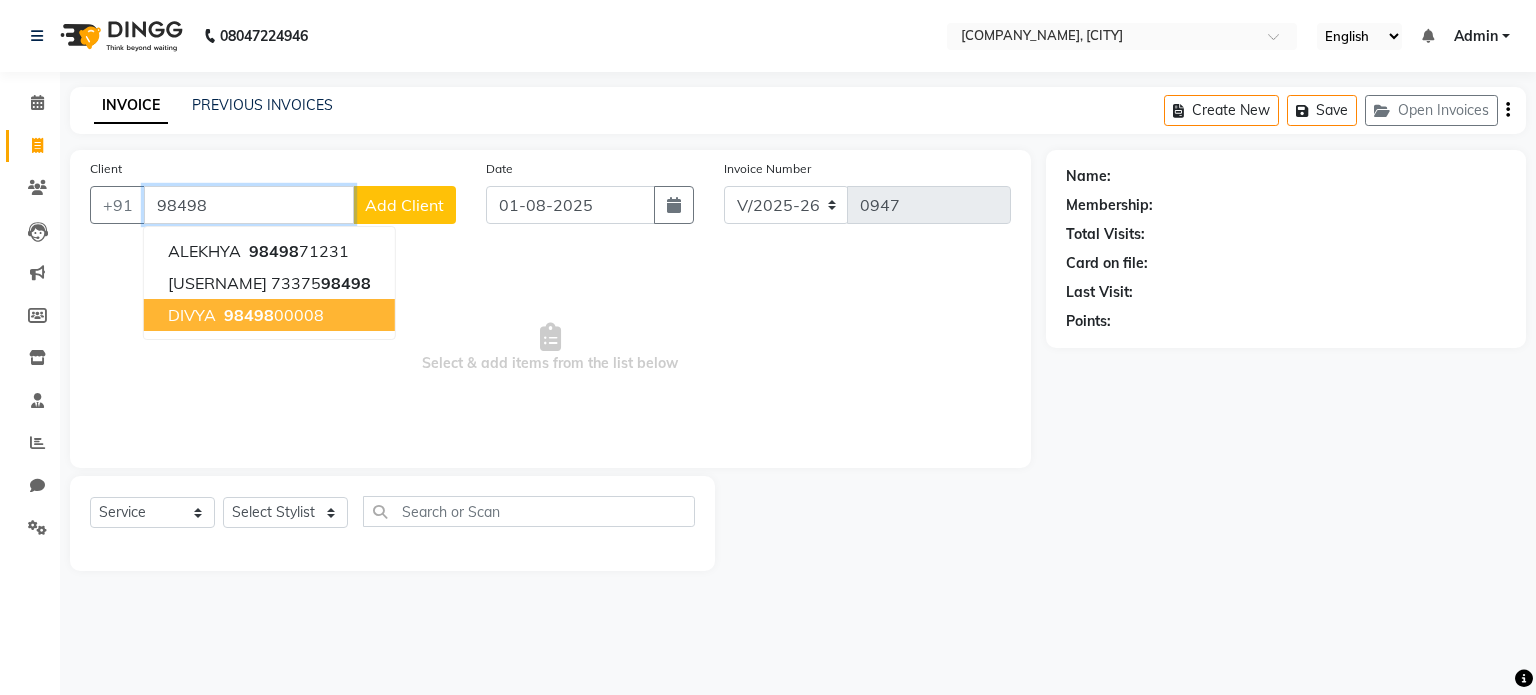 click on "98498" at bounding box center [249, 315] 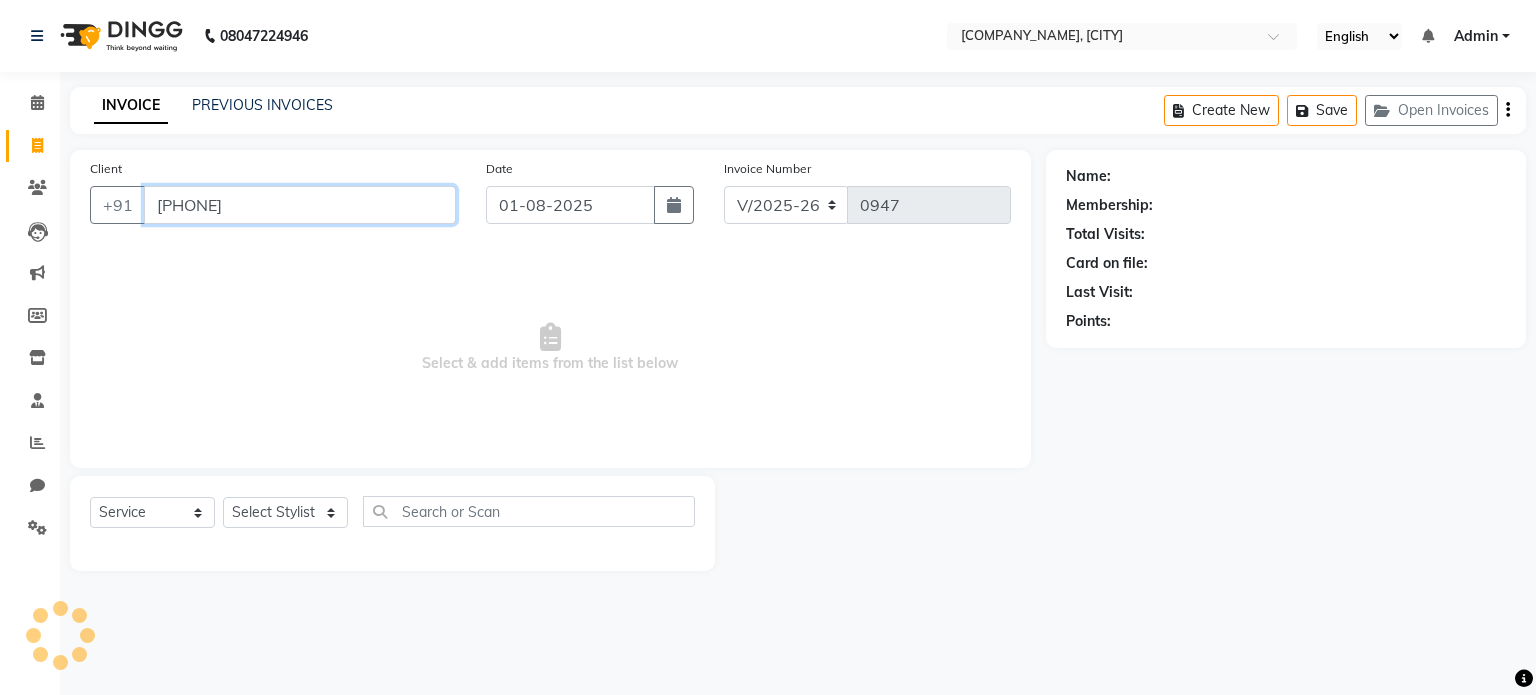 type on "[PHONE]" 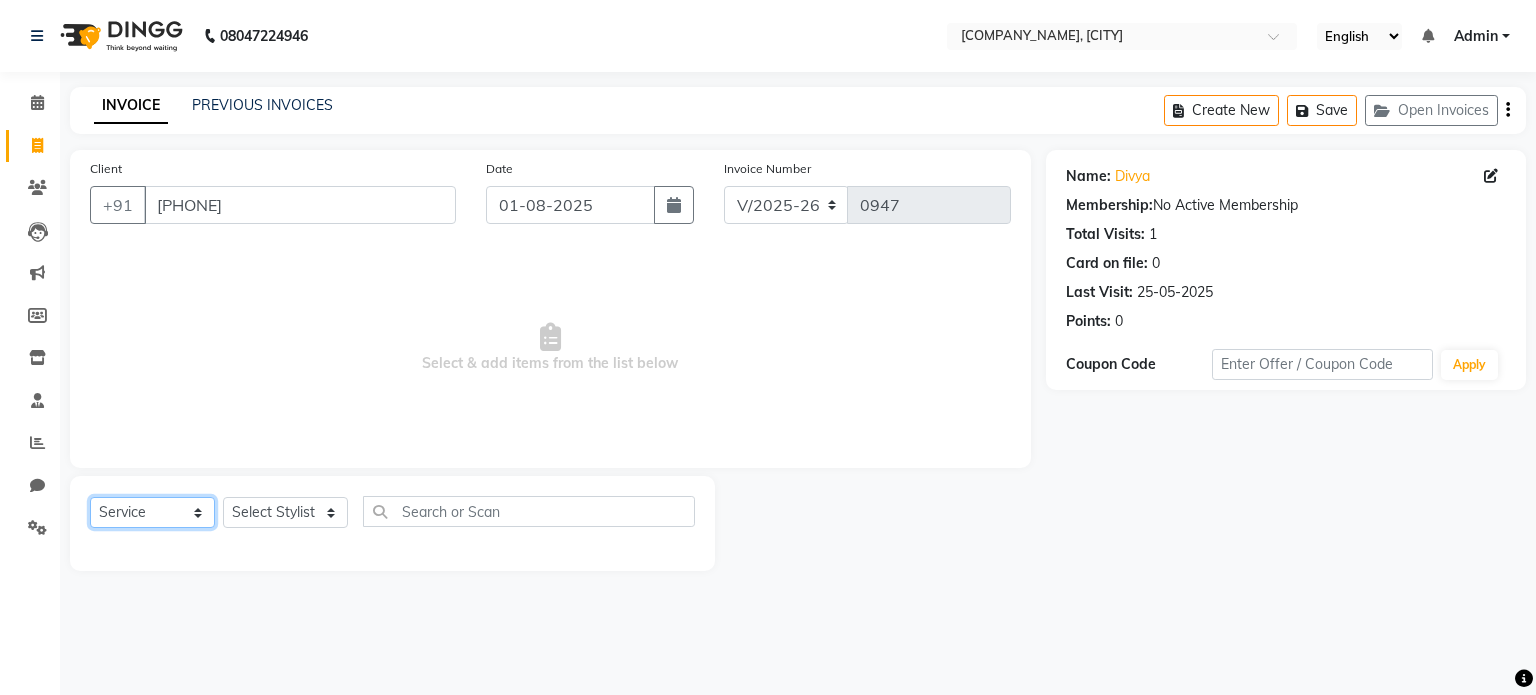 click on "Select  Service  Product  Membership  Package Voucher Prepaid Gift Card" 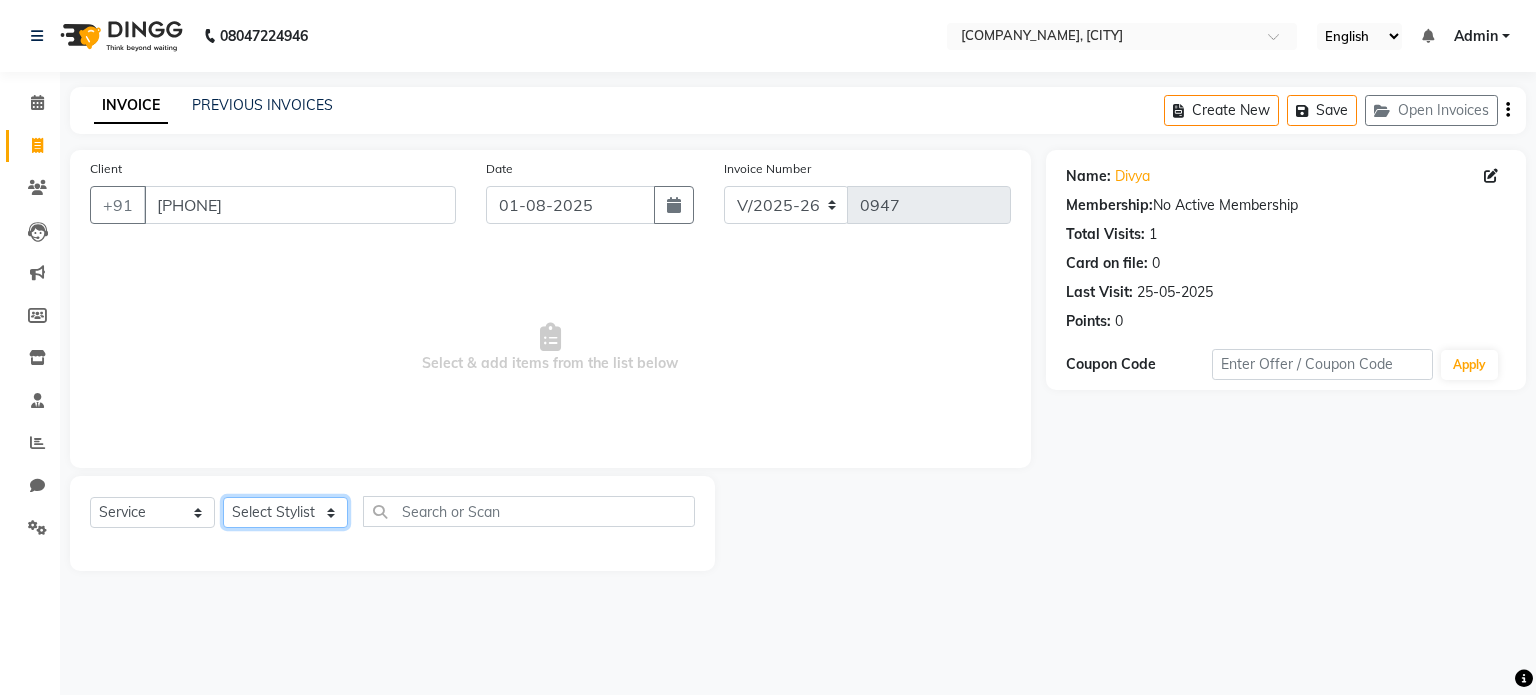 click on "Select Stylist Akshit raja BALU meena Neelima Renuka Silpa" 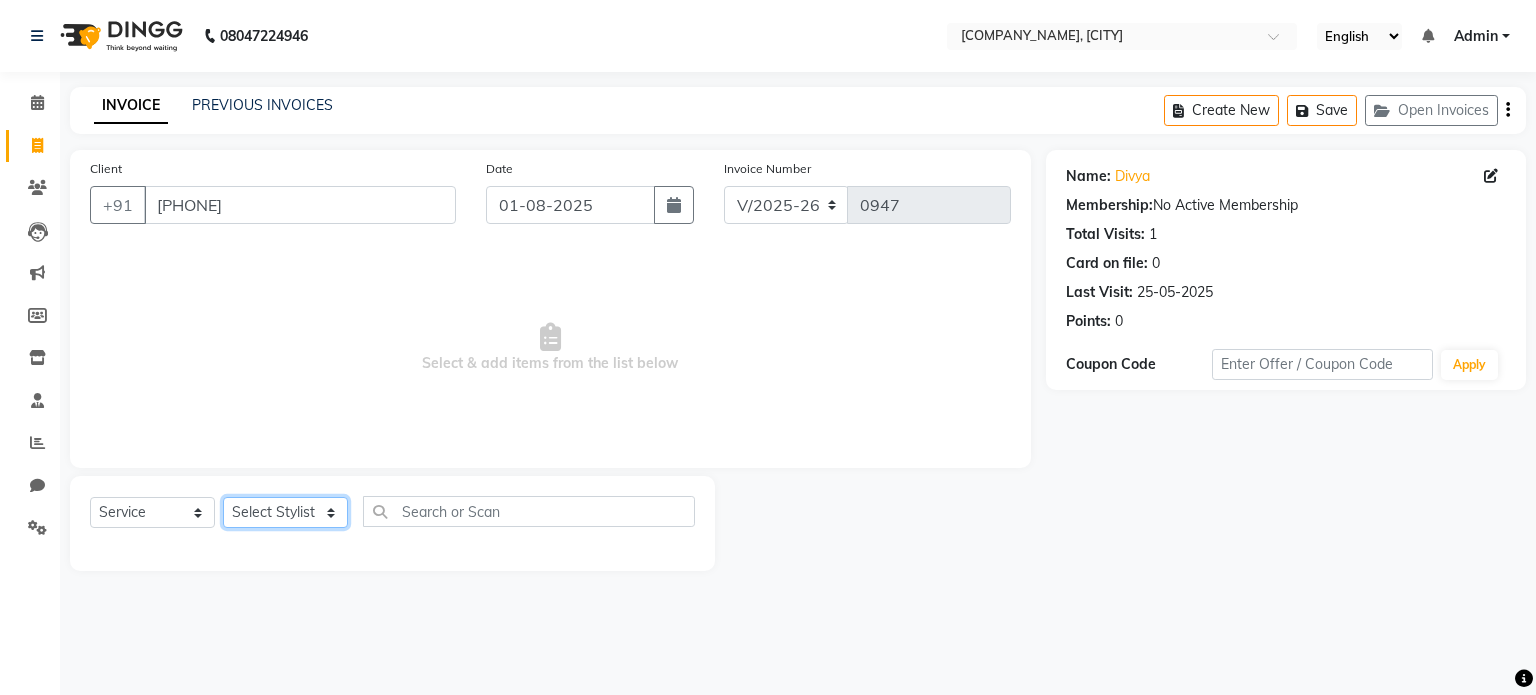 select on "80482" 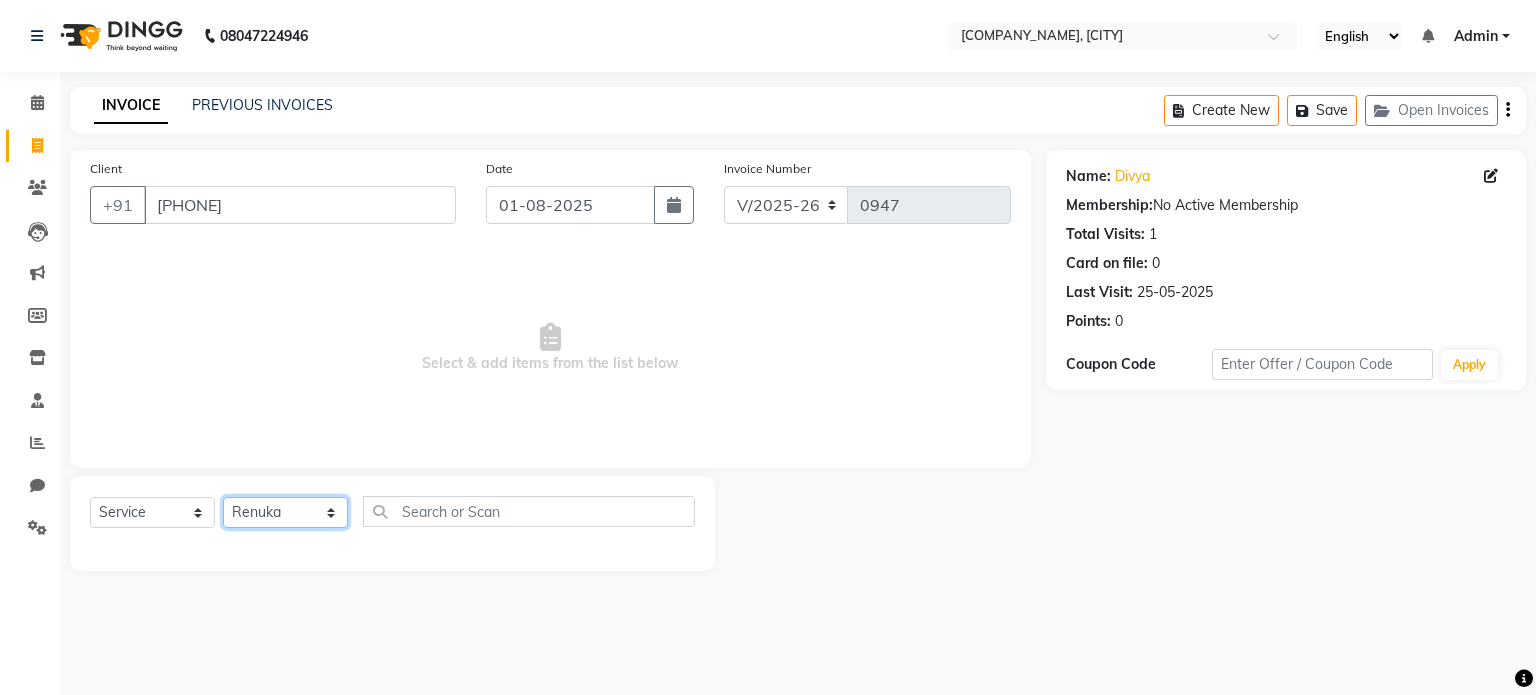 click on "Select Stylist Akshit raja BALU meena Neelima Renuka Silpa" 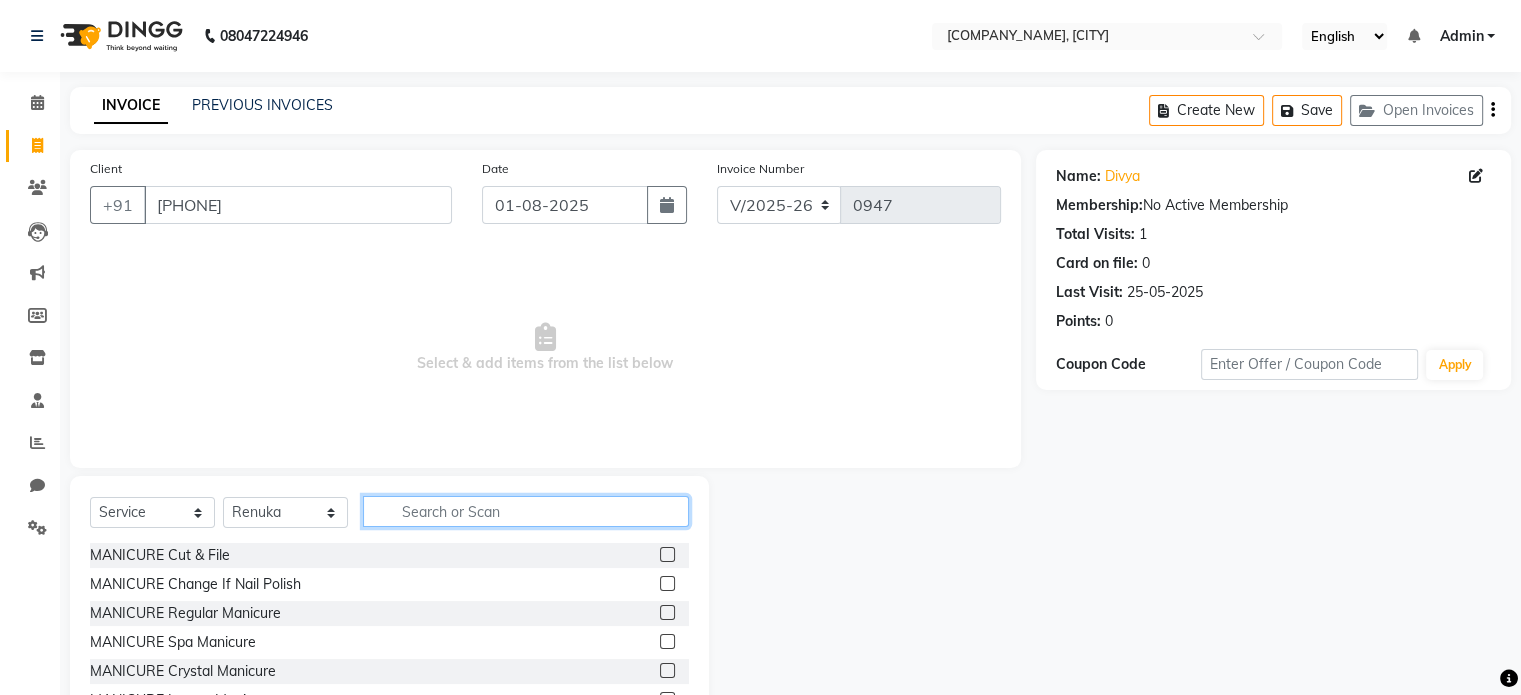 click 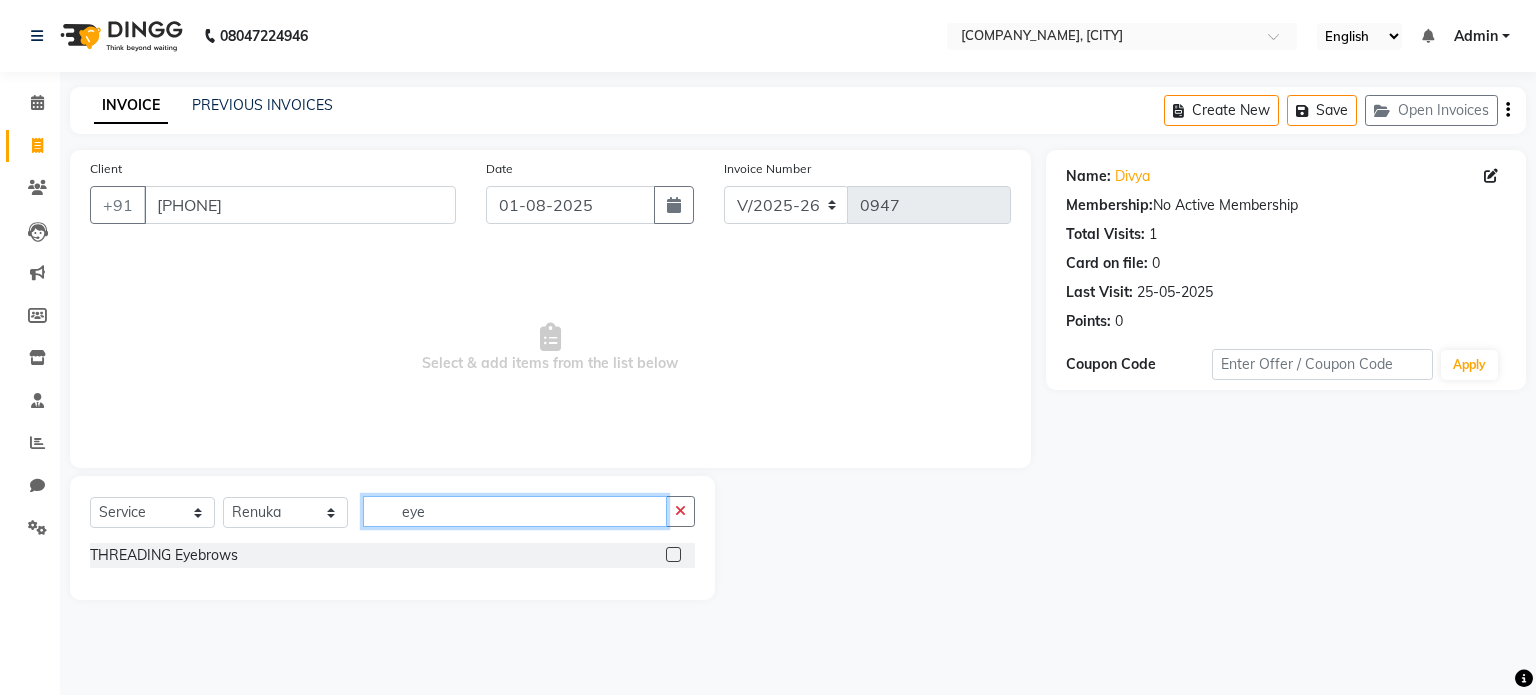 type on "eye" 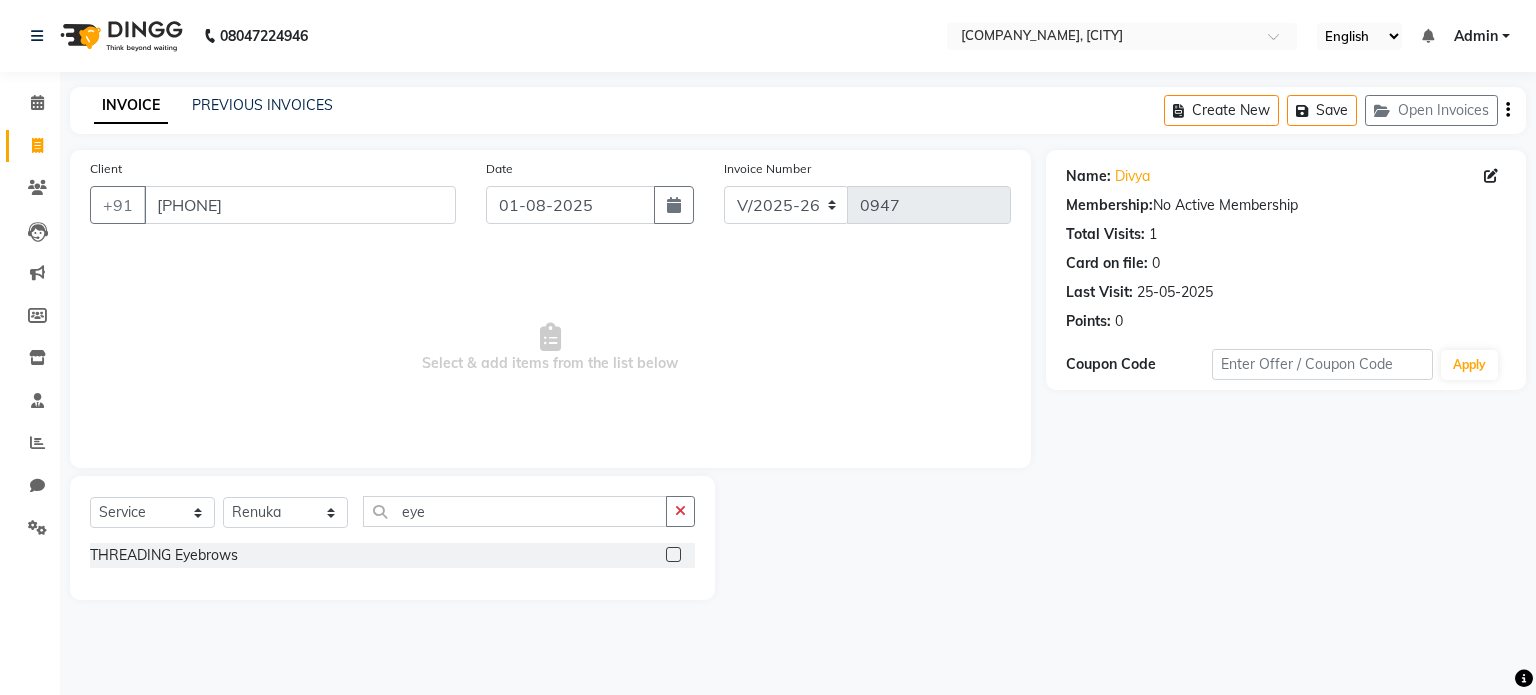 click 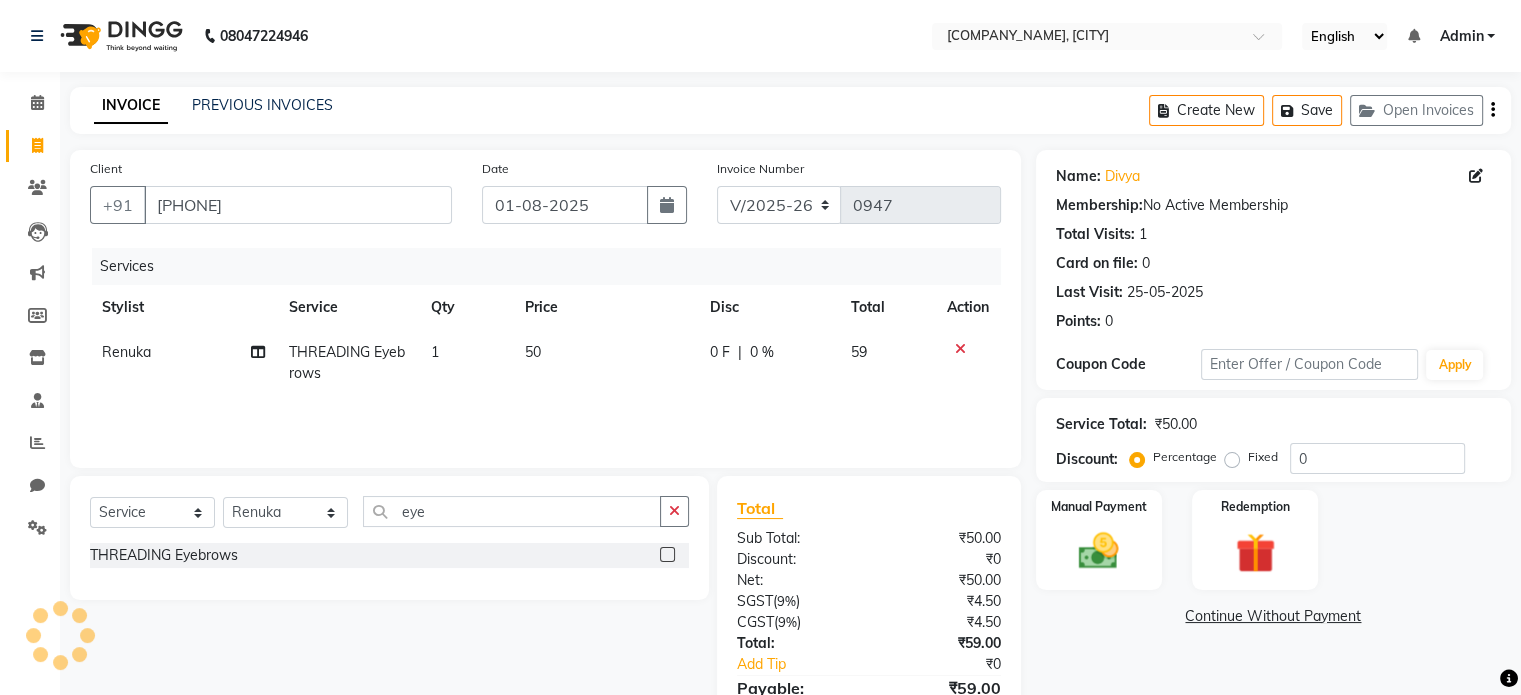 click 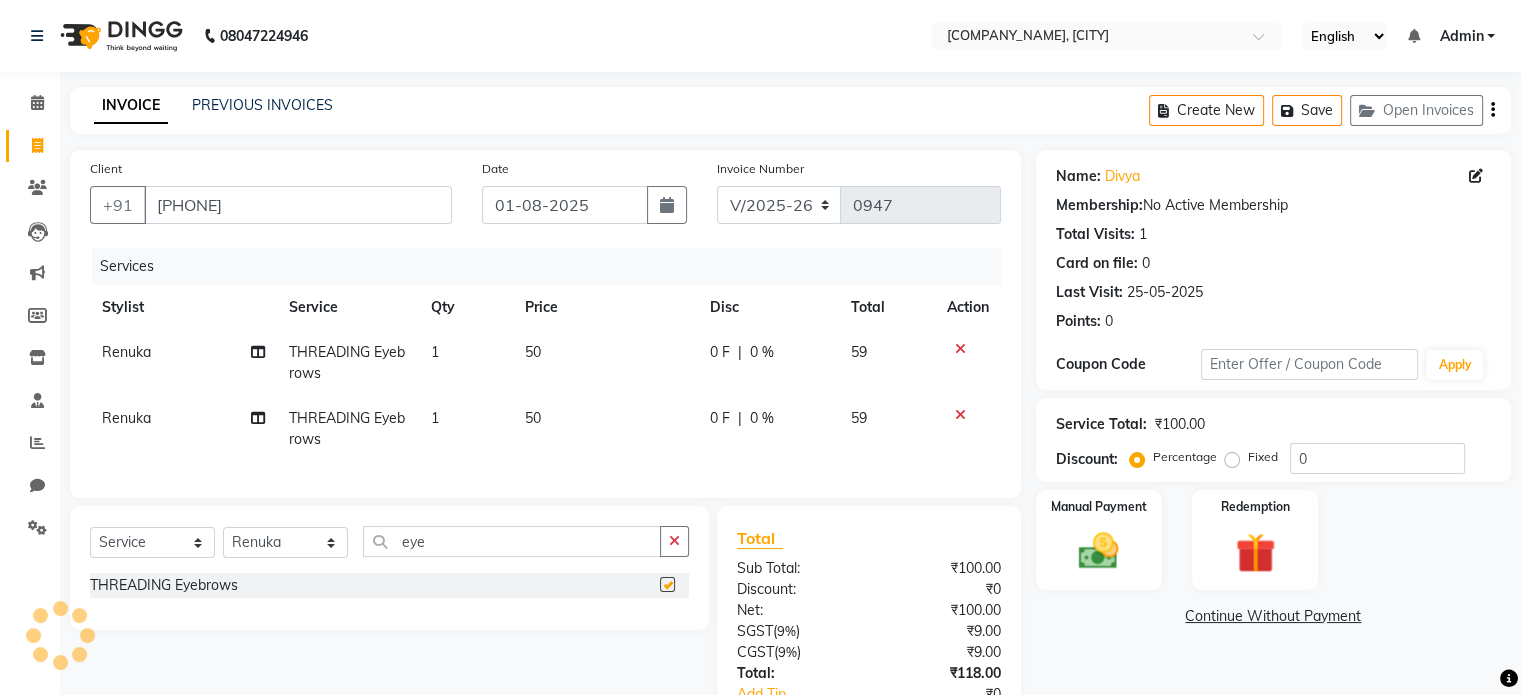 checkbox on "false" 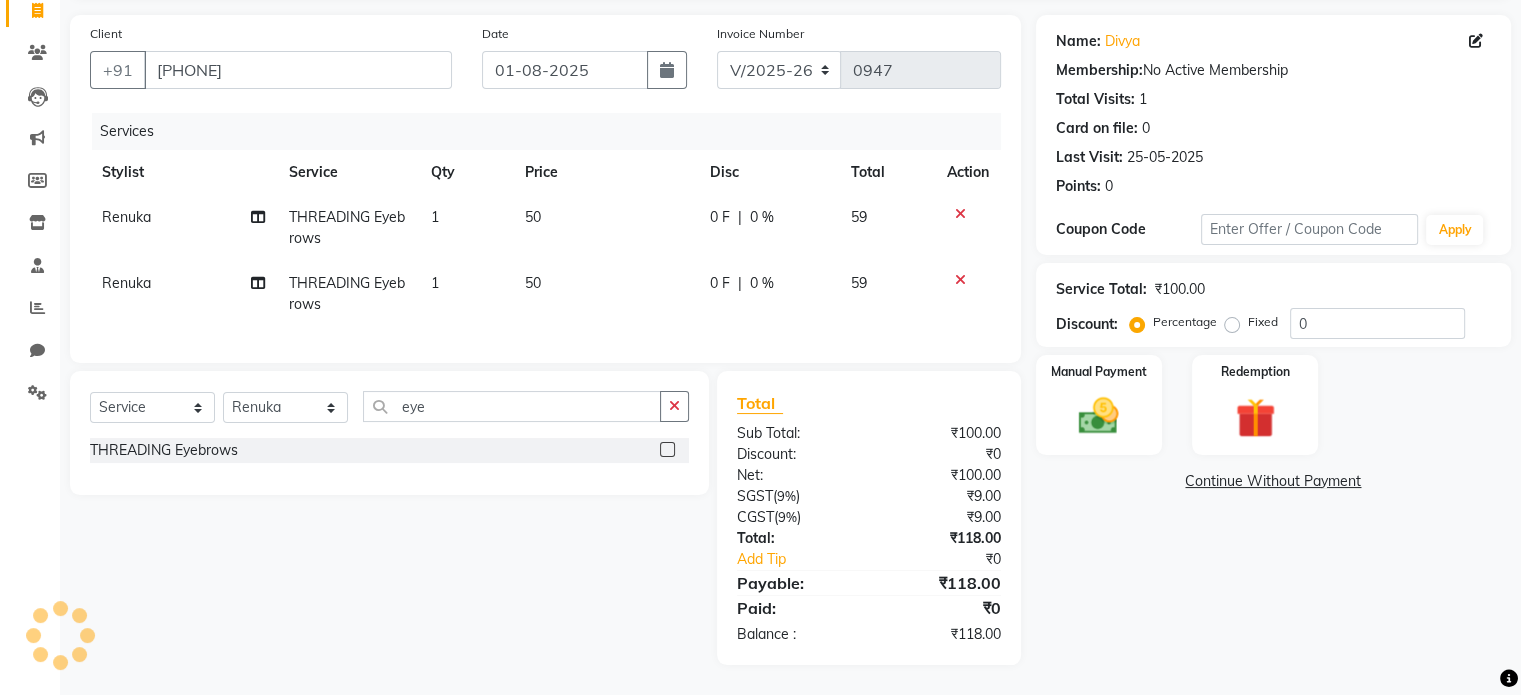 scroll, scrollTop: 150, scrollLeft: 0, axis: vertical 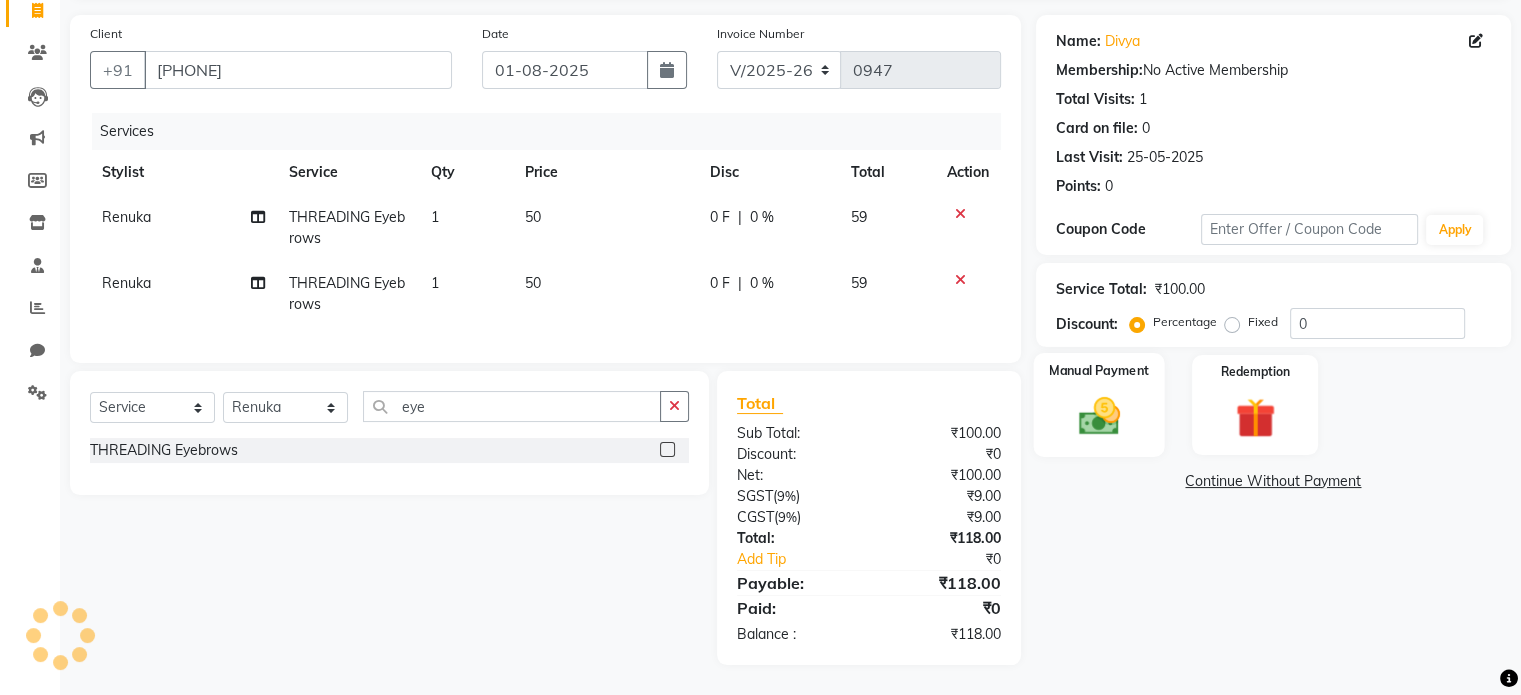 click 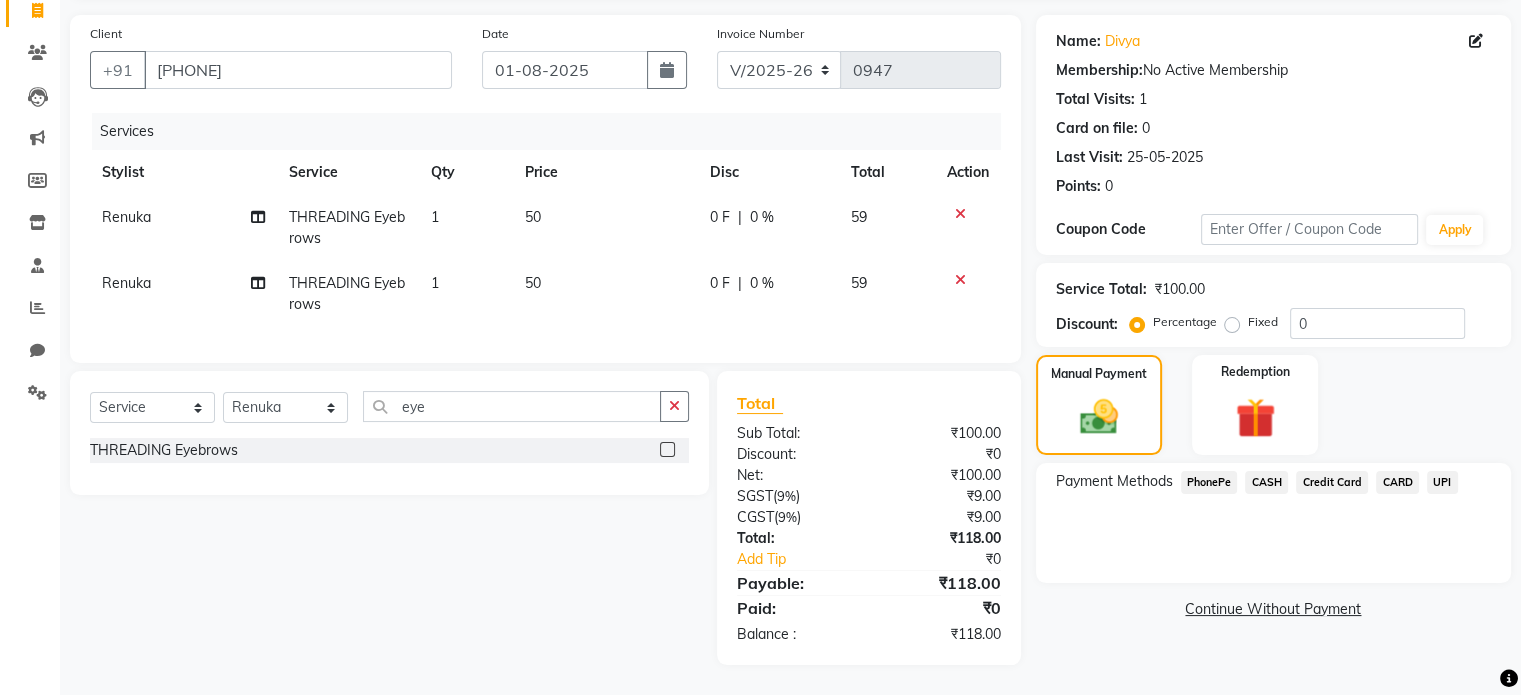 click on "UPI" 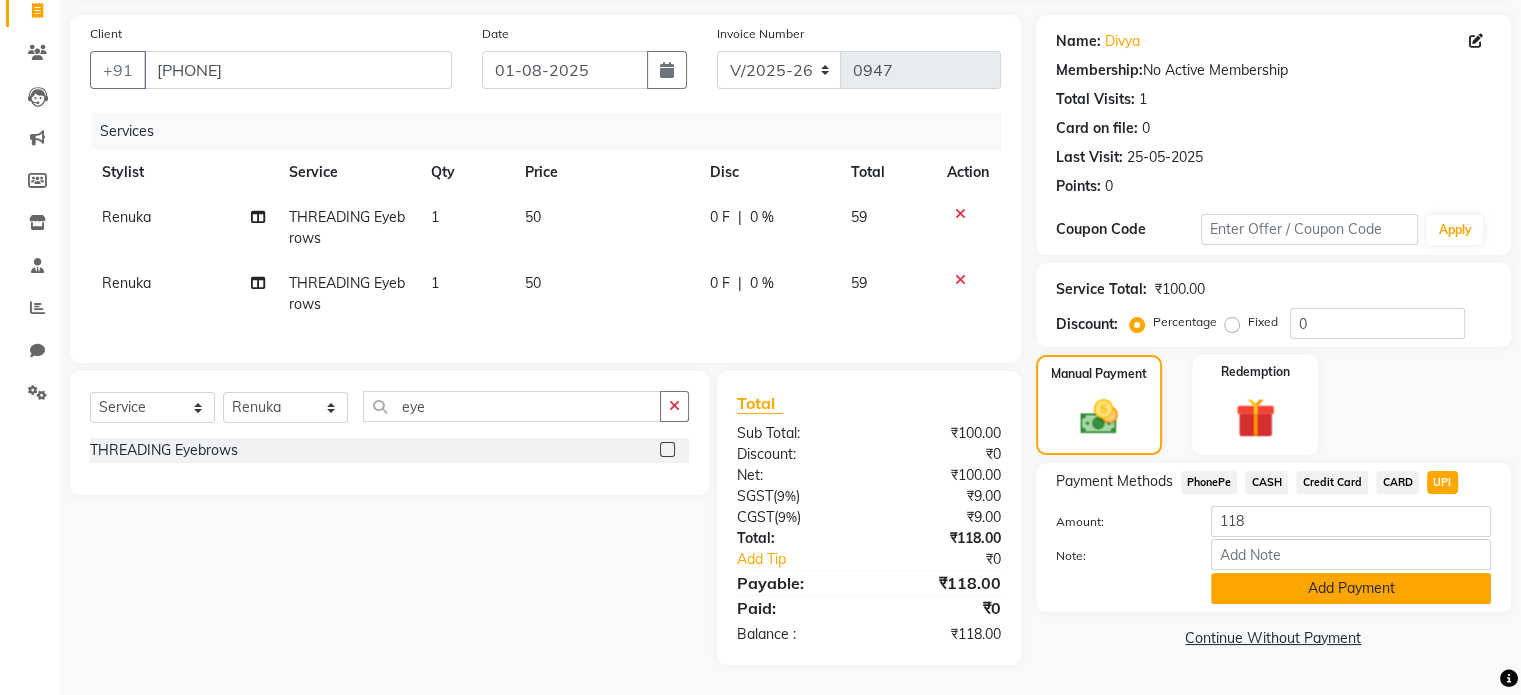 click on "Add Payment" 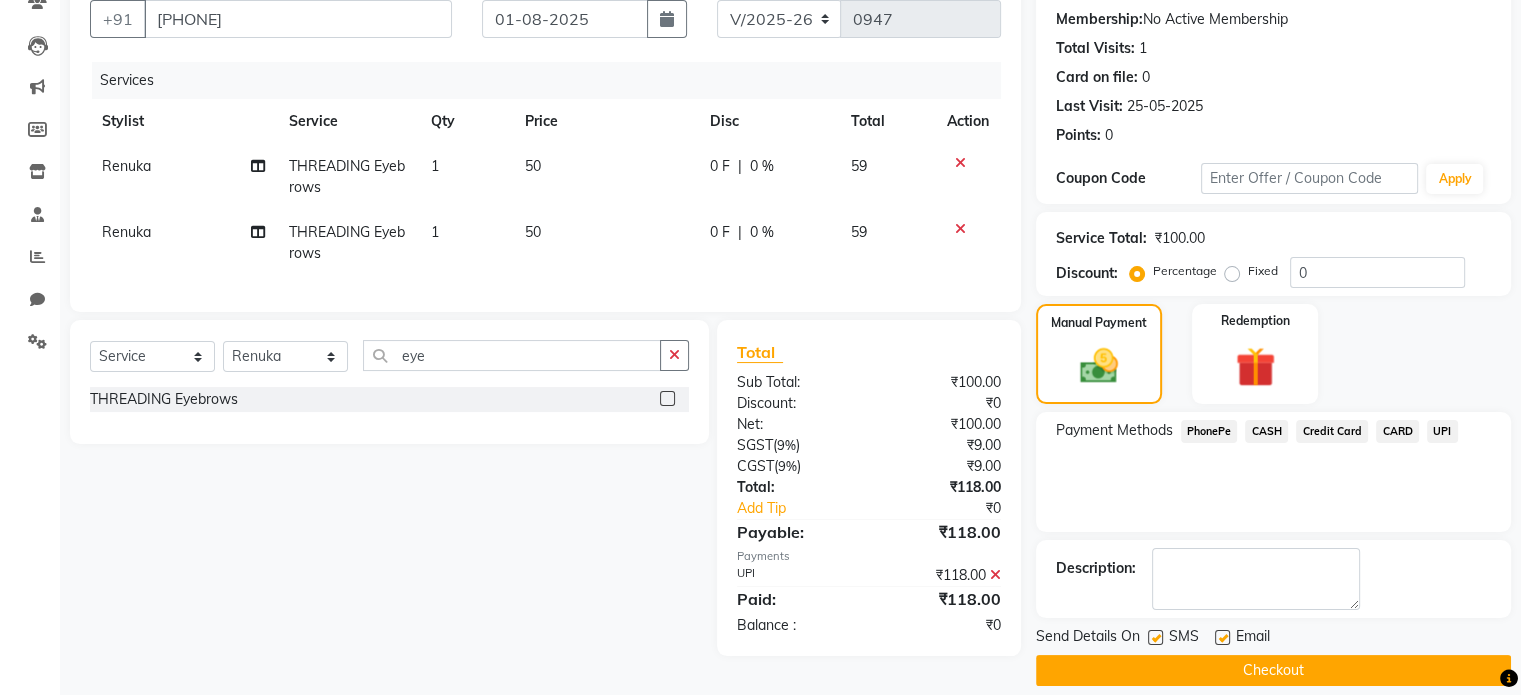 scroll, scrollTop: 205, scrollLeft: 0, axis: vertical 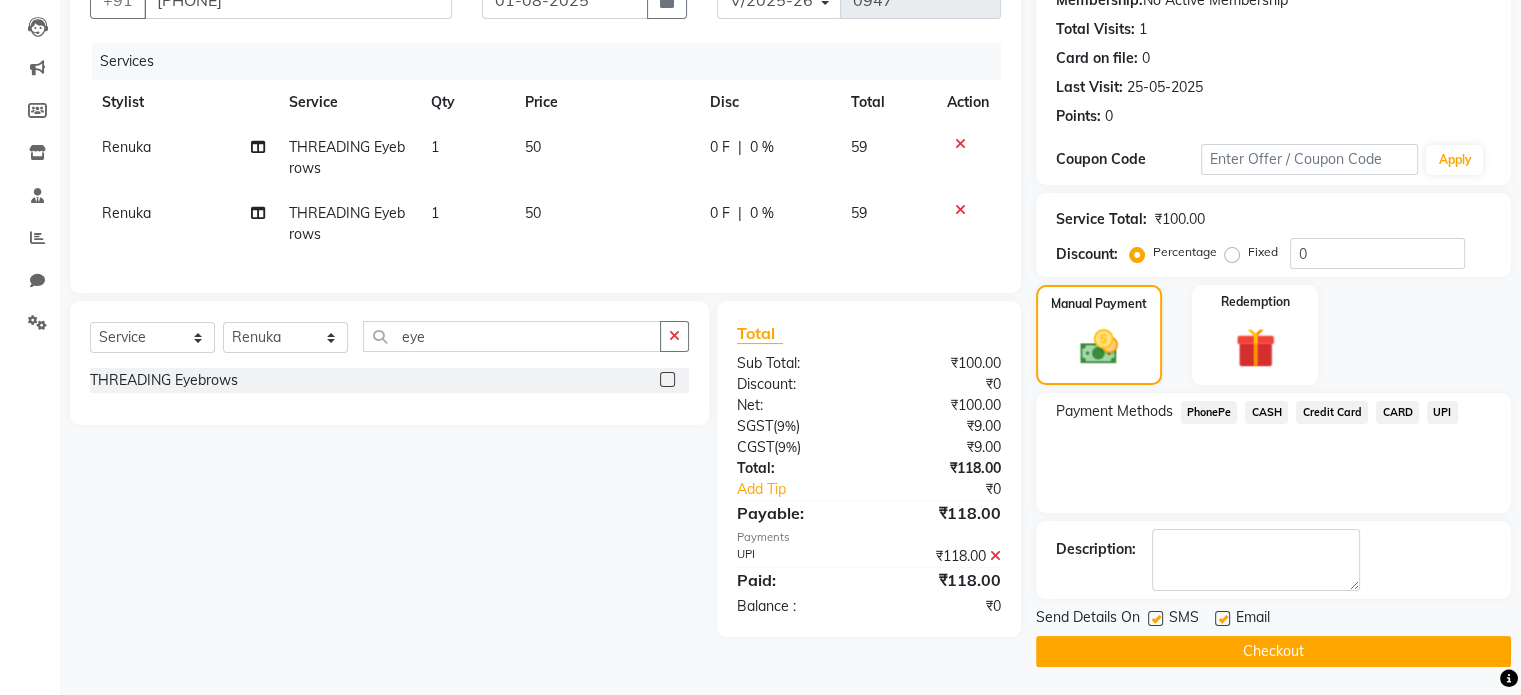 click 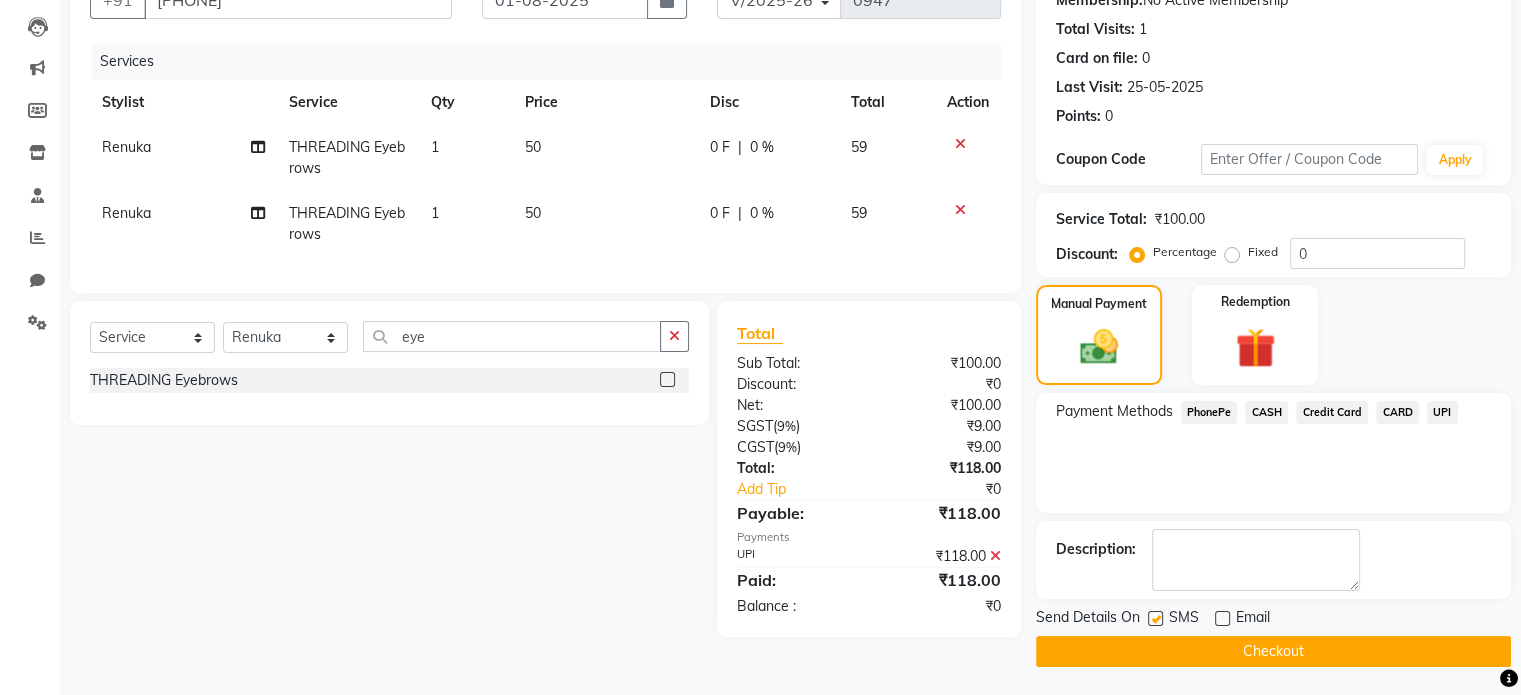 click 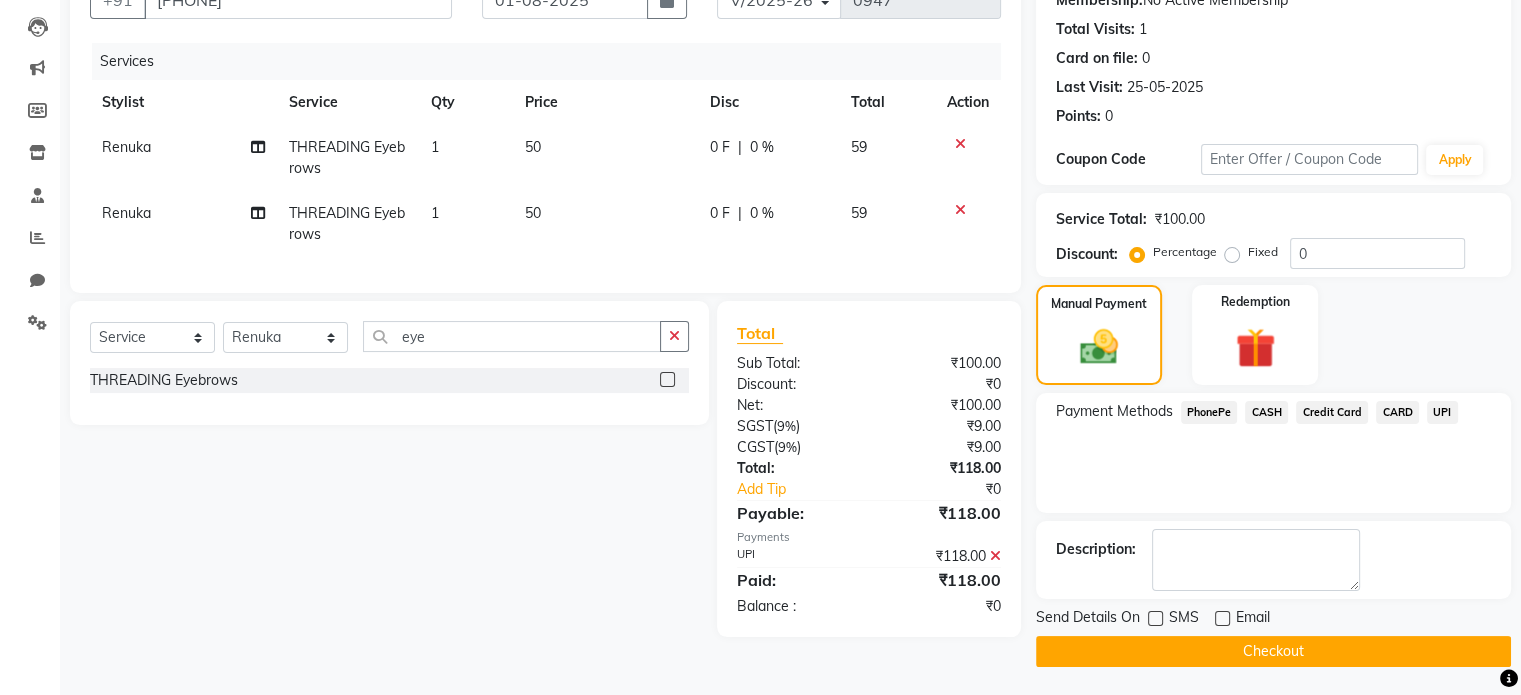 click on "Checkout" 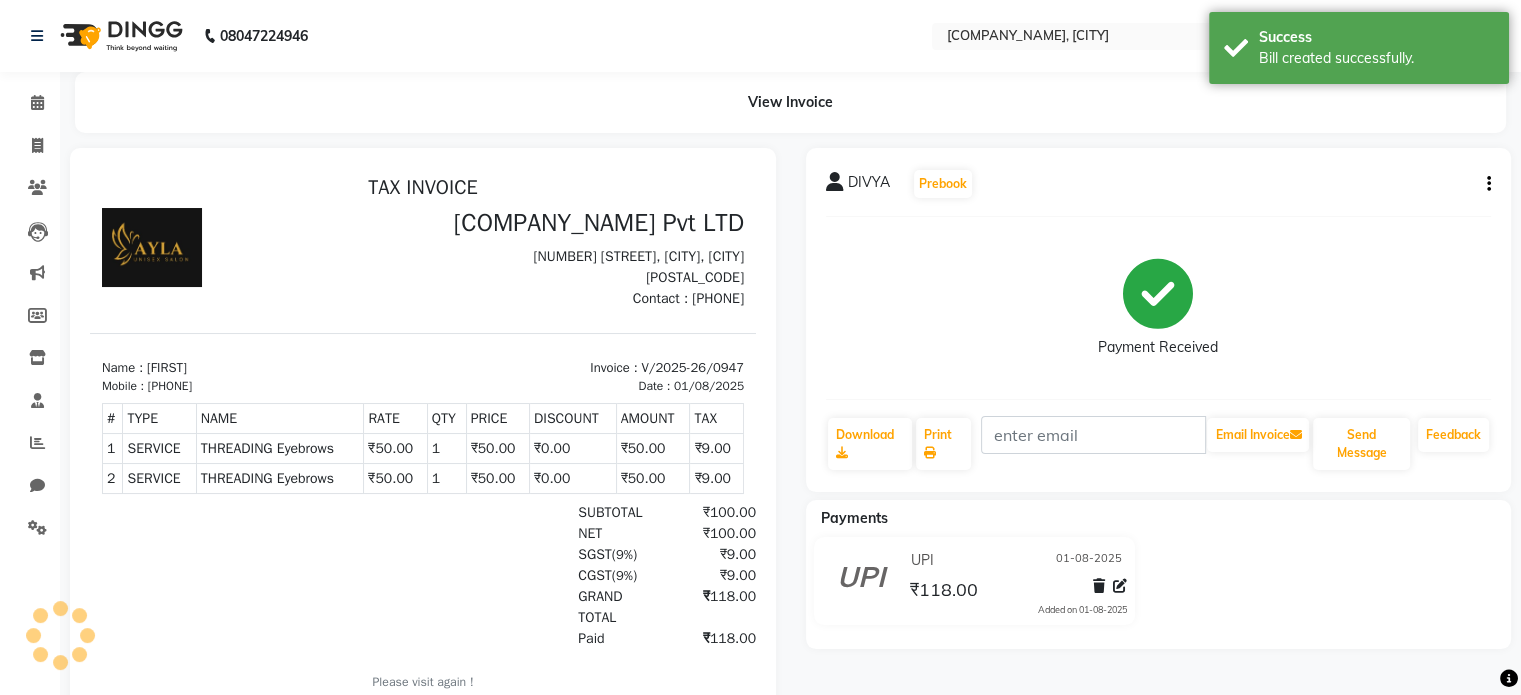 scroll, scrollTop: 0, scrollLeft: 0, axis: both 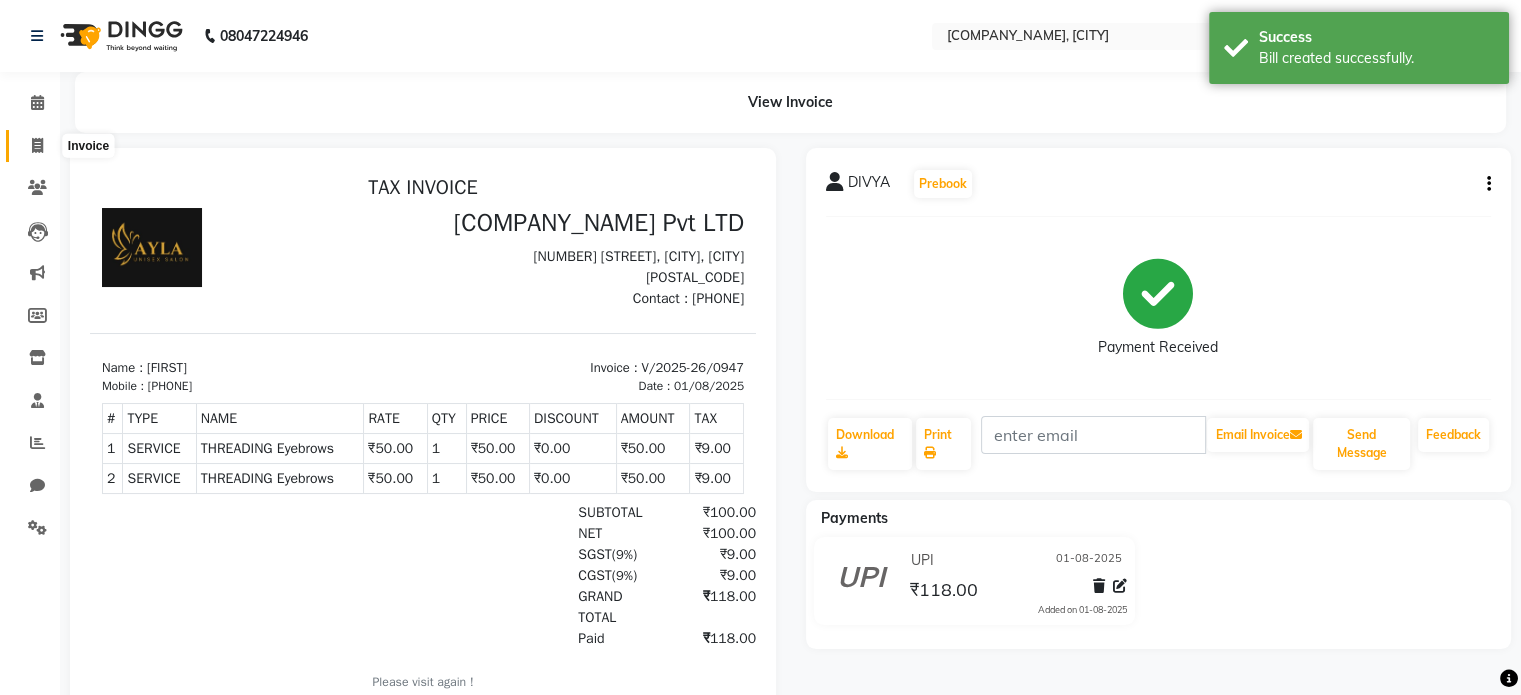 click 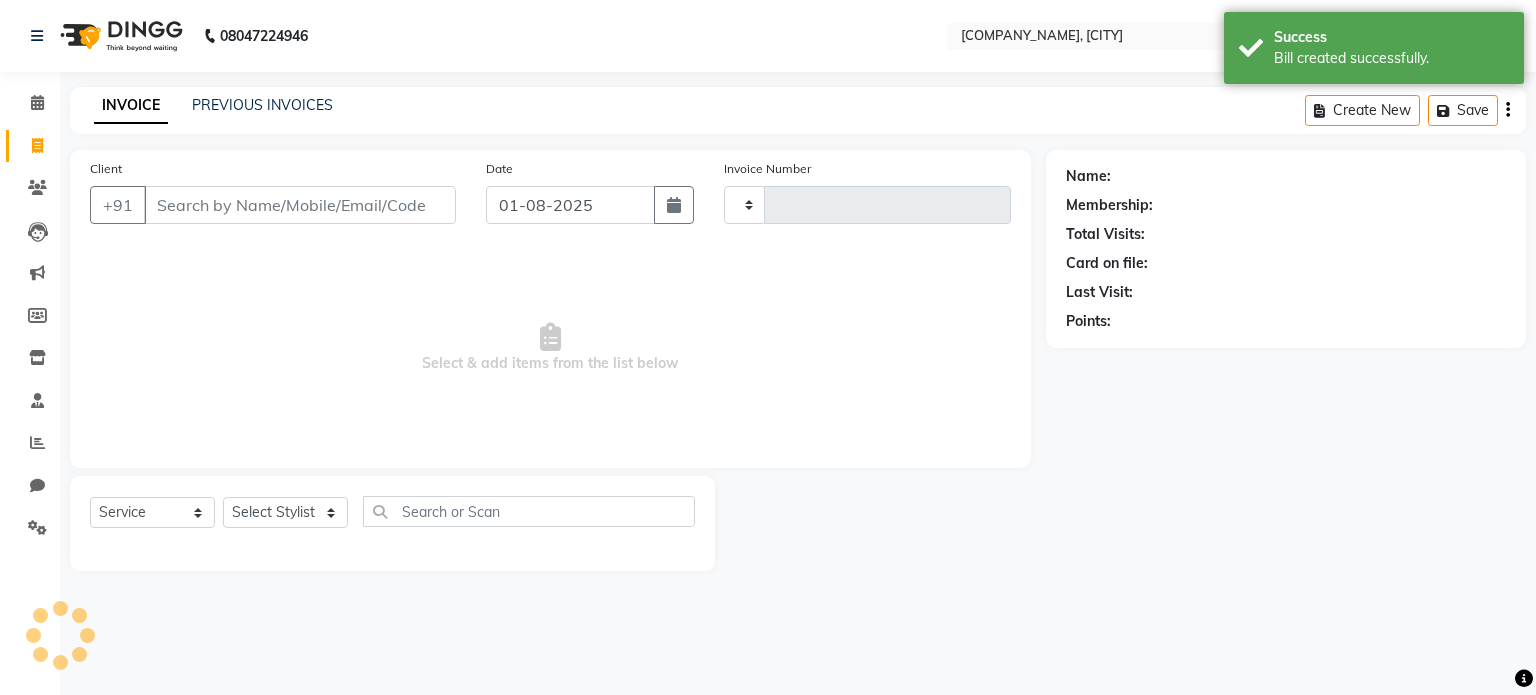 type on "0948" 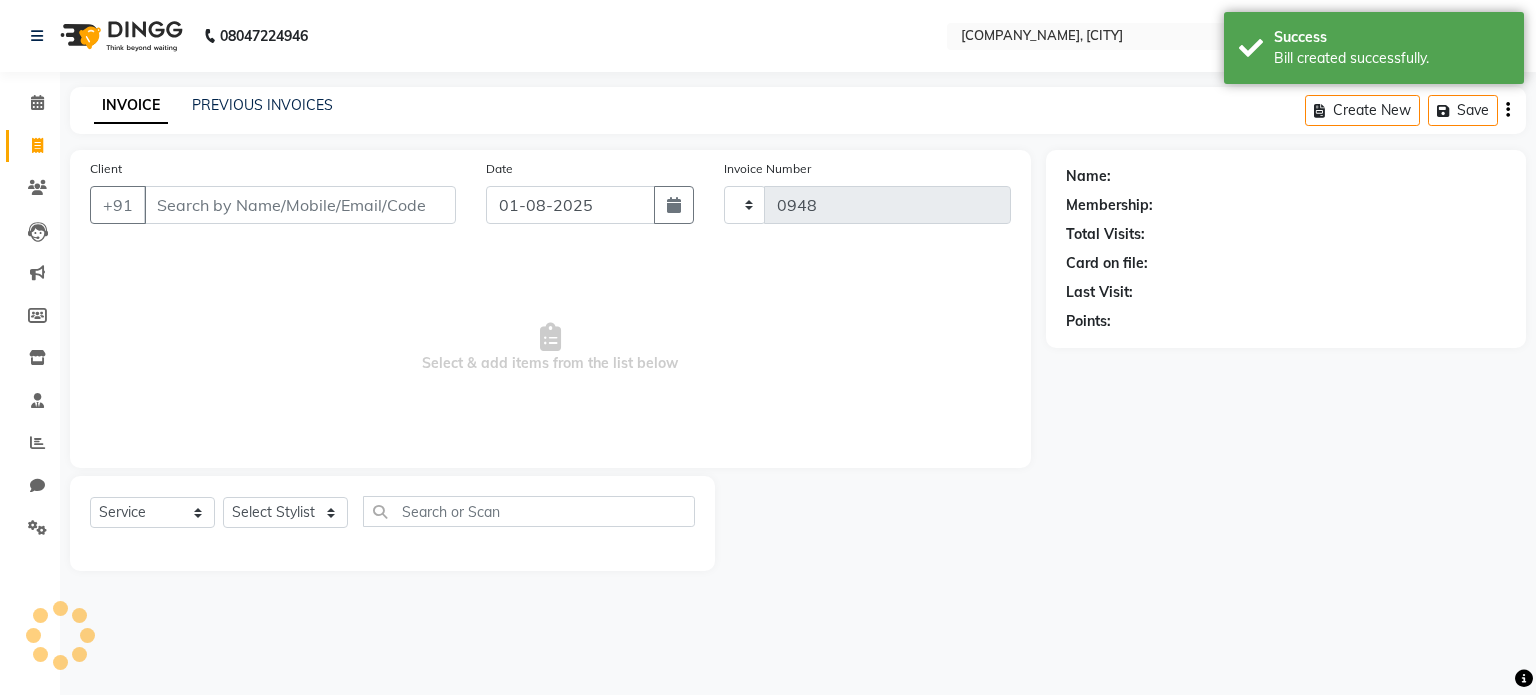 select on "7756" 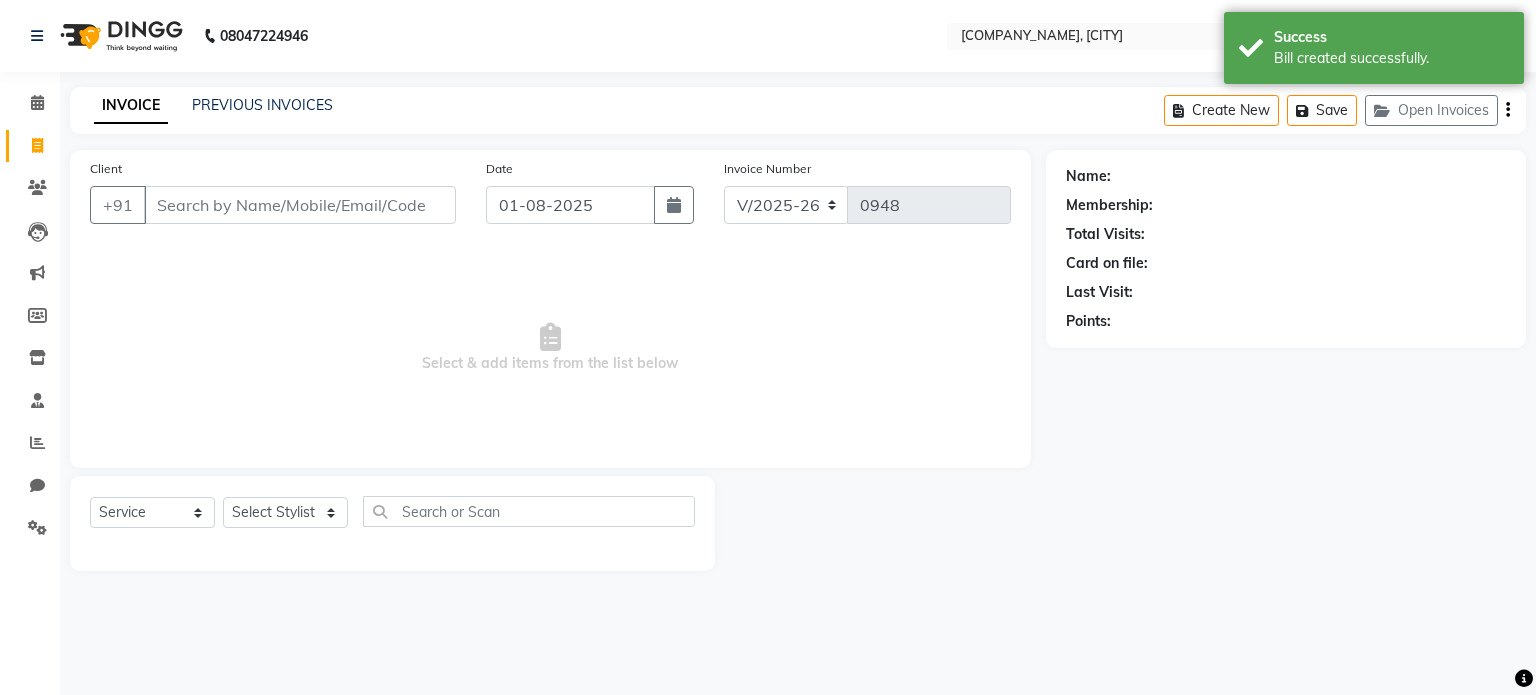 click on "Client" at bounding box center (300, 205) 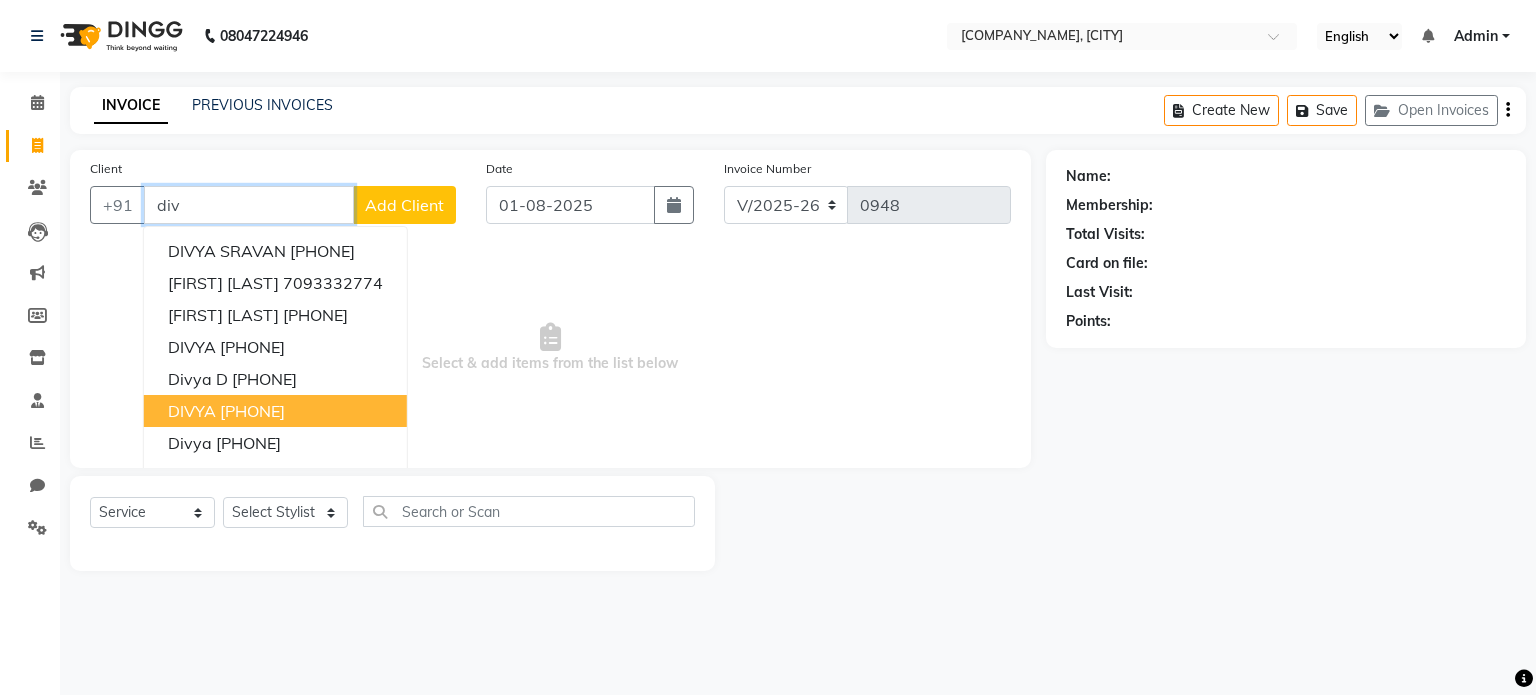 click on "[PHONE]" at bounding box center (252, 411) 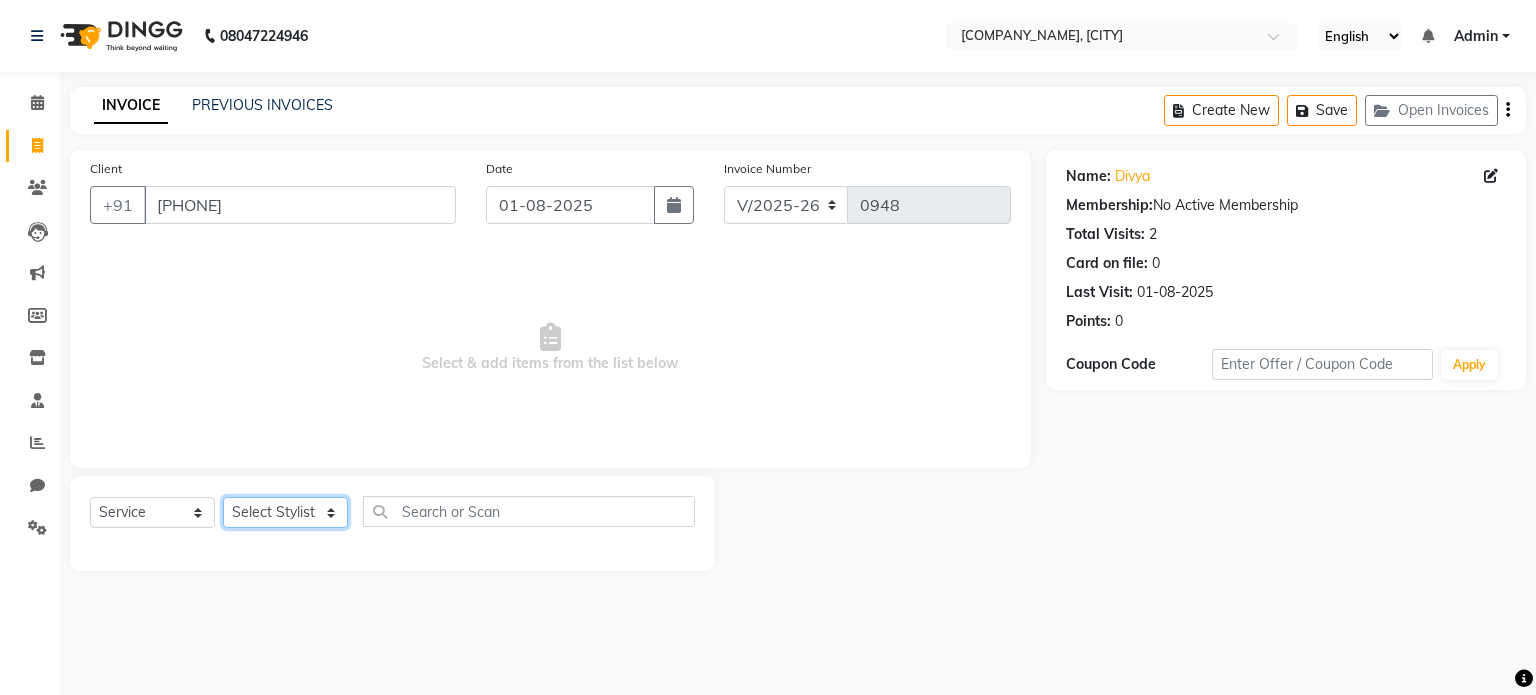 drag, startPoint x: 309, startPoint y: 519, endPoint x: 306, endPoint y: 500, distance: 19.235384 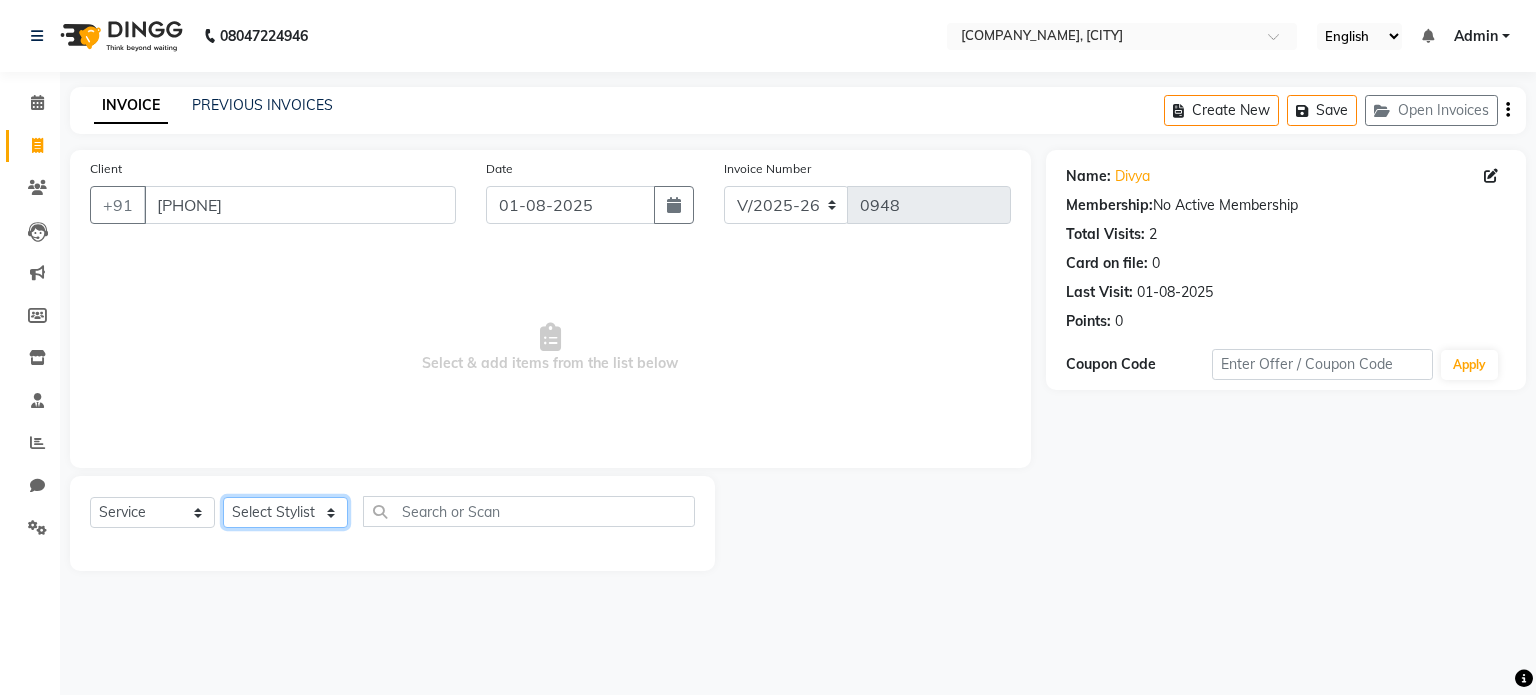 select on "[NUMBER]" 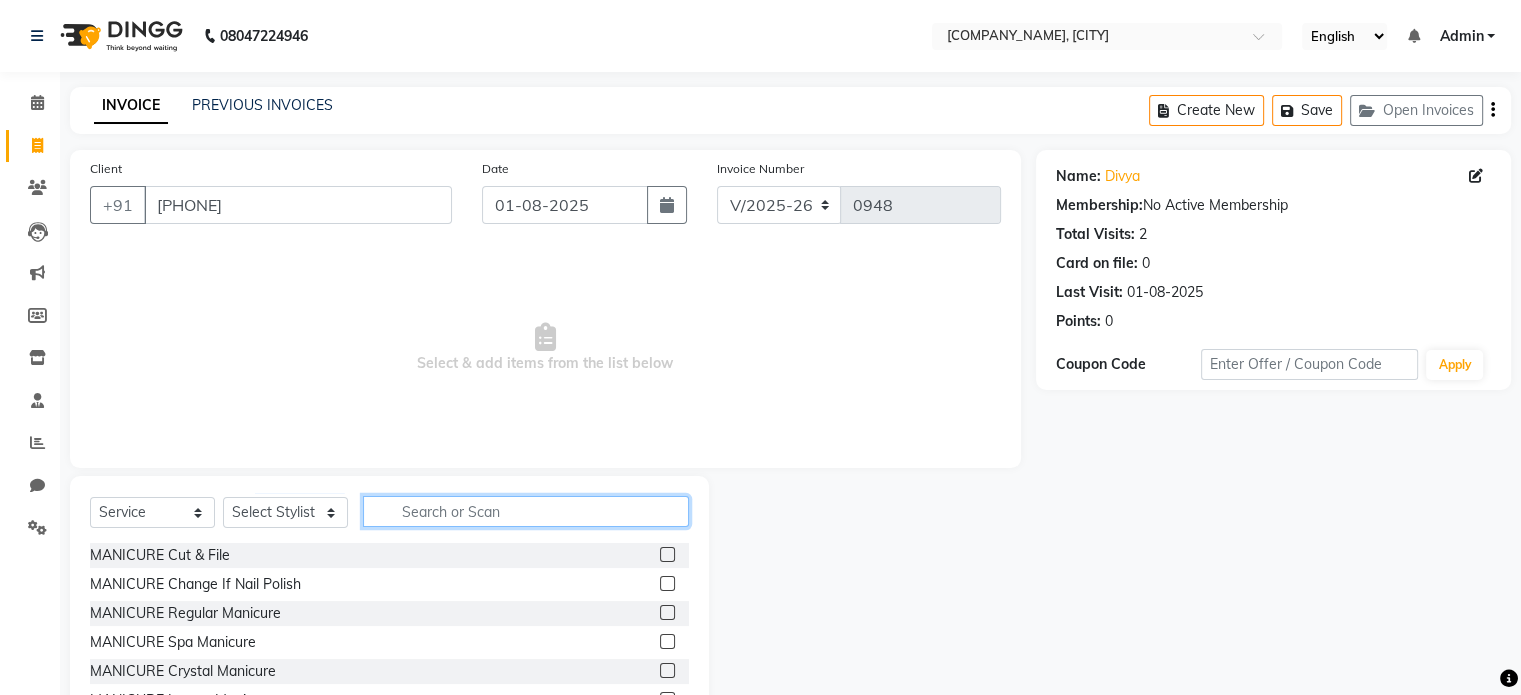 click 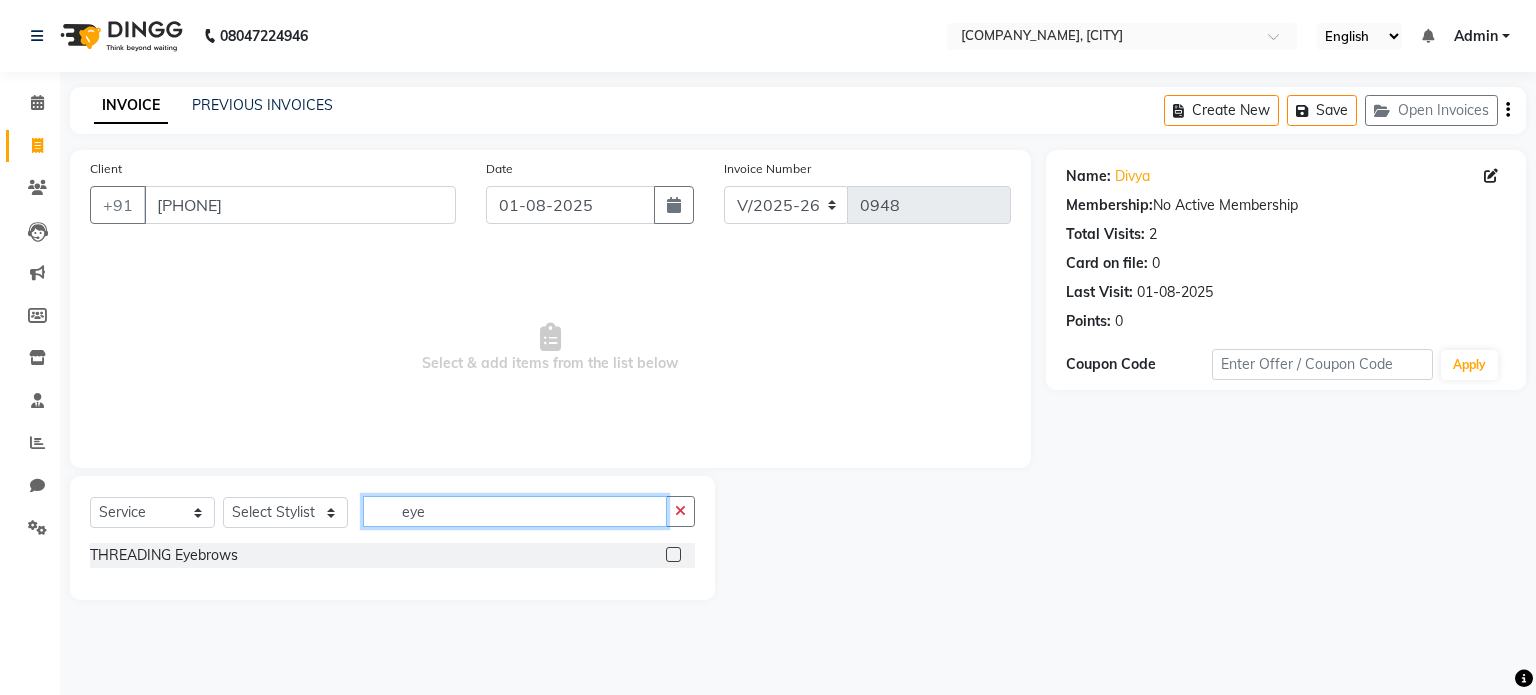 type on "eye" 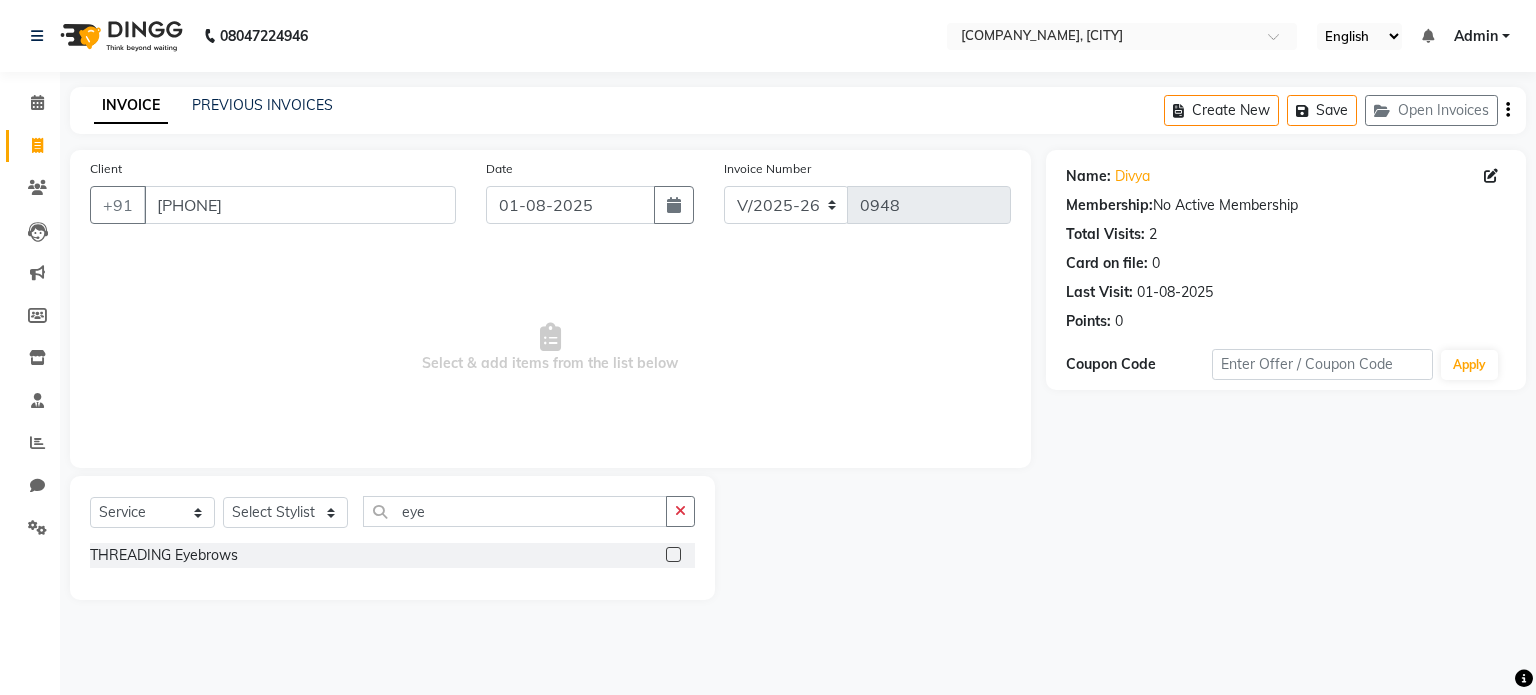 click 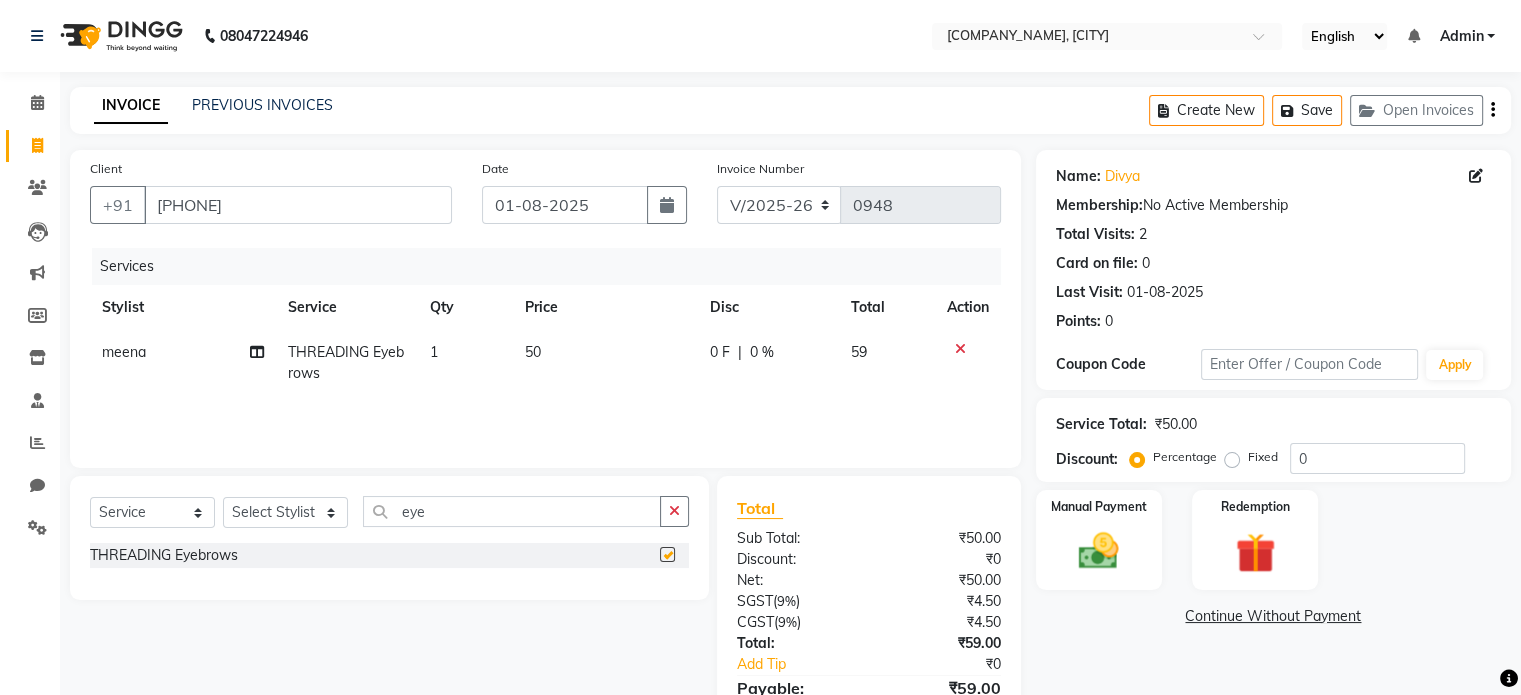 checkbox on "false" 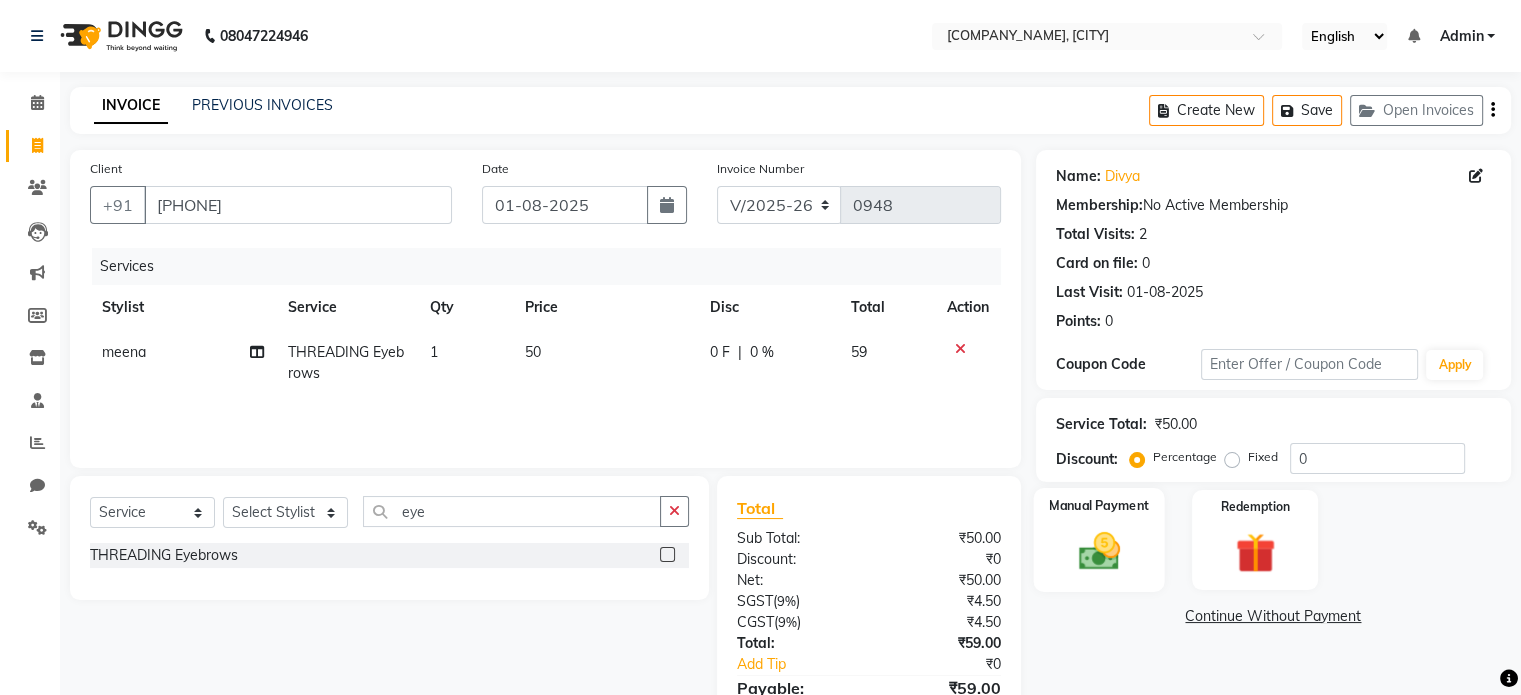 click on "Manual Payment" 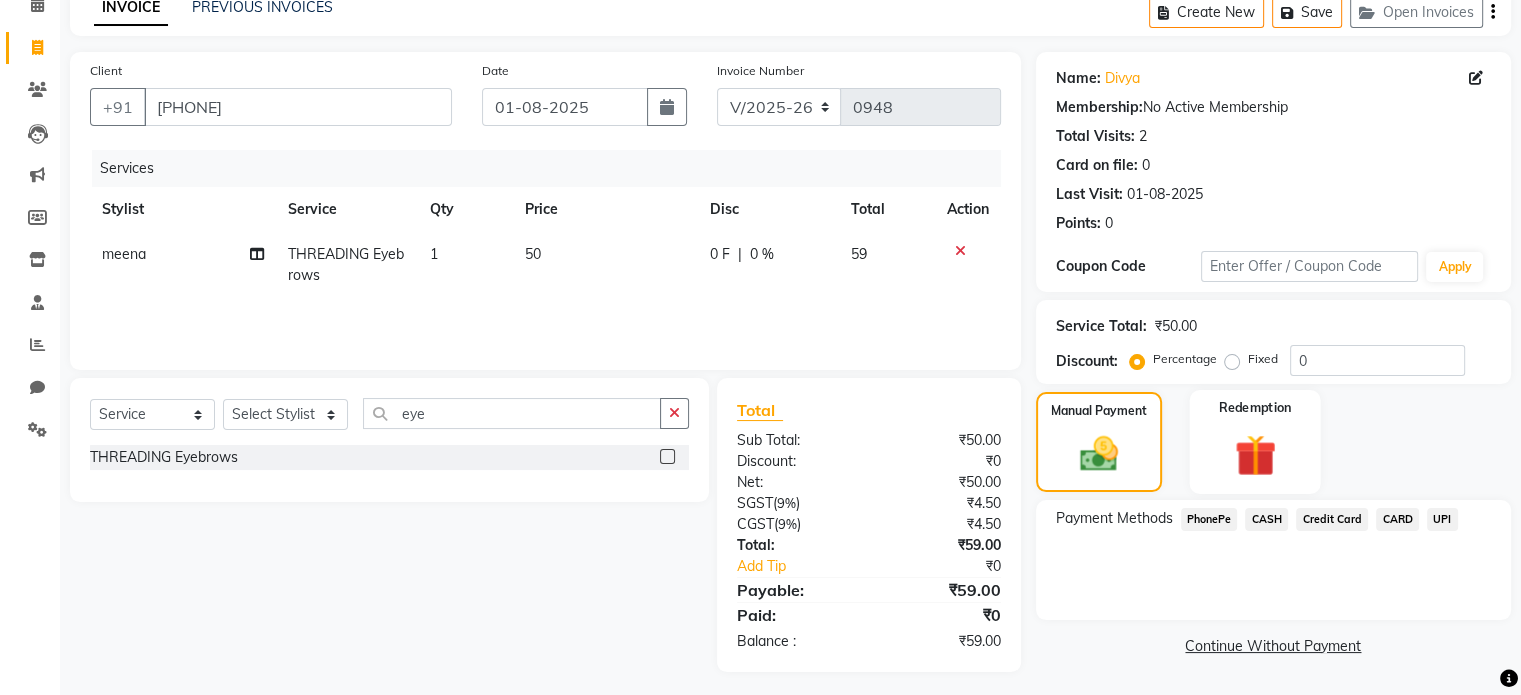 scroll, scrollTop: 105, scrollLeft: 0, axis: vertical 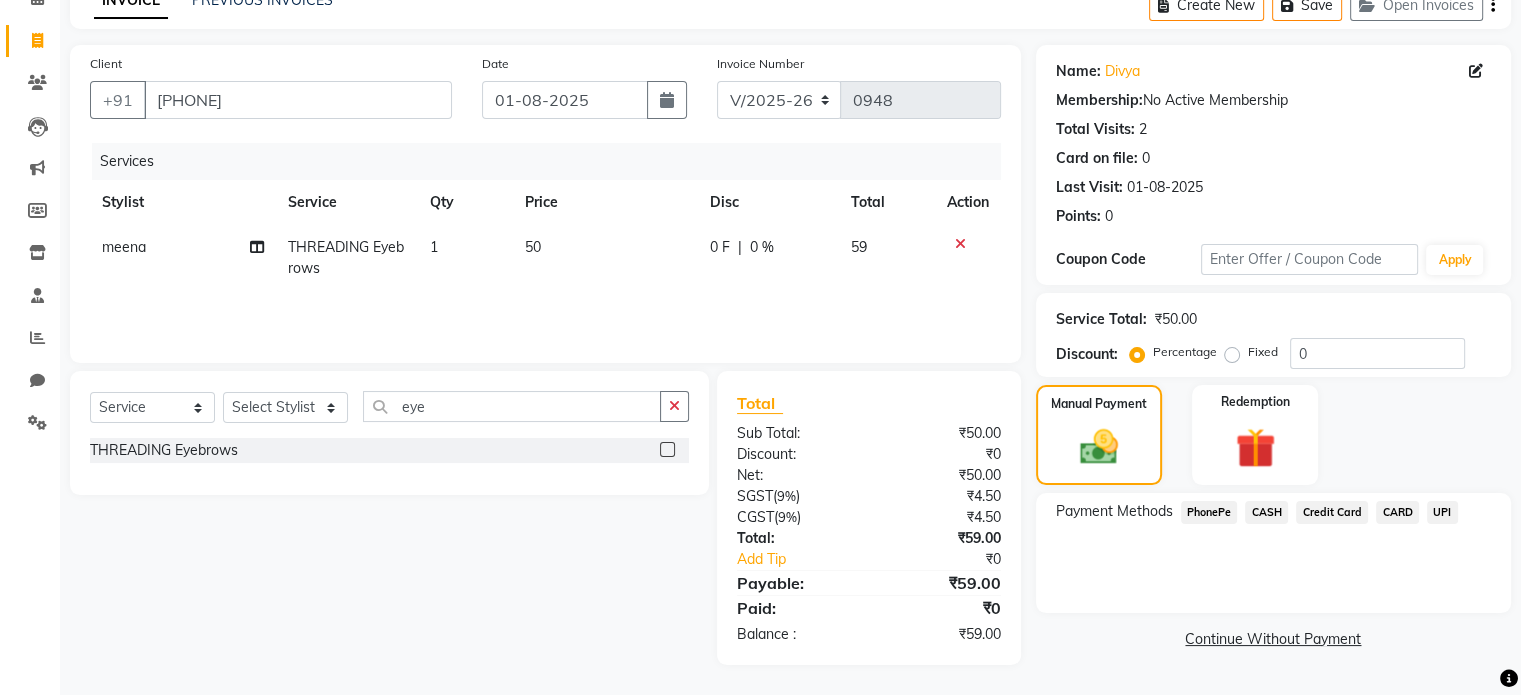 click on "UPI" 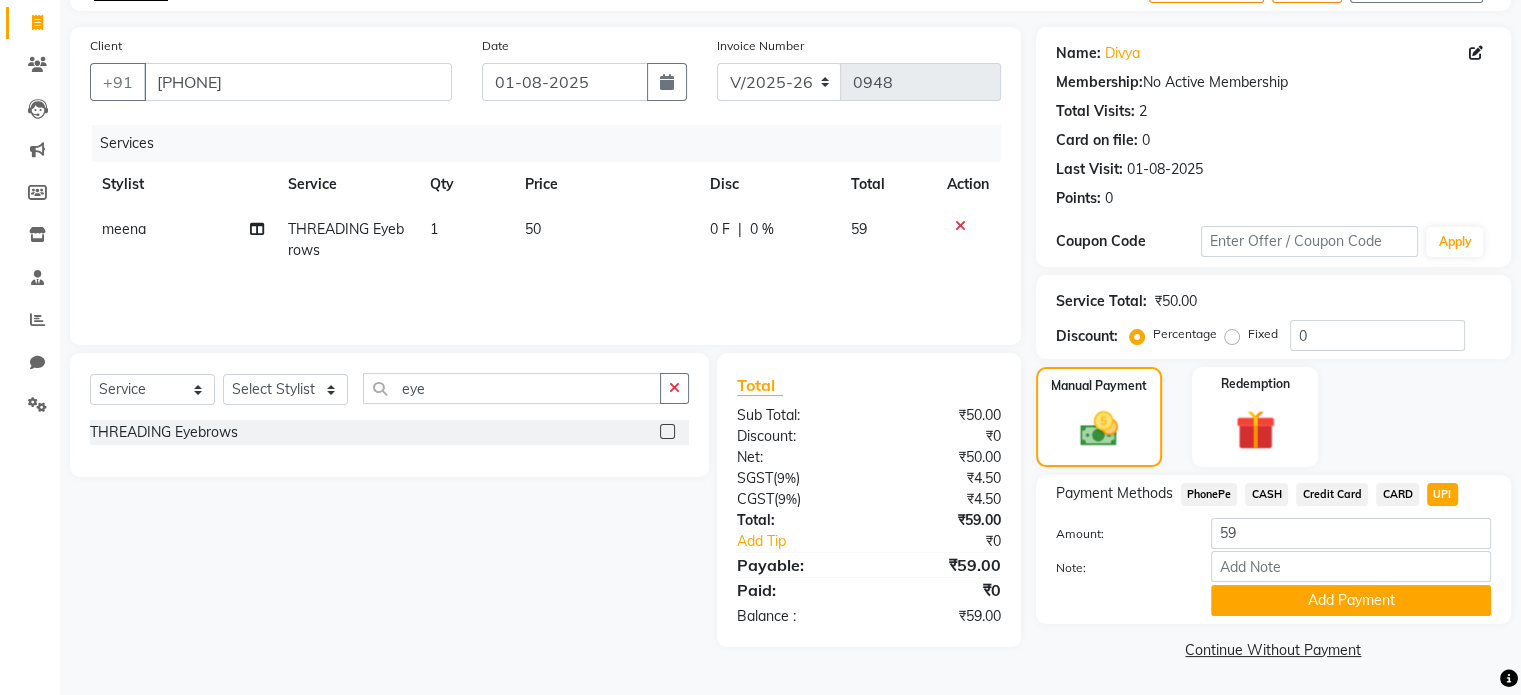 click on "Add Payment" 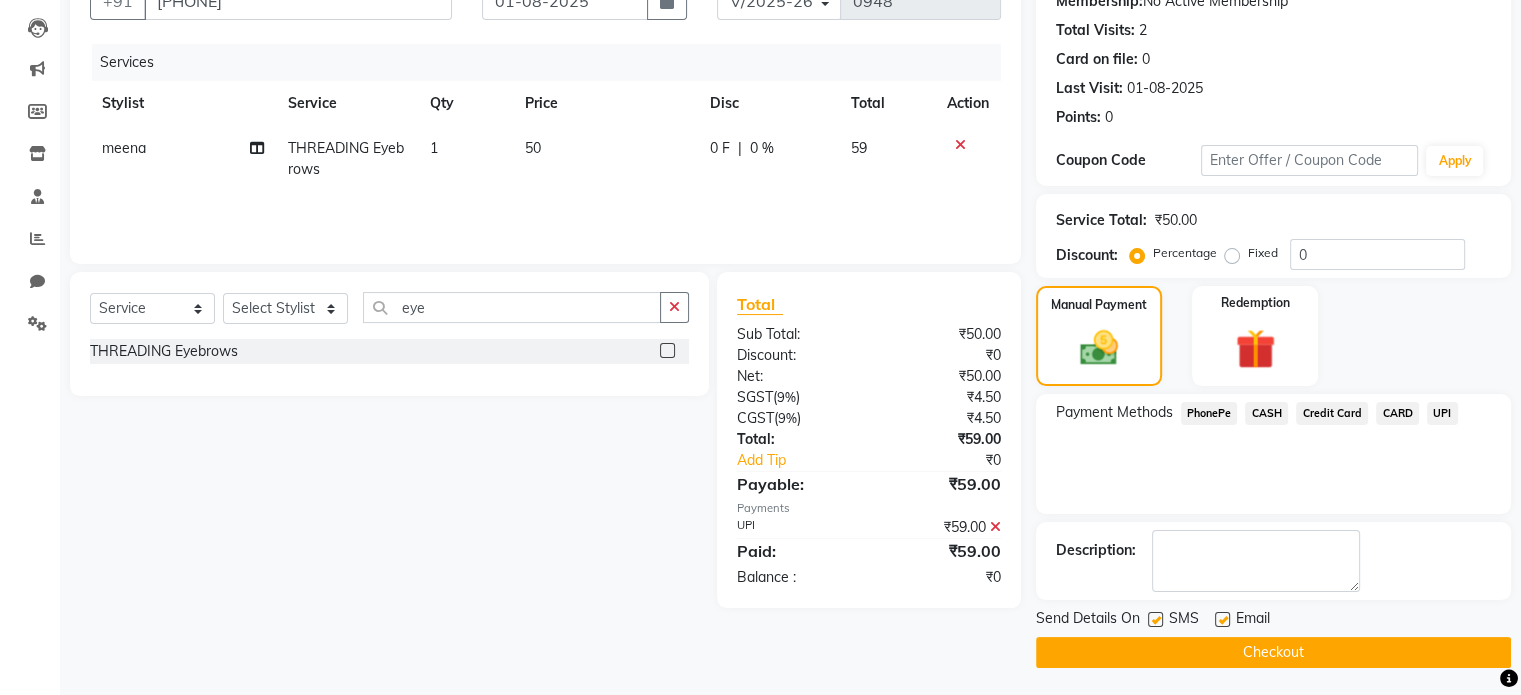 scroll, scrollTop: 205, scrollLeft: 0, axis: vertical 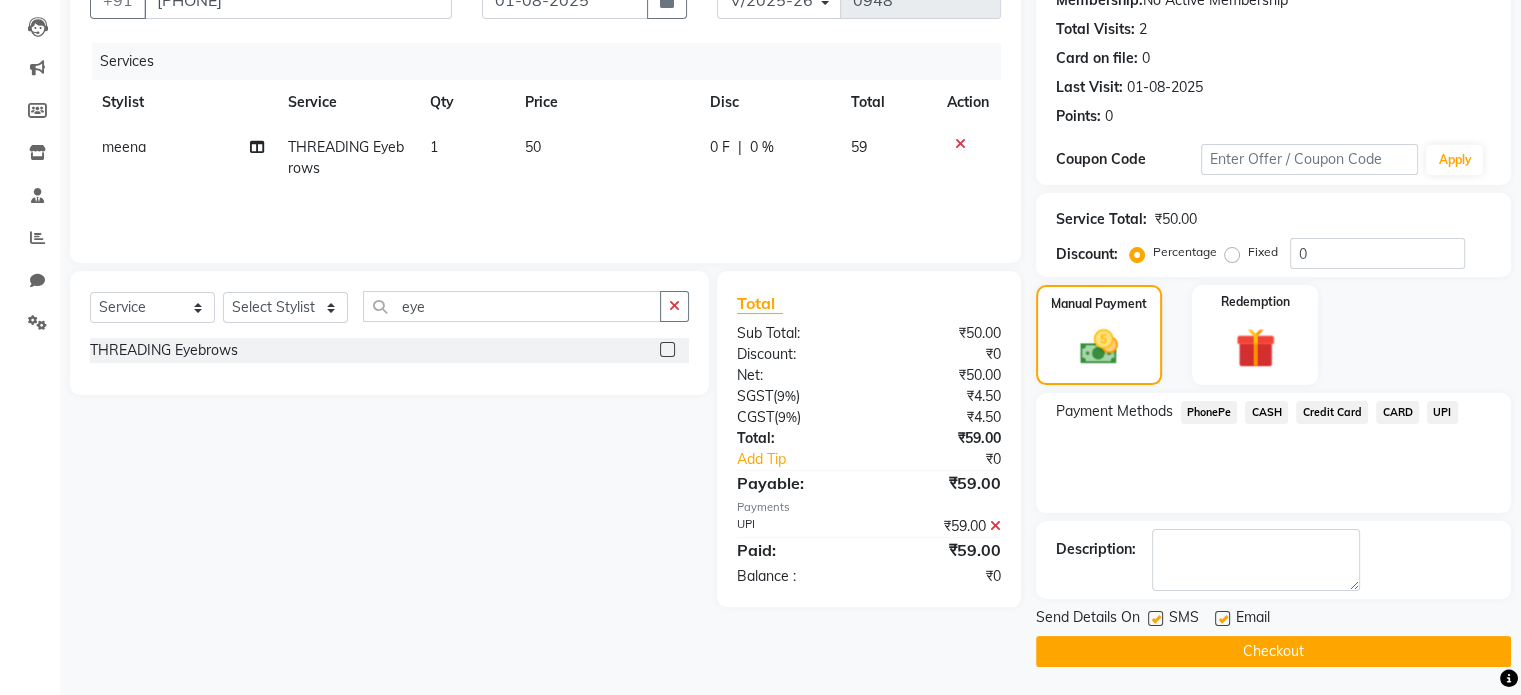 click 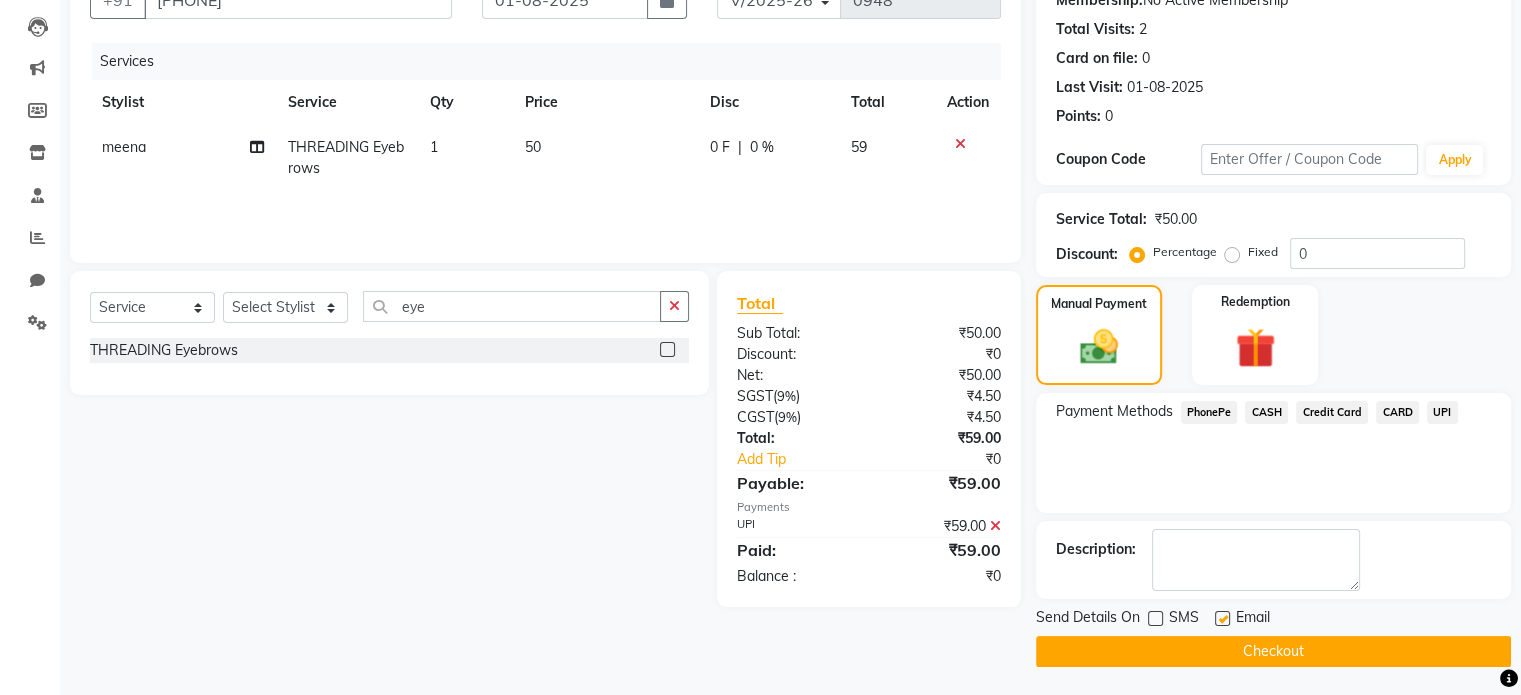 click 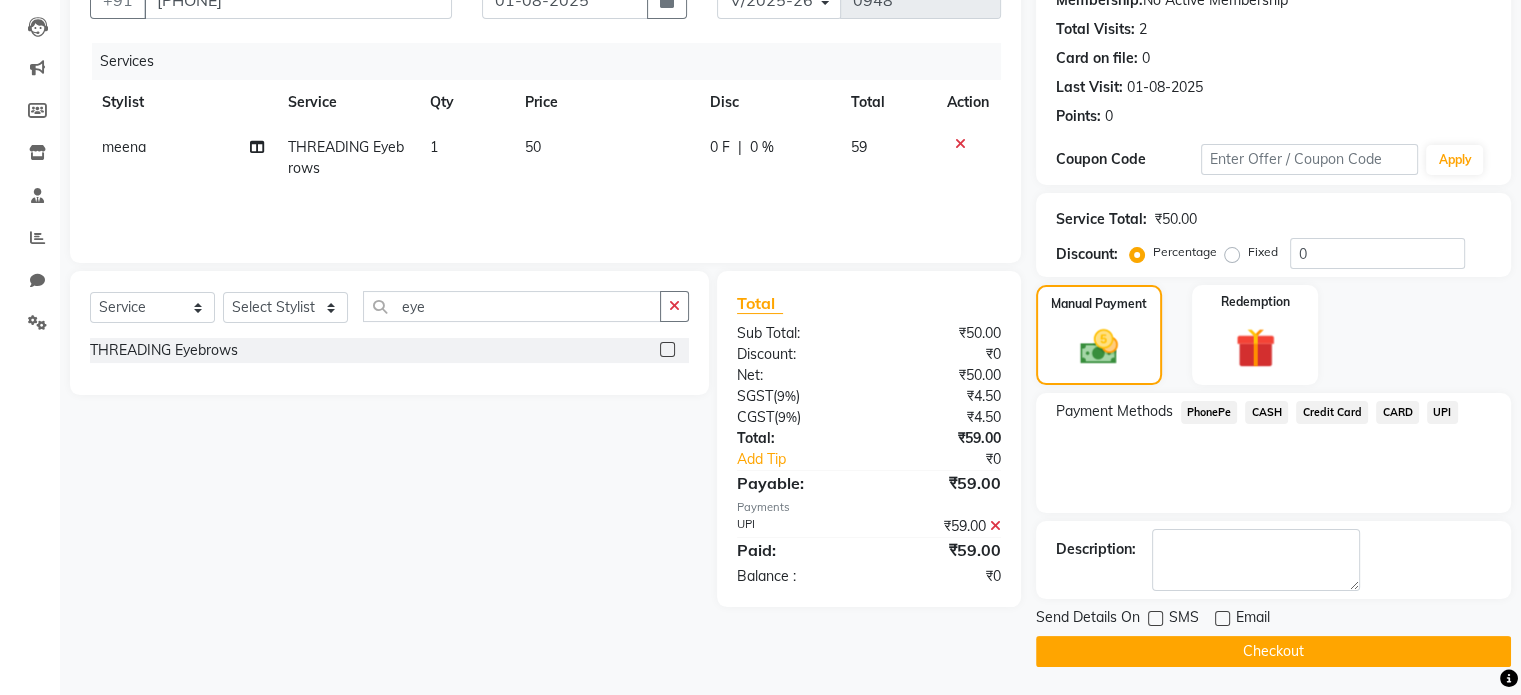 click on "Checkout" 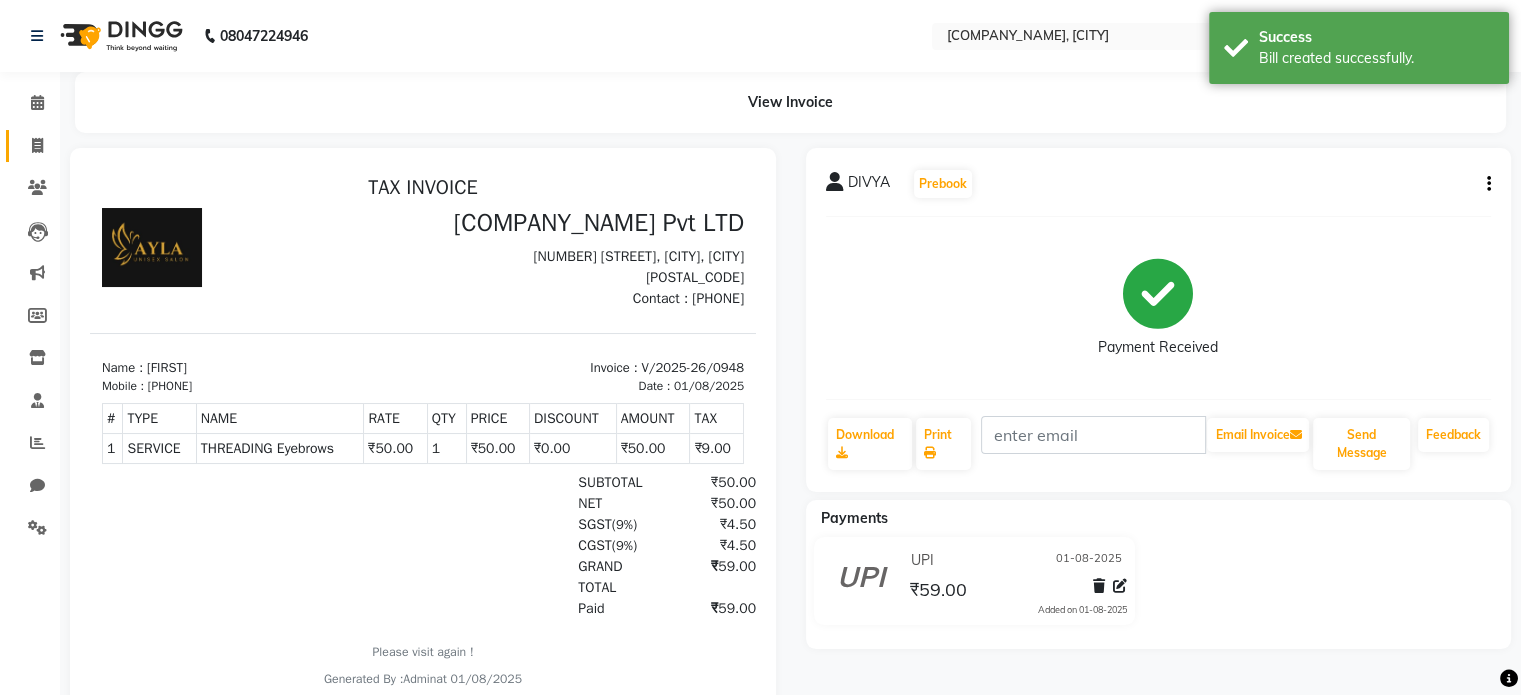 scroll, scrollTop: 0, scrollLeft: 0, axis: both 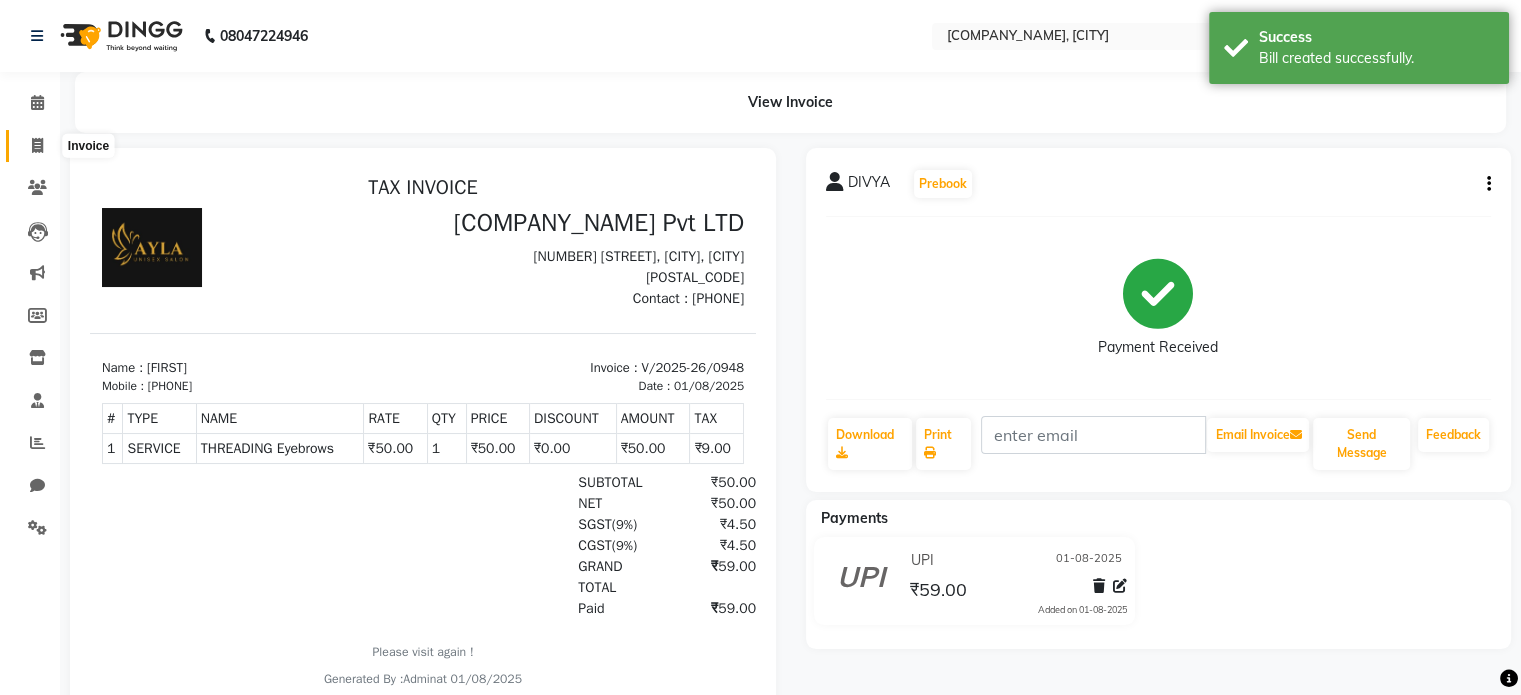 click 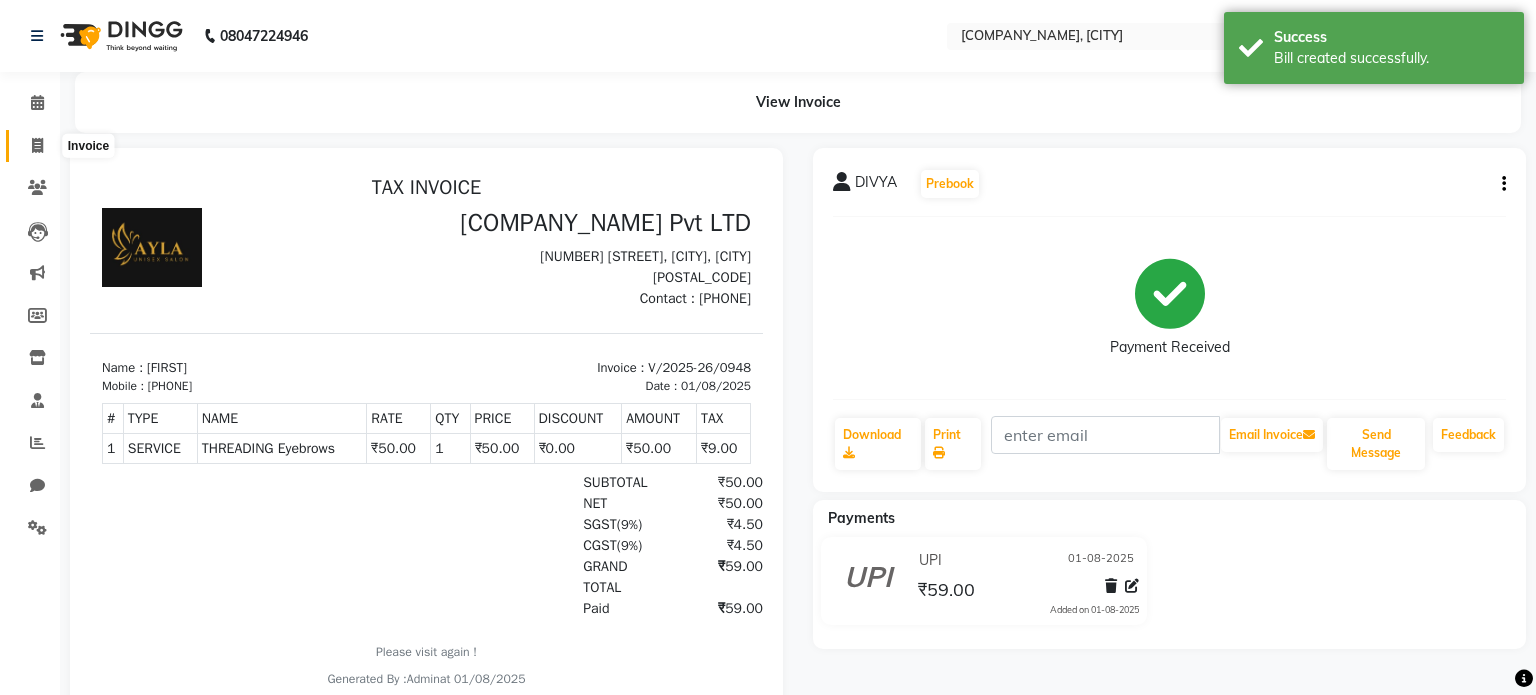 select on "service" 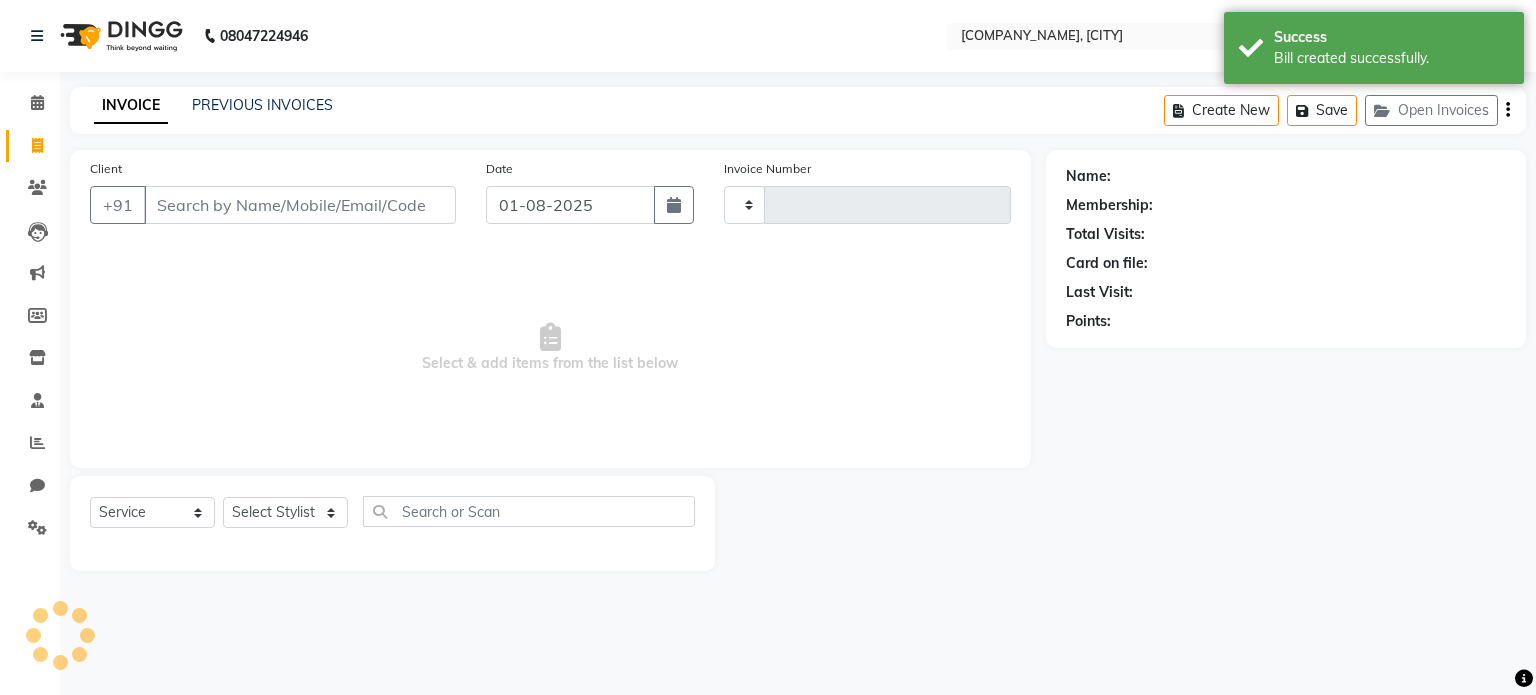 type on "0949" 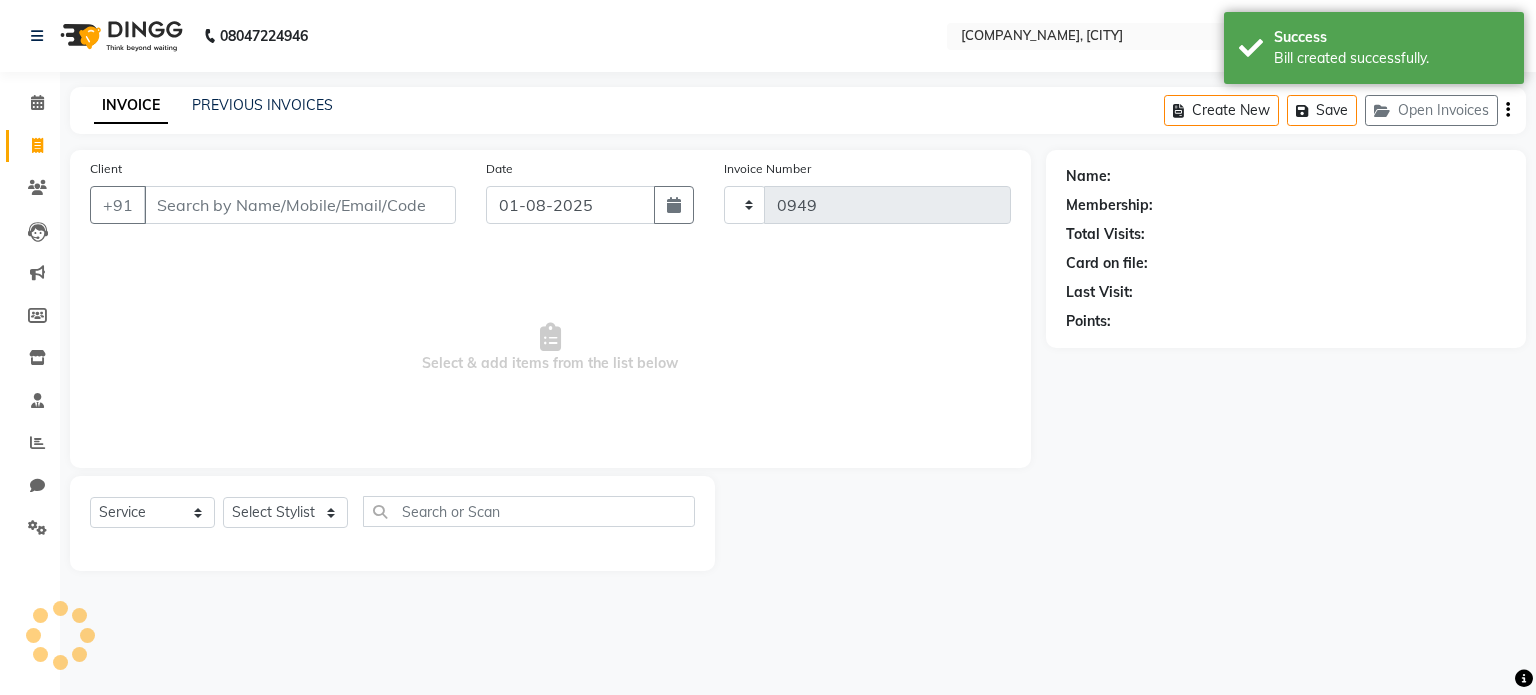 select on "7756" 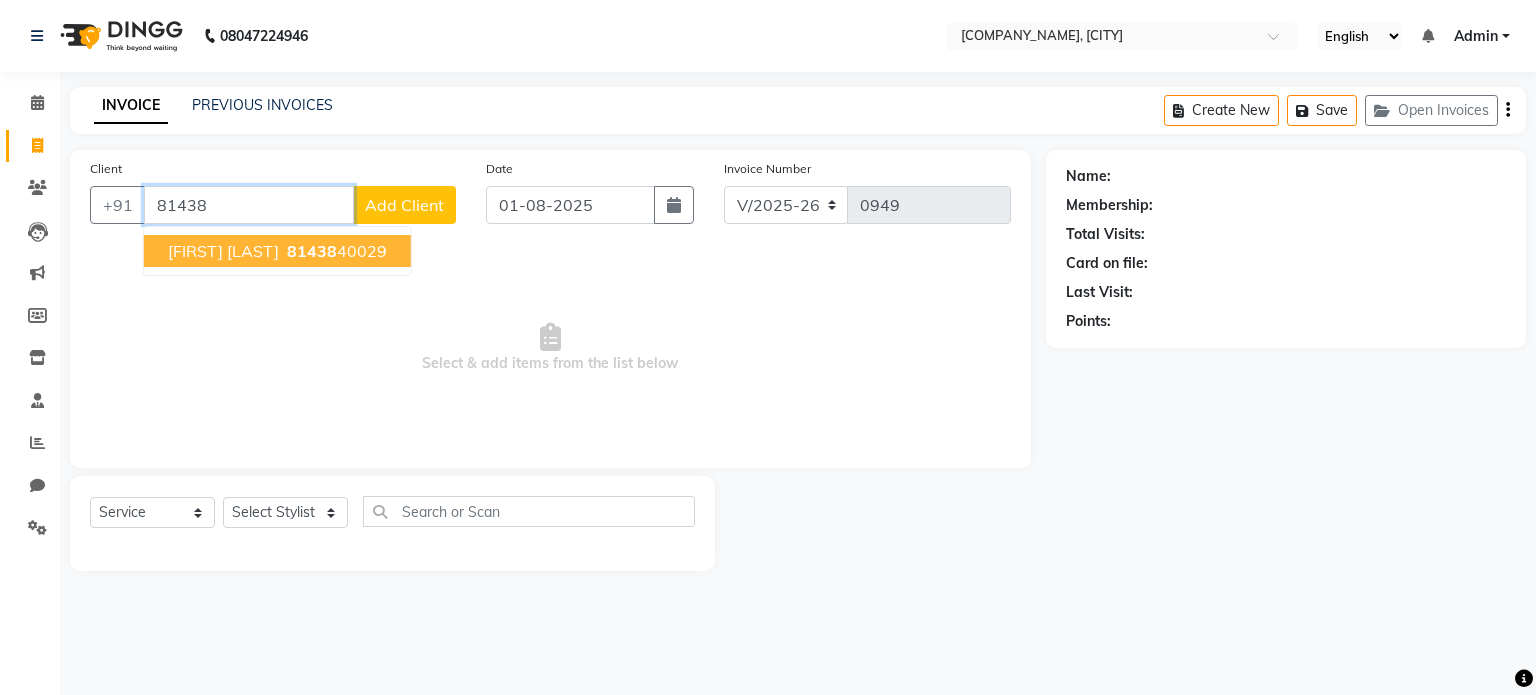 click on "81438" at bounding box center (312, 251) 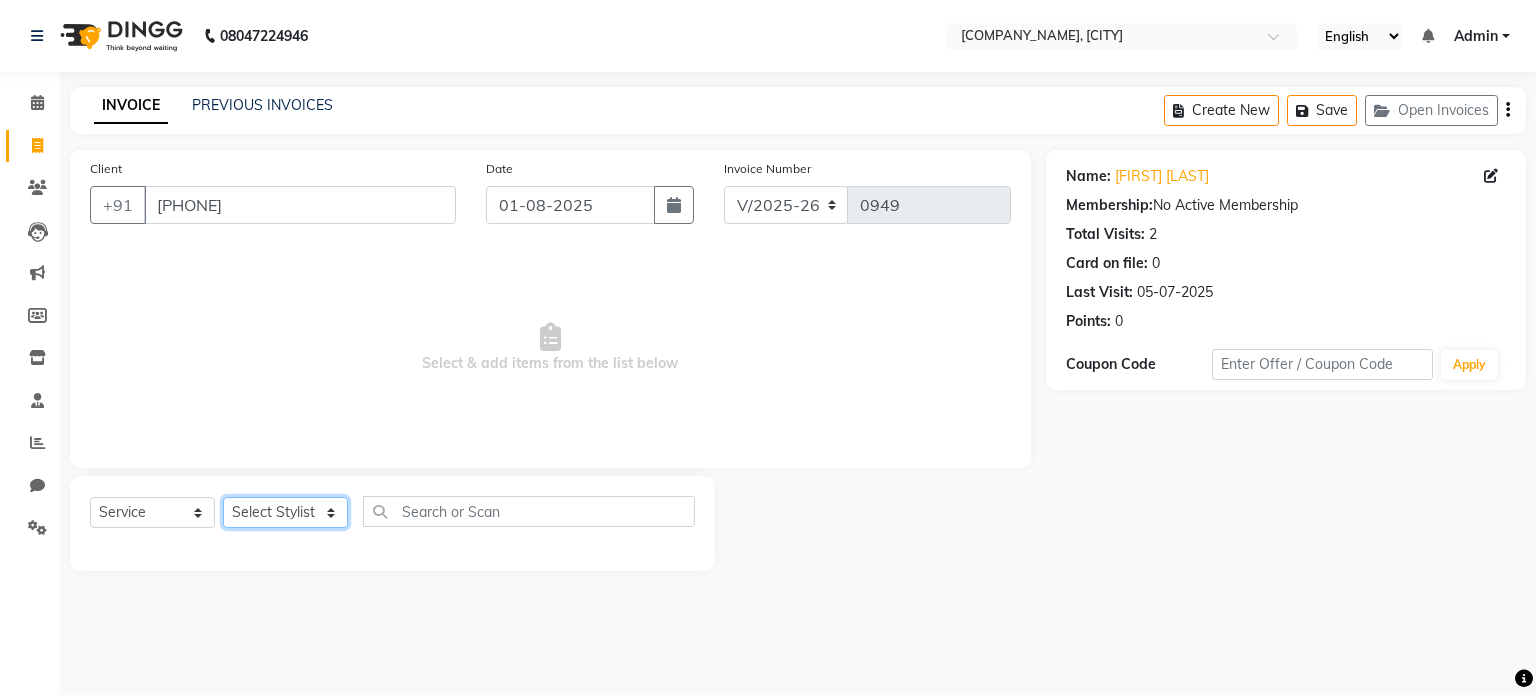 click on "Select Stylist Akshit raja BALU meena Neelima Renuka Silpa" 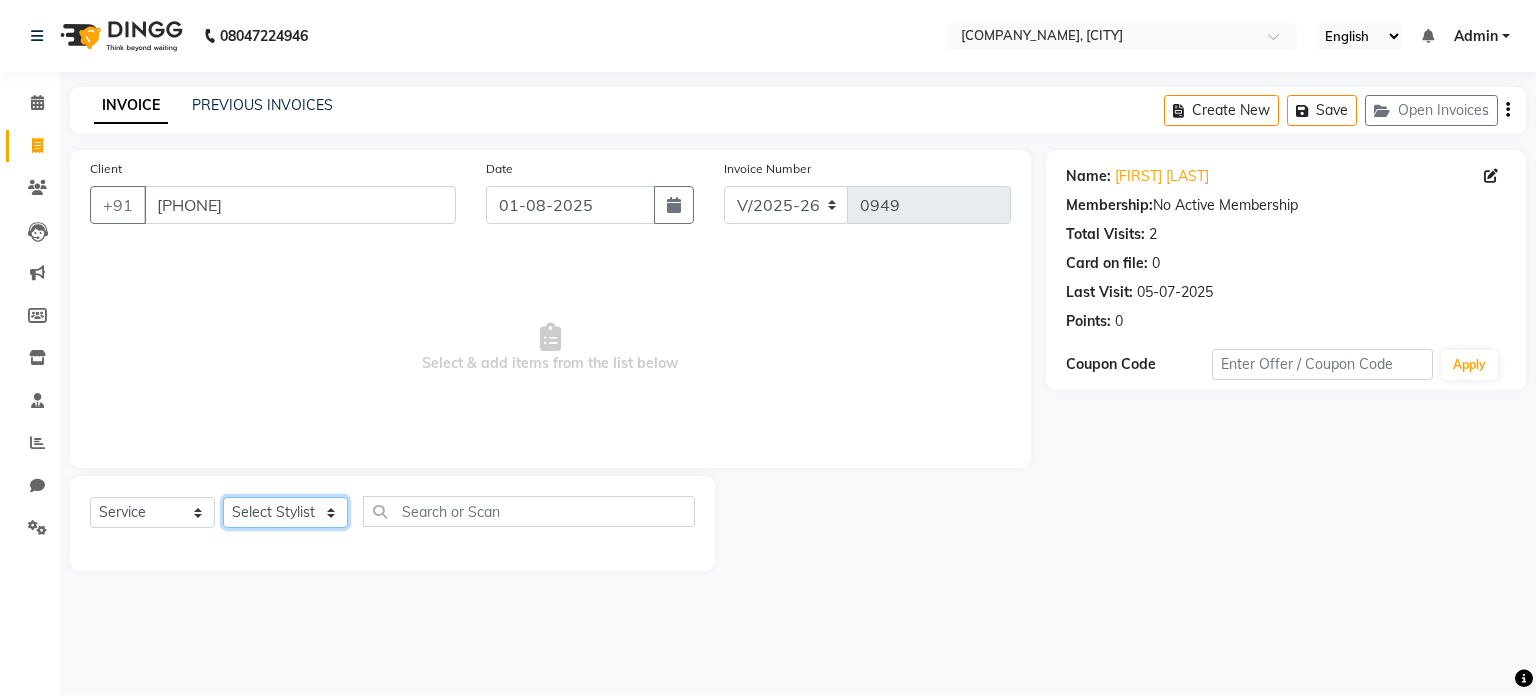 select on "[NUMBER]" 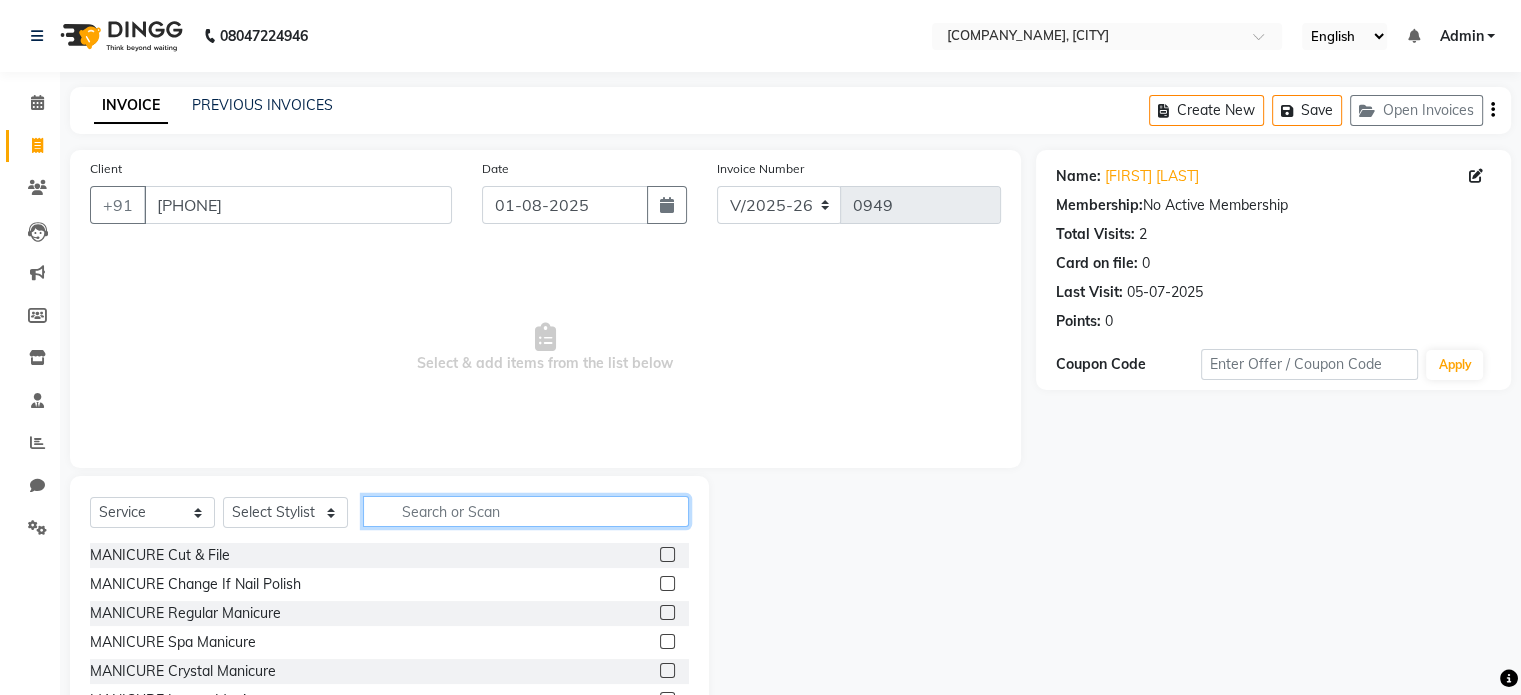 click 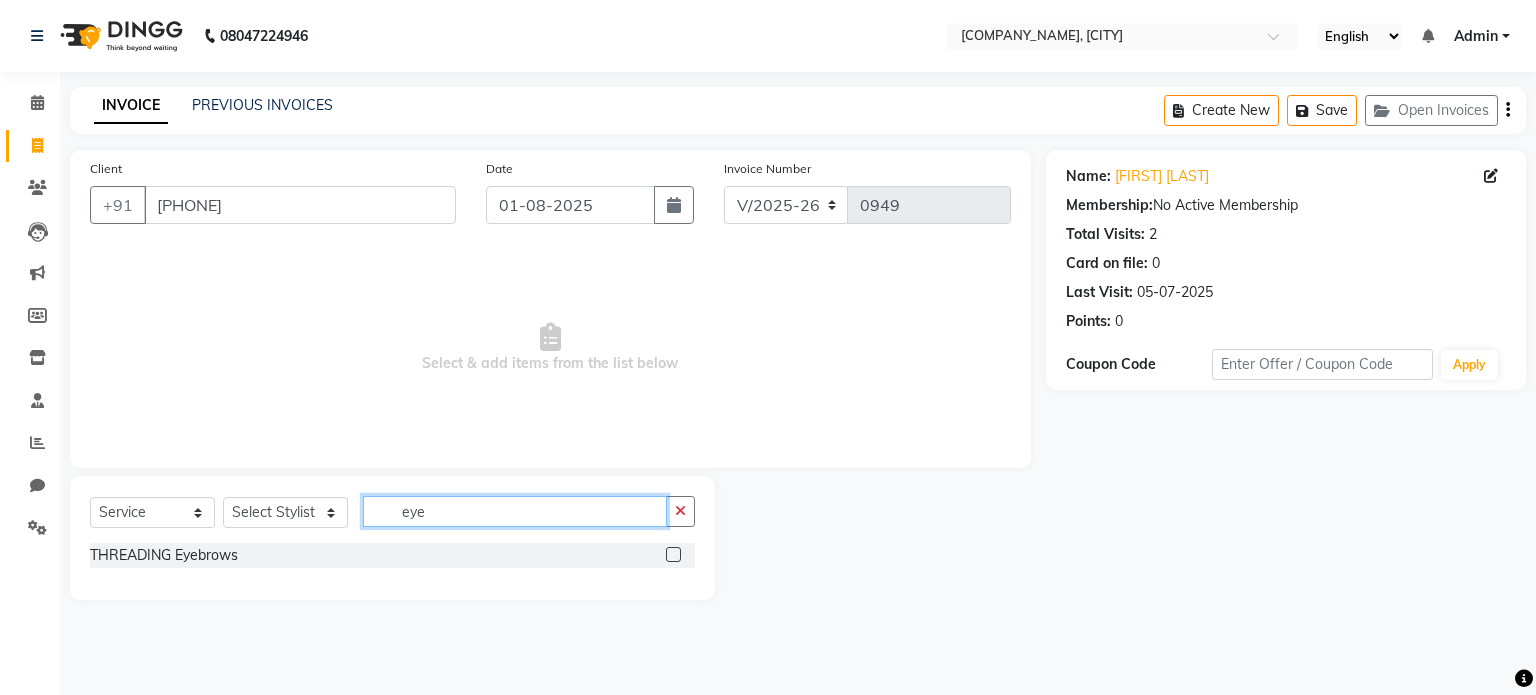 type on "eye" 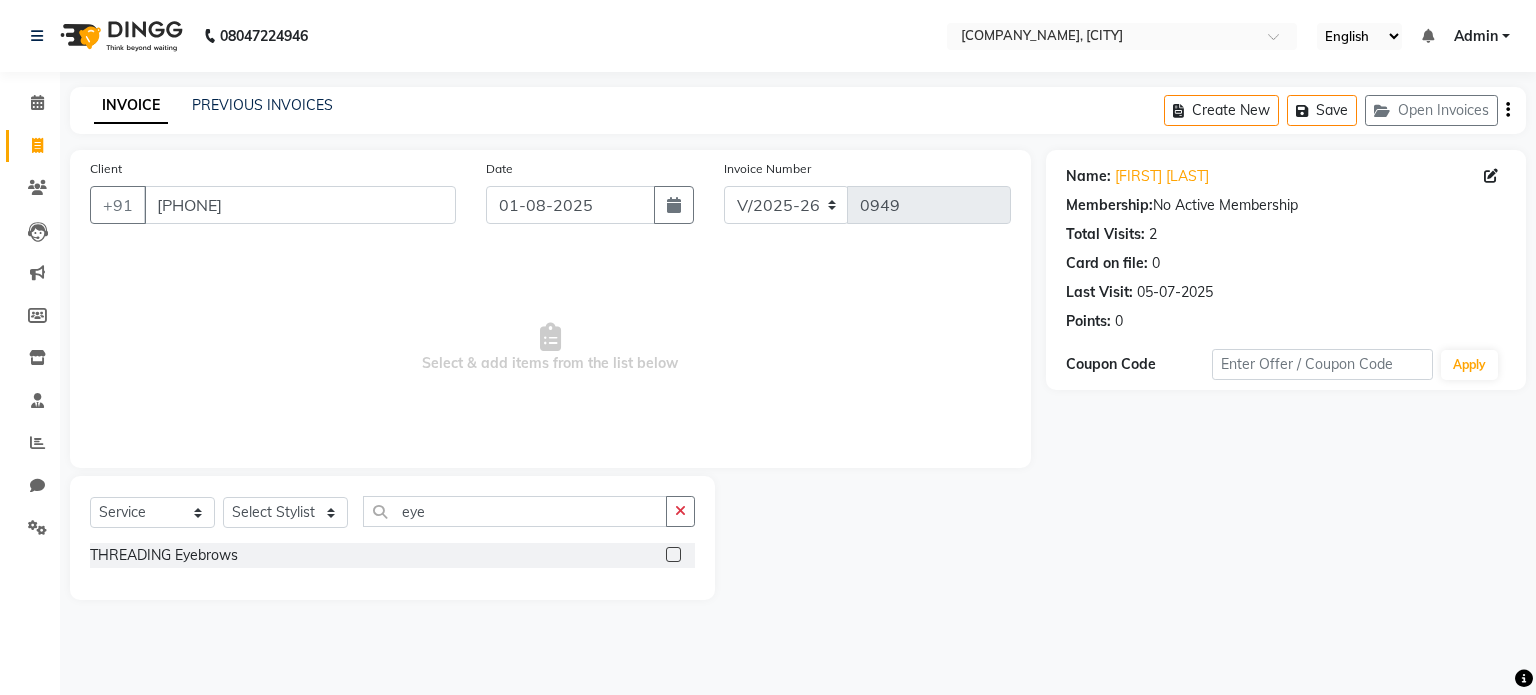 click 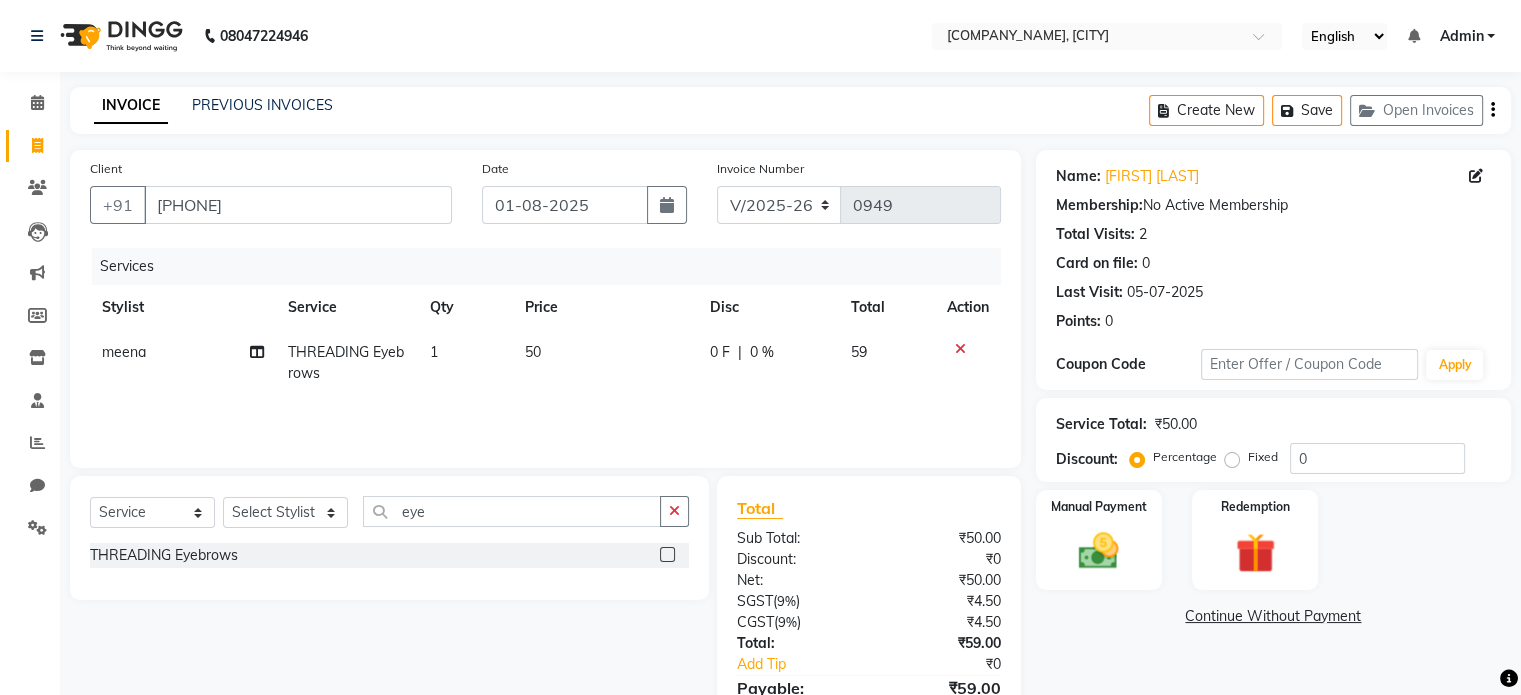 click 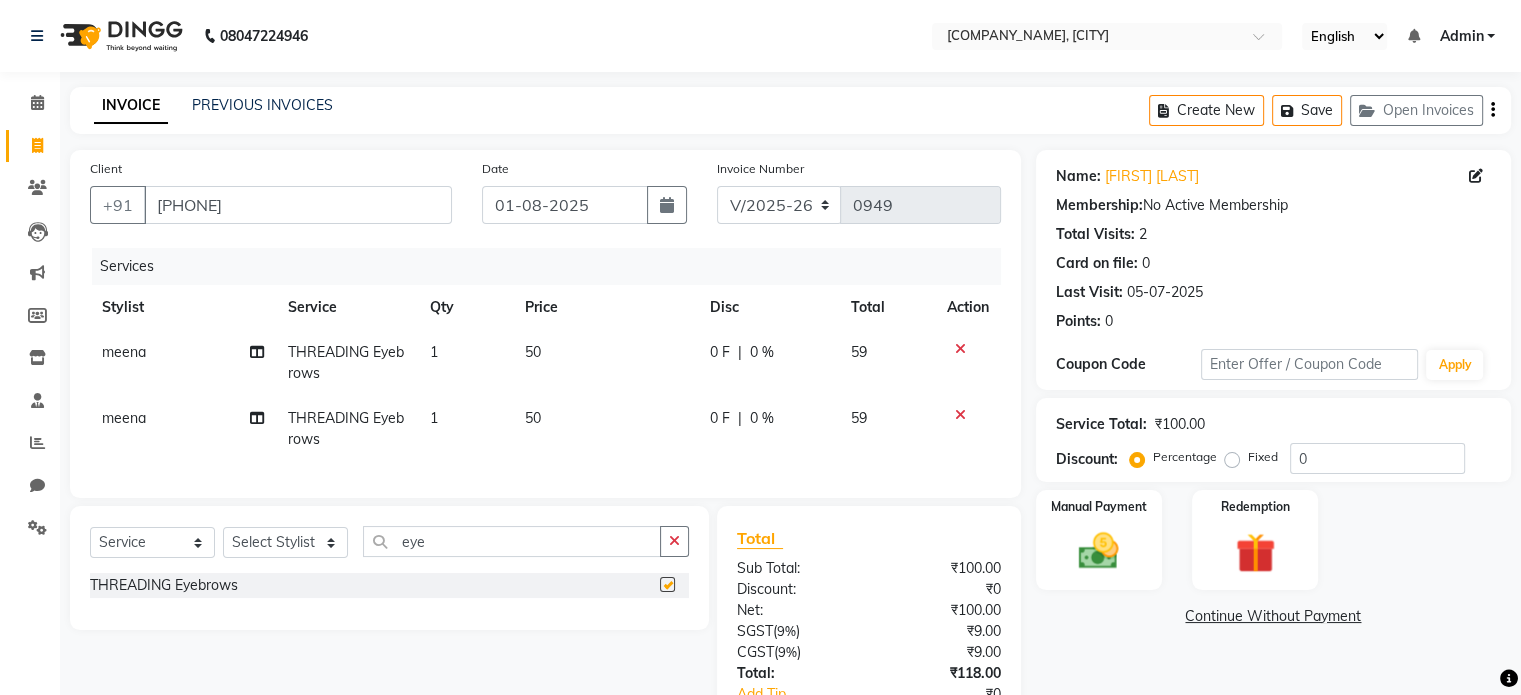 checkbox on "false" 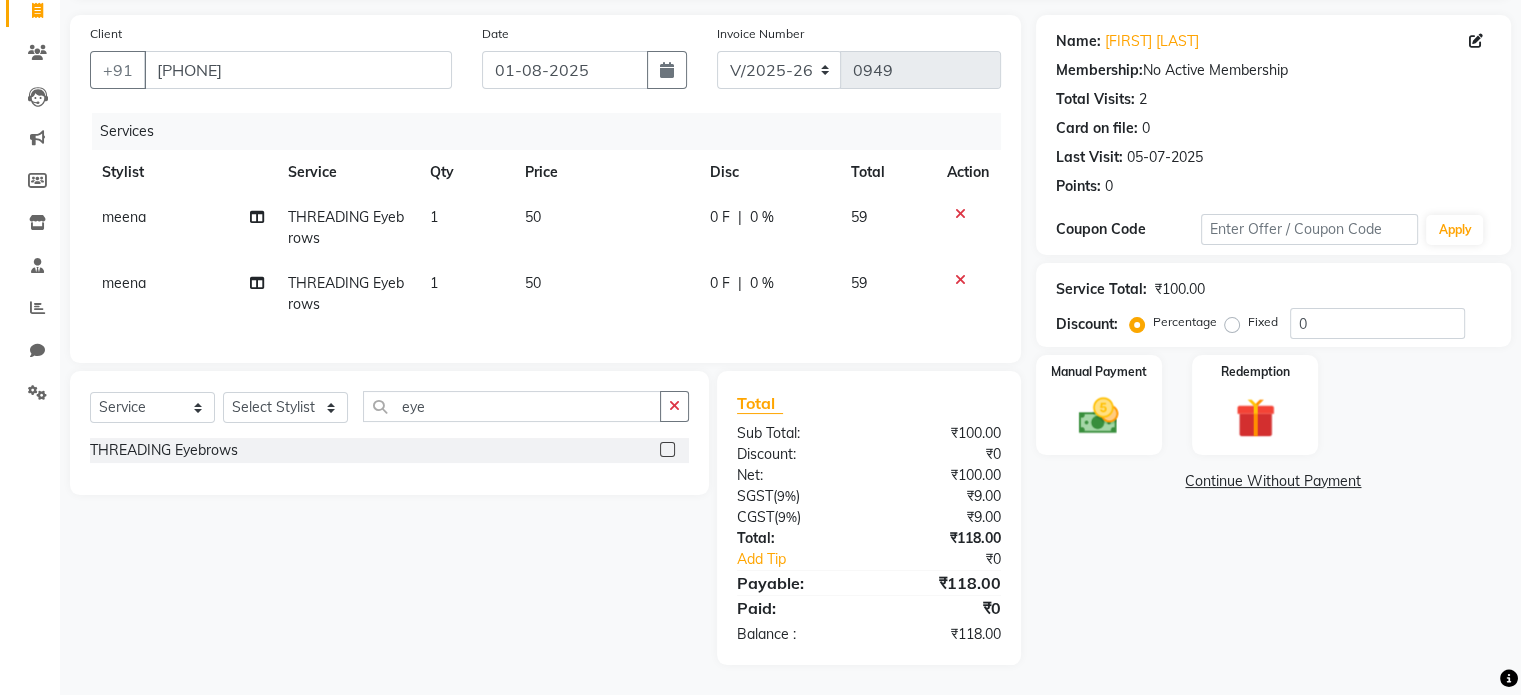 scroll, scrollTop: 150, scrollLeft: 0, axis: vertical 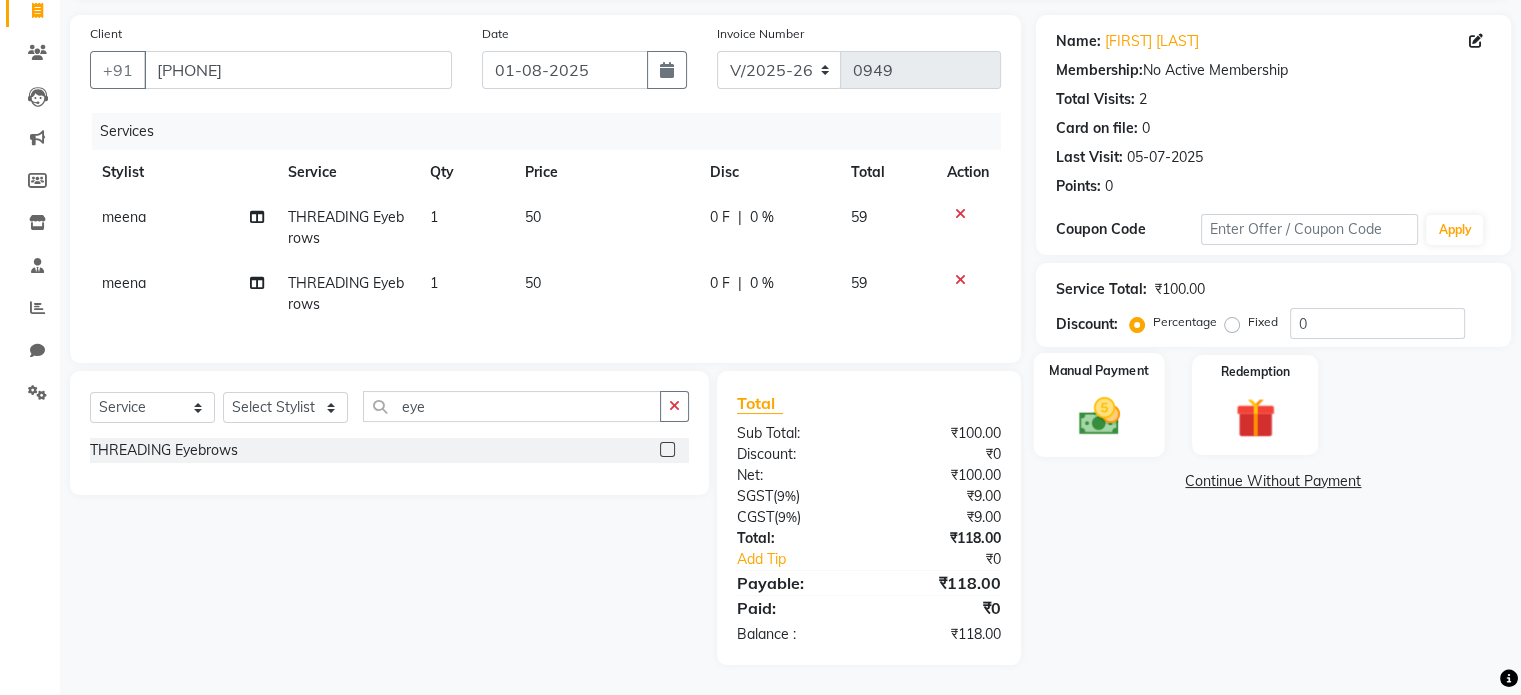 click 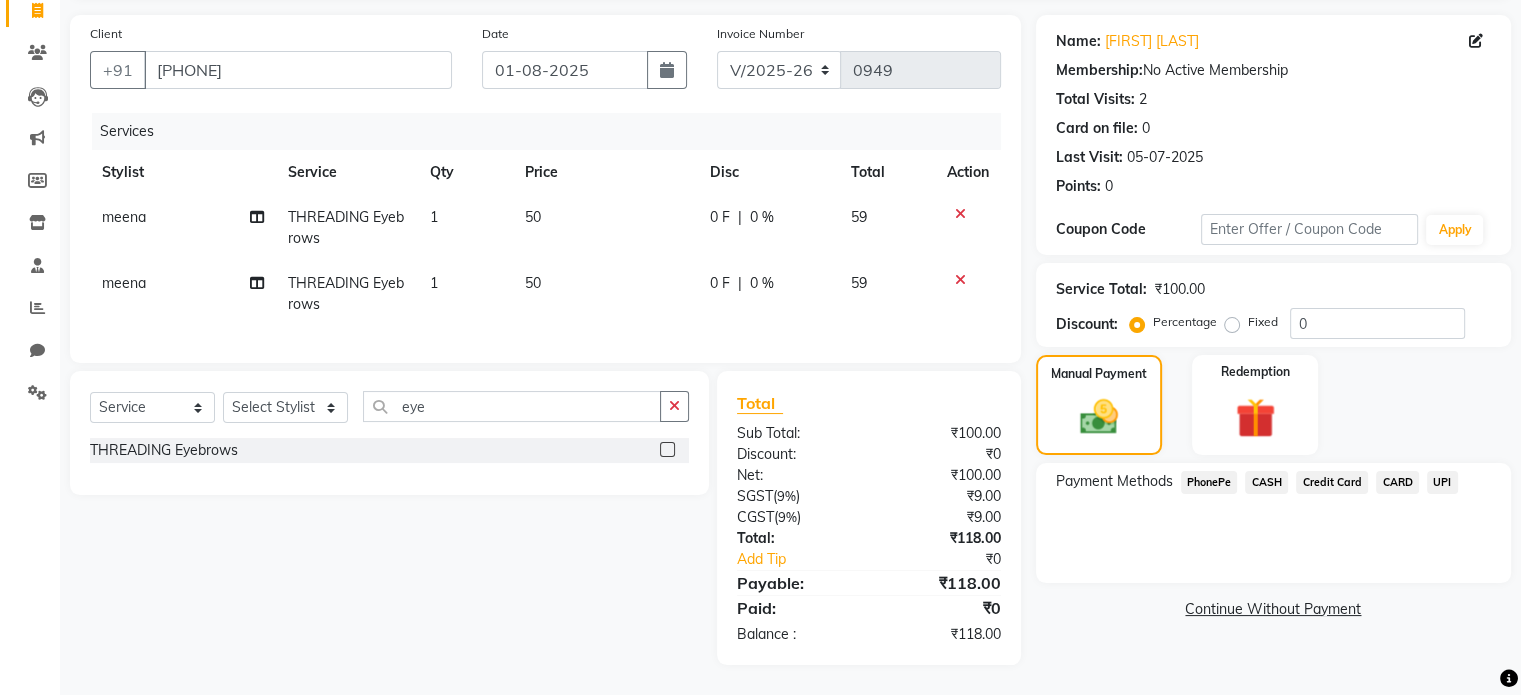 click on "UPI" 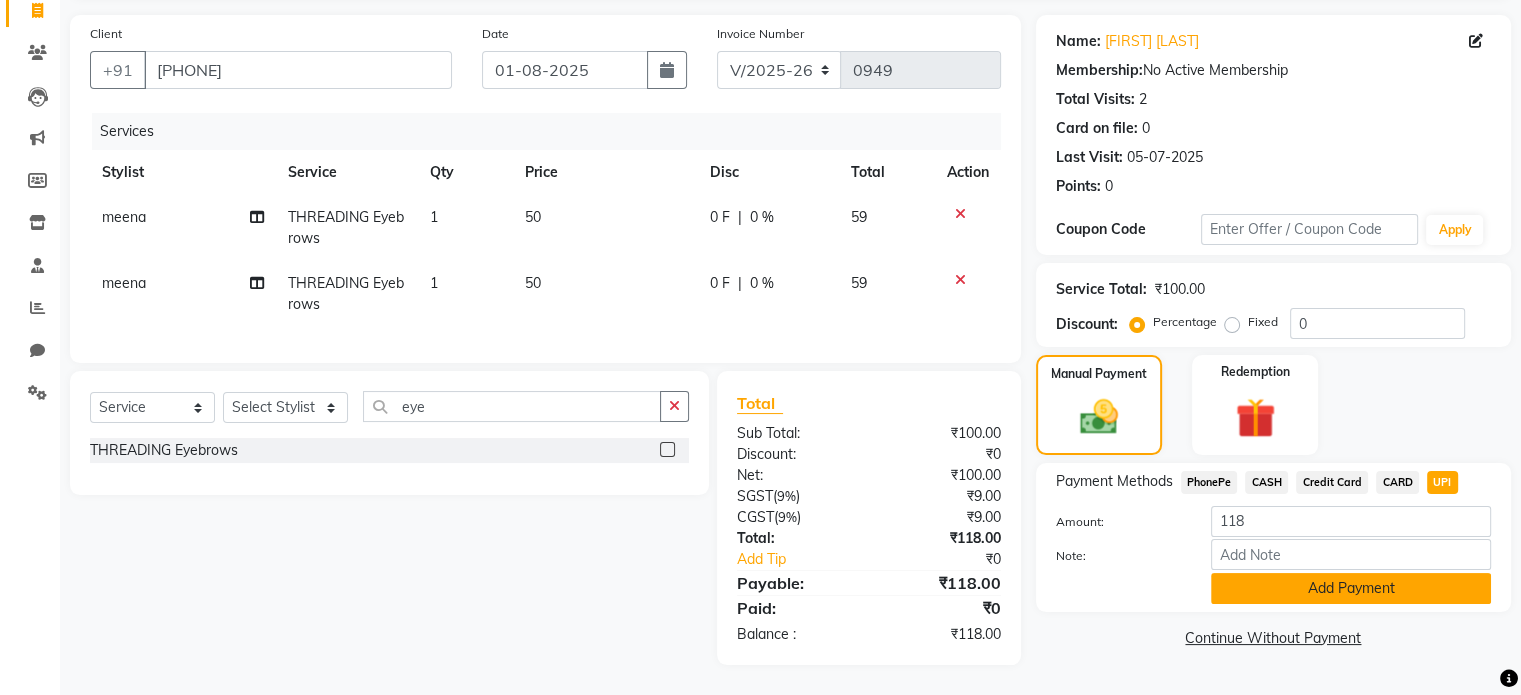 click on "Add Payment" 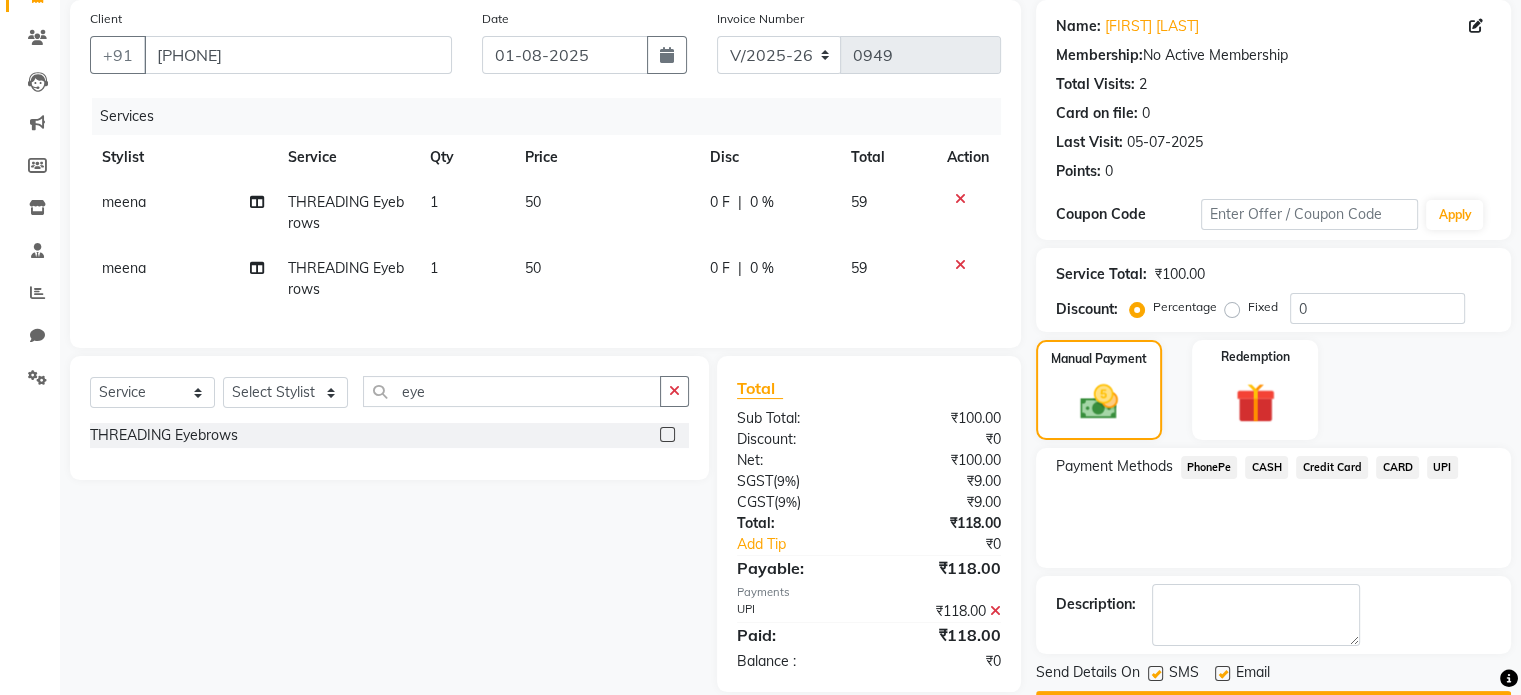 click on "SMS" 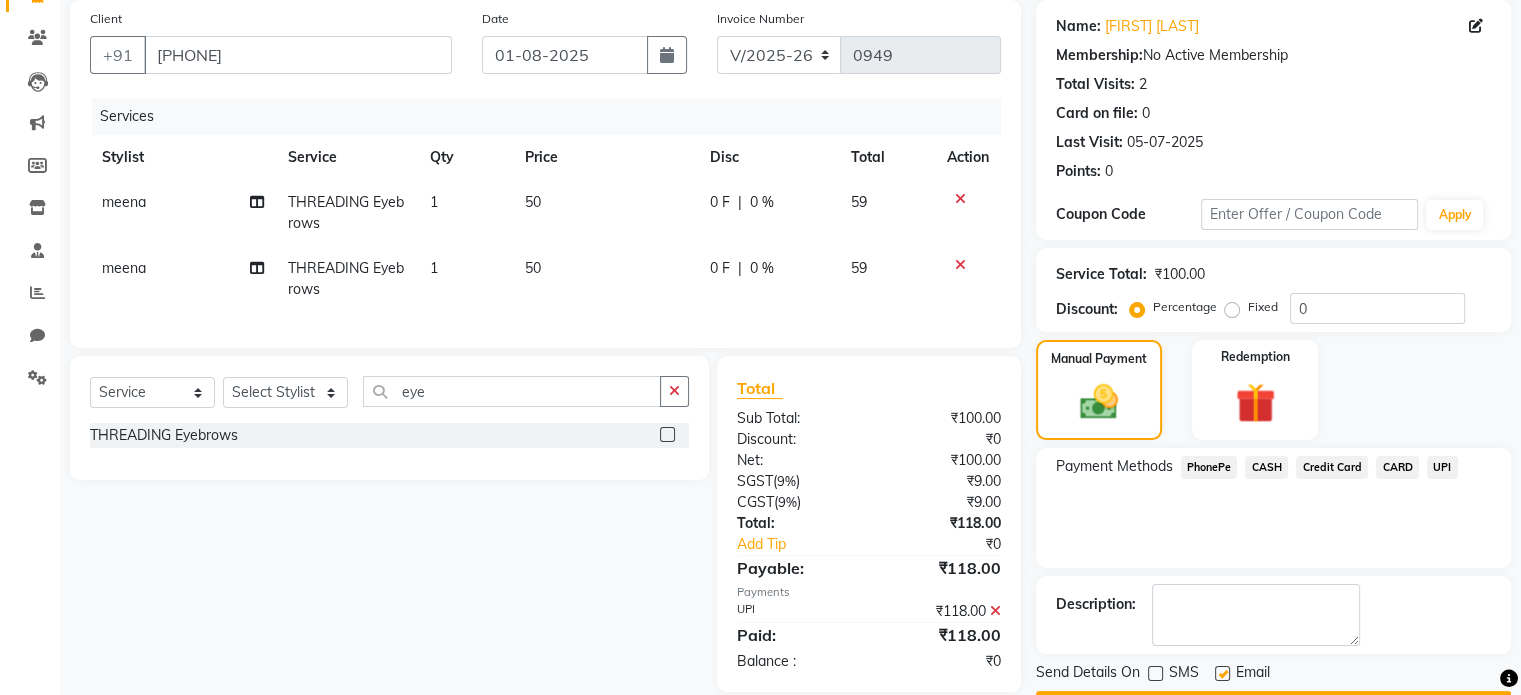 click 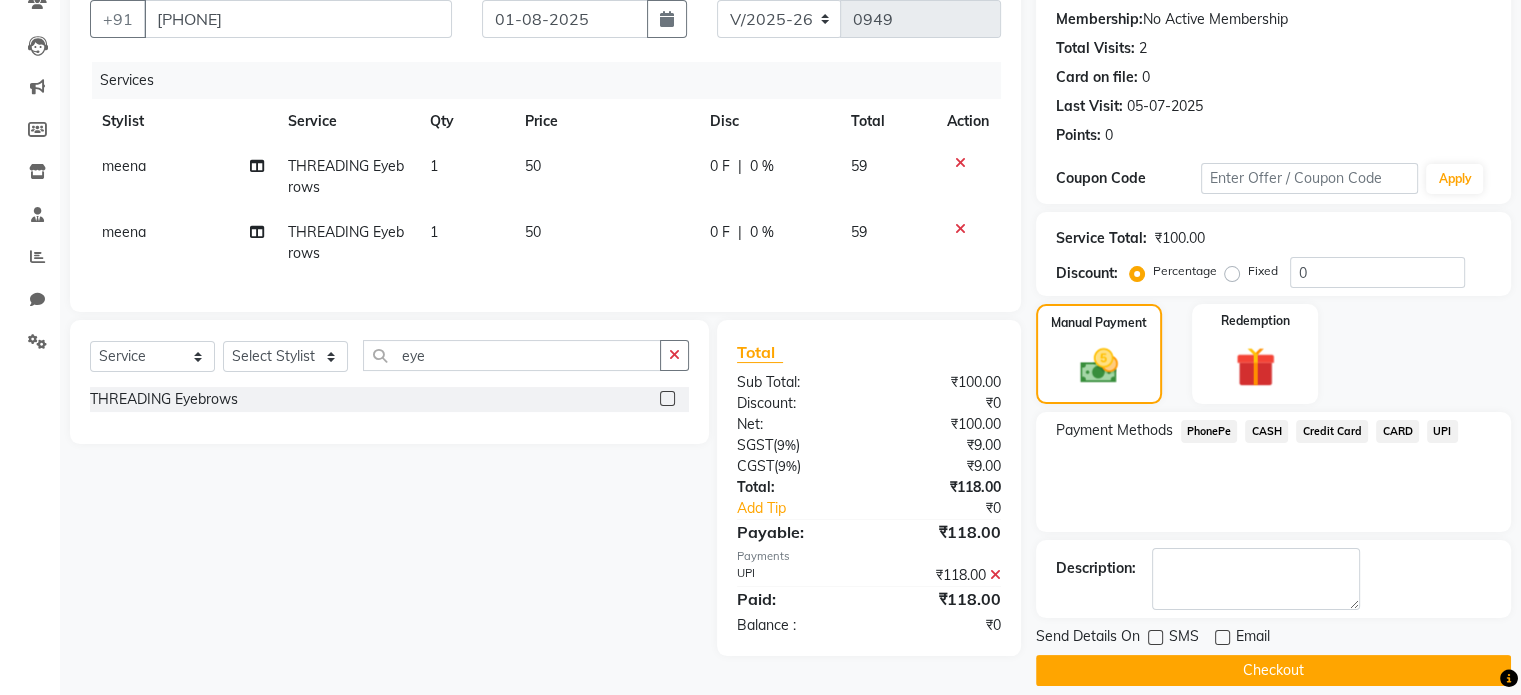 scroll, scrollTop: 205, scrollLeft: 0, axis: vertical 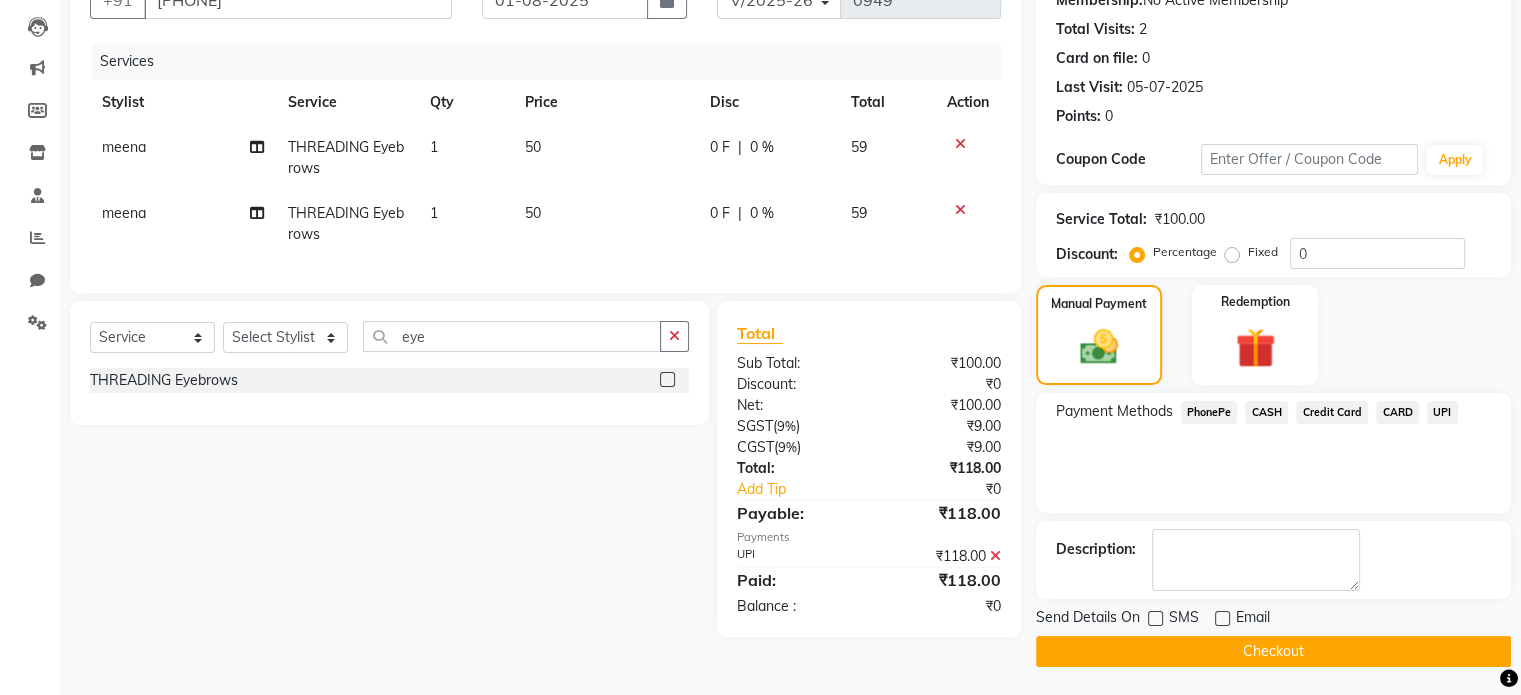 click on "Checkout" 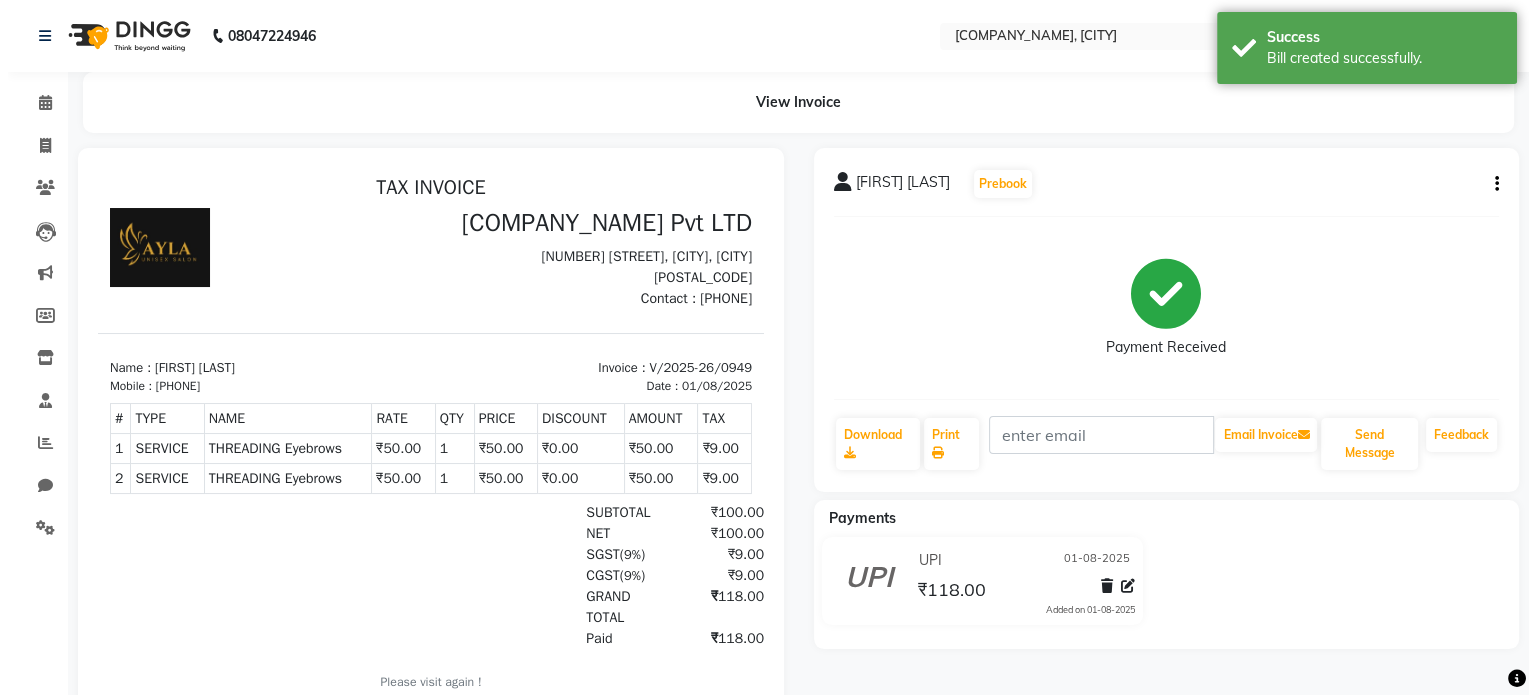scroll, scrollTop: 0, scrollLeft: 0, axis: both 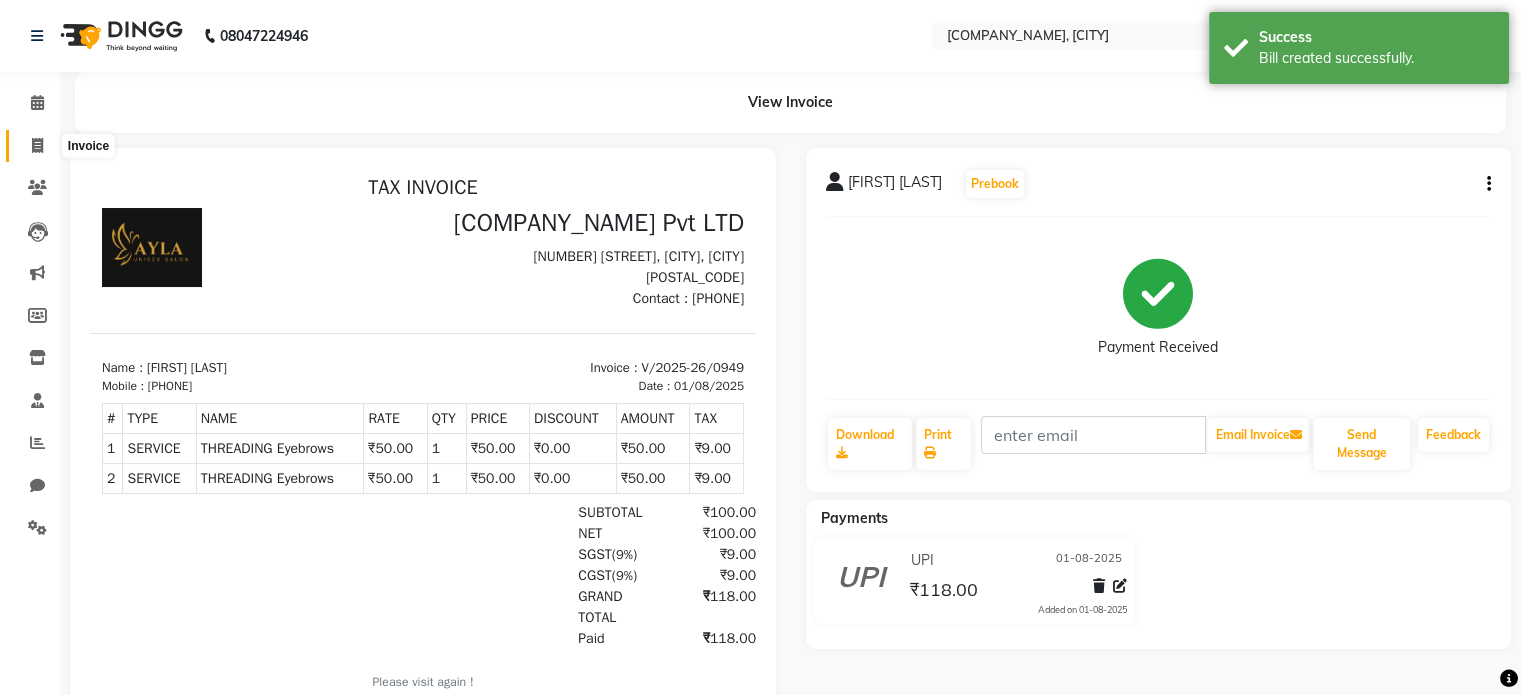 click 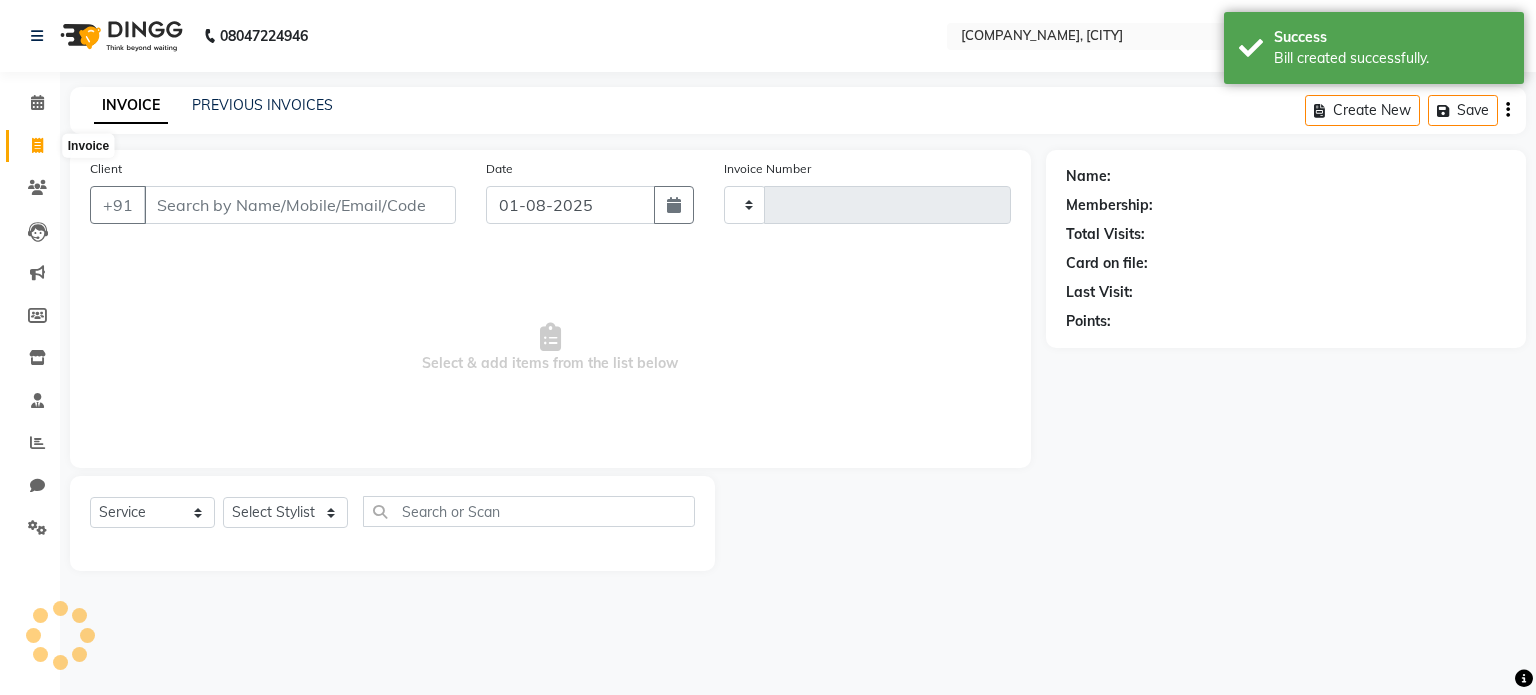 type on "0950" 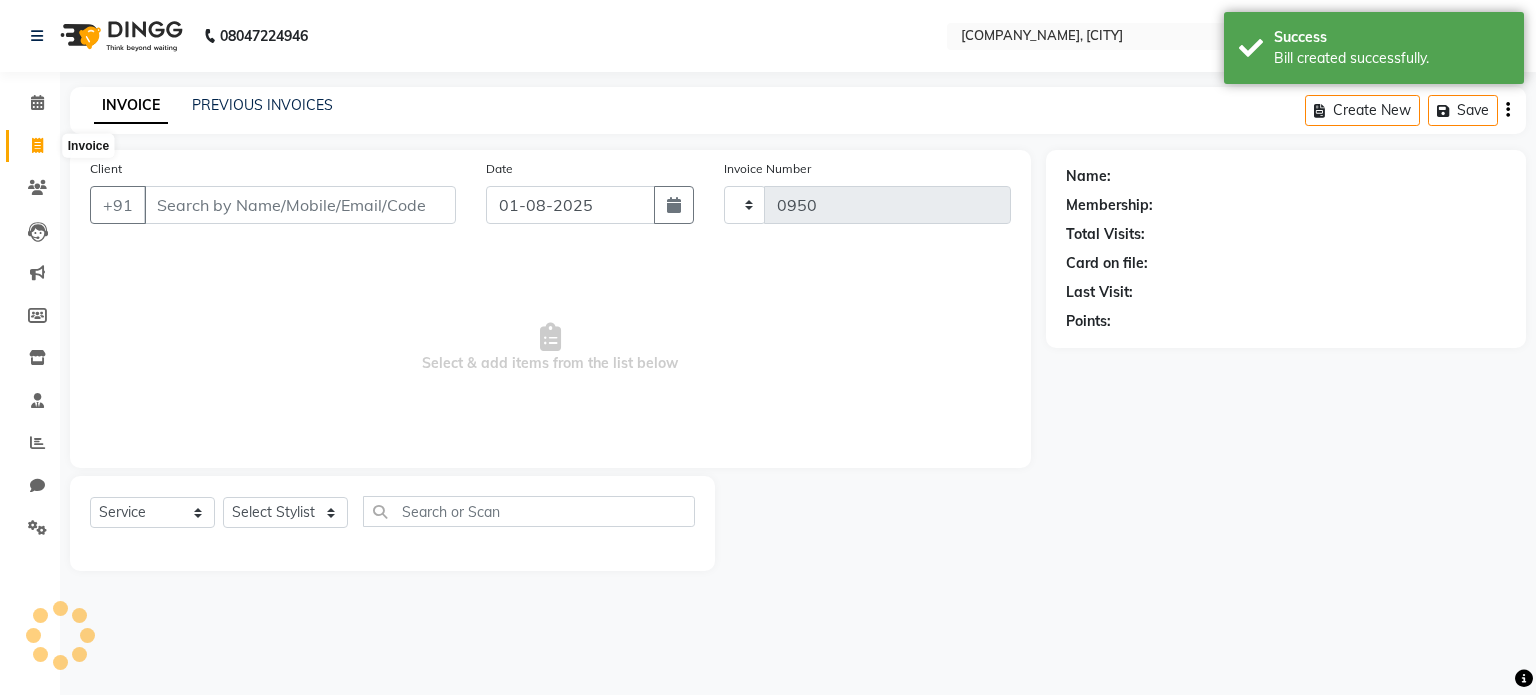 select on "7756" 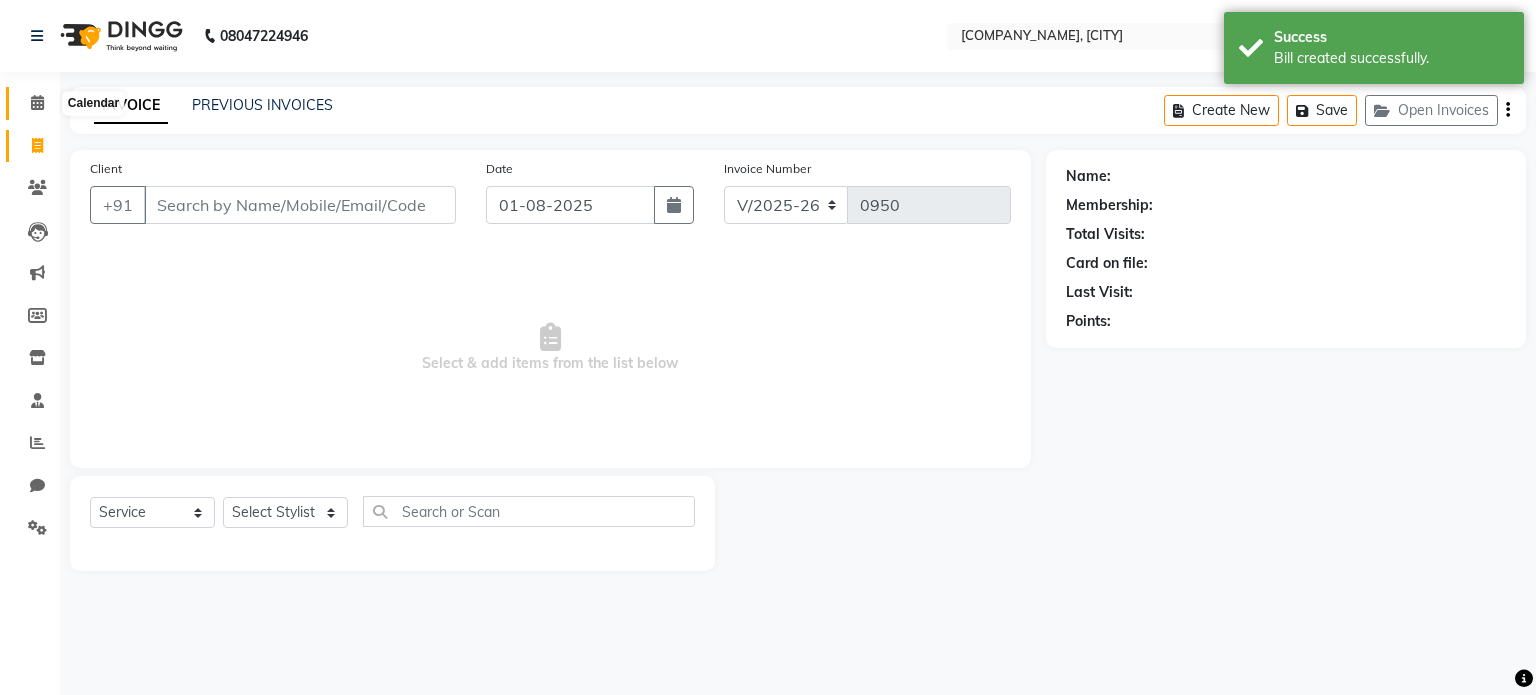 click 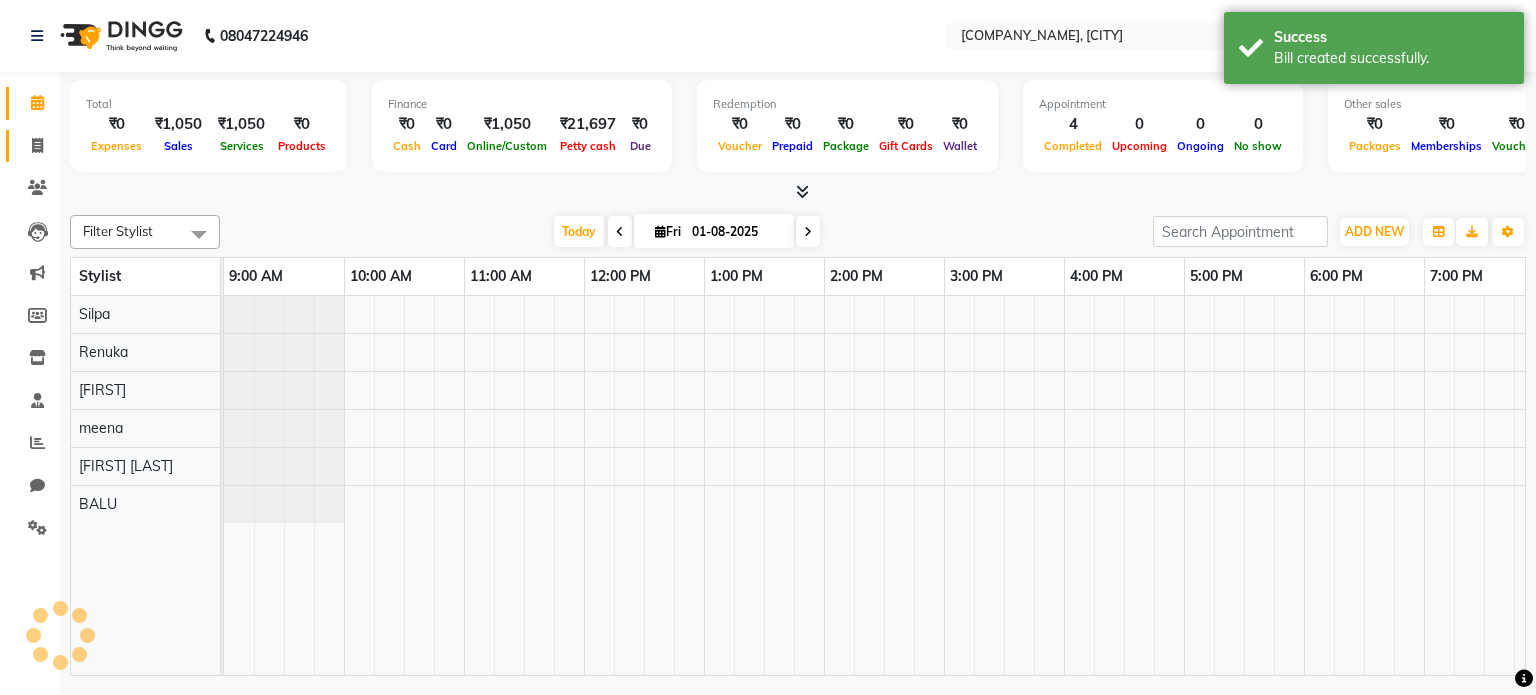 scroll, scrollTop: 0, scrollLeft: 0, axis: both 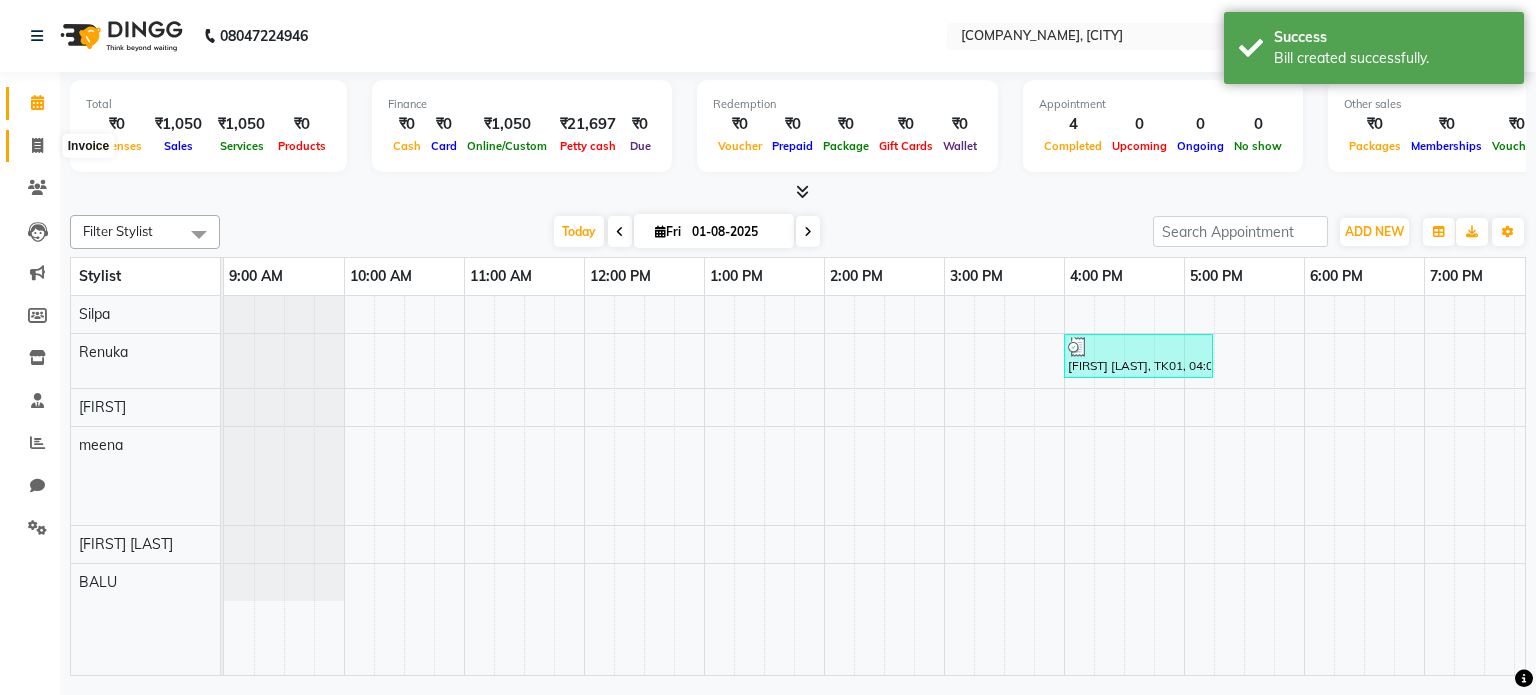 click 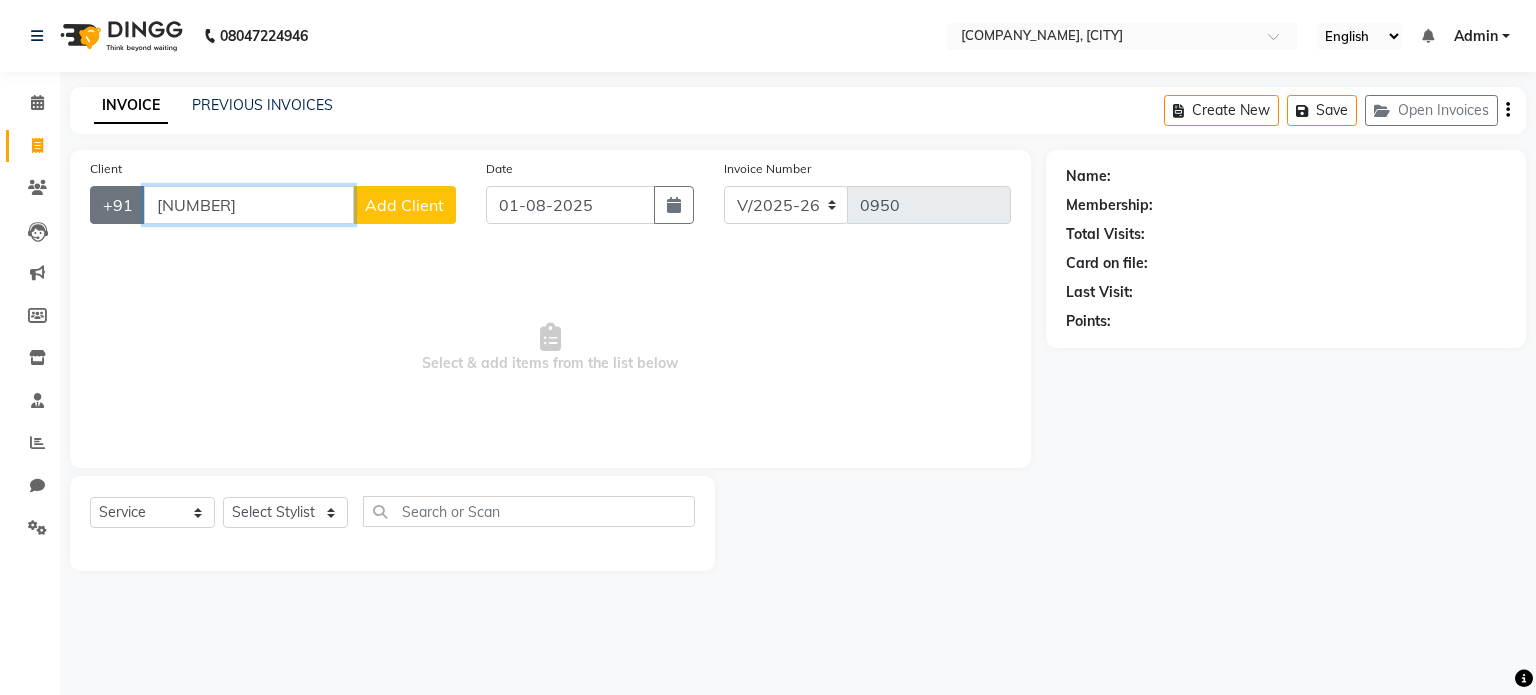 drag, startPoint x: 252, startPoint y: 207, endPoint x: 133, endPoint y: 205, distance: 119.01681 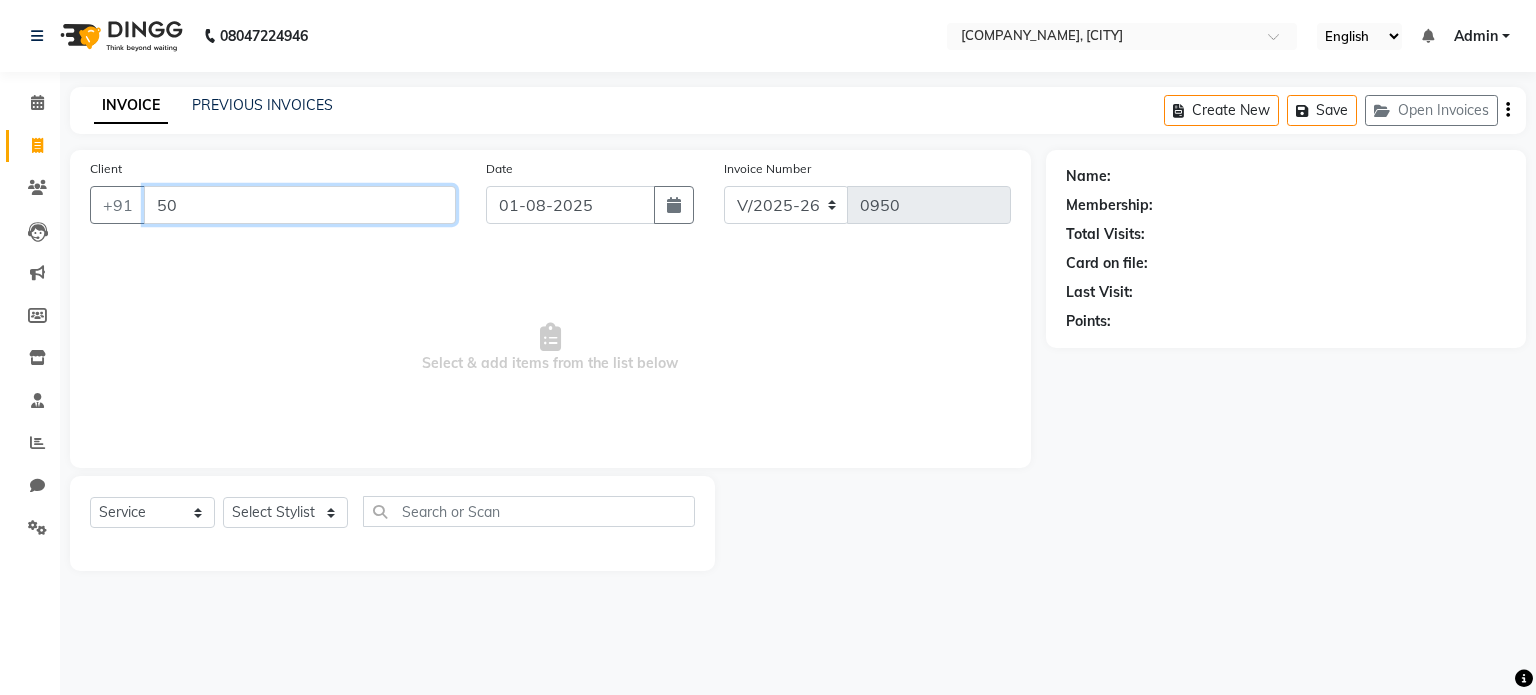 type on "5" 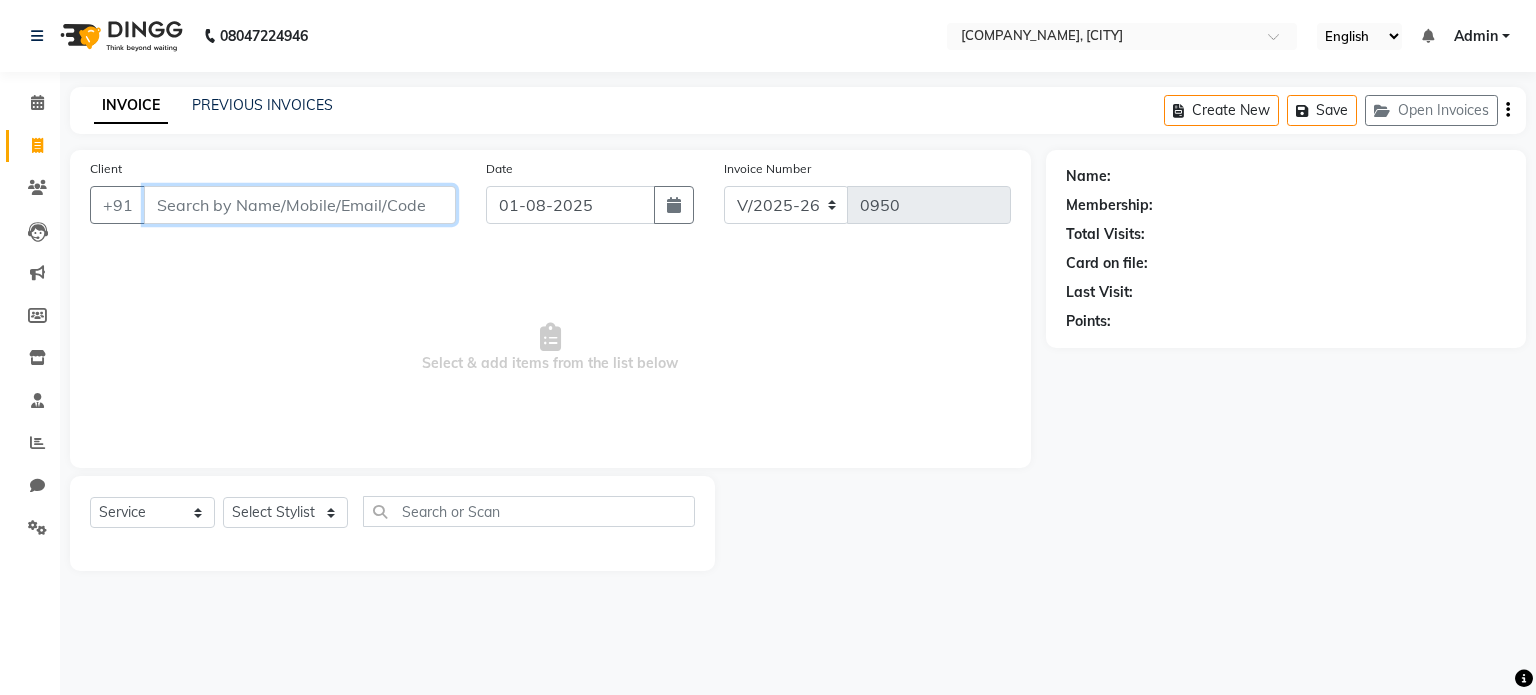 click on "Client" at bounding box center (300, 205) 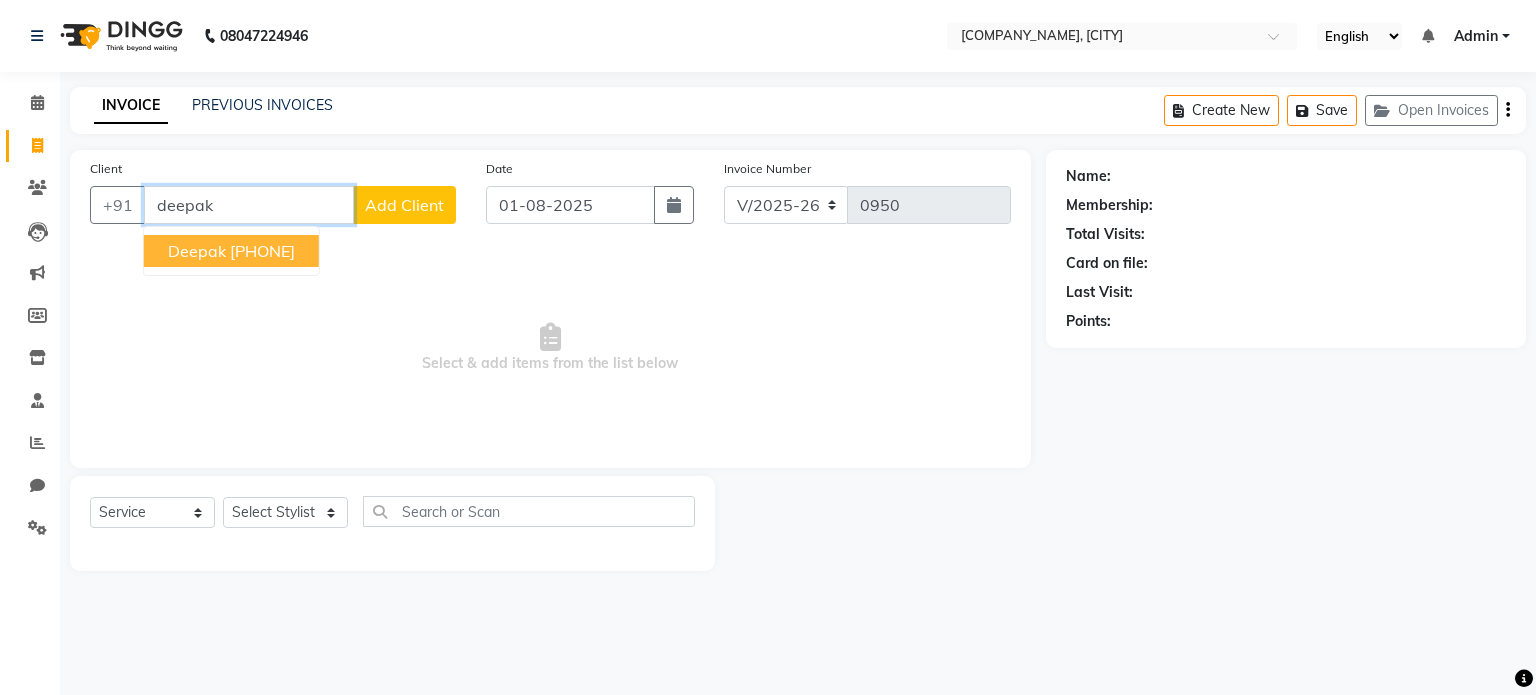 click on "[PHONE]" at bounding box center (262, 251) 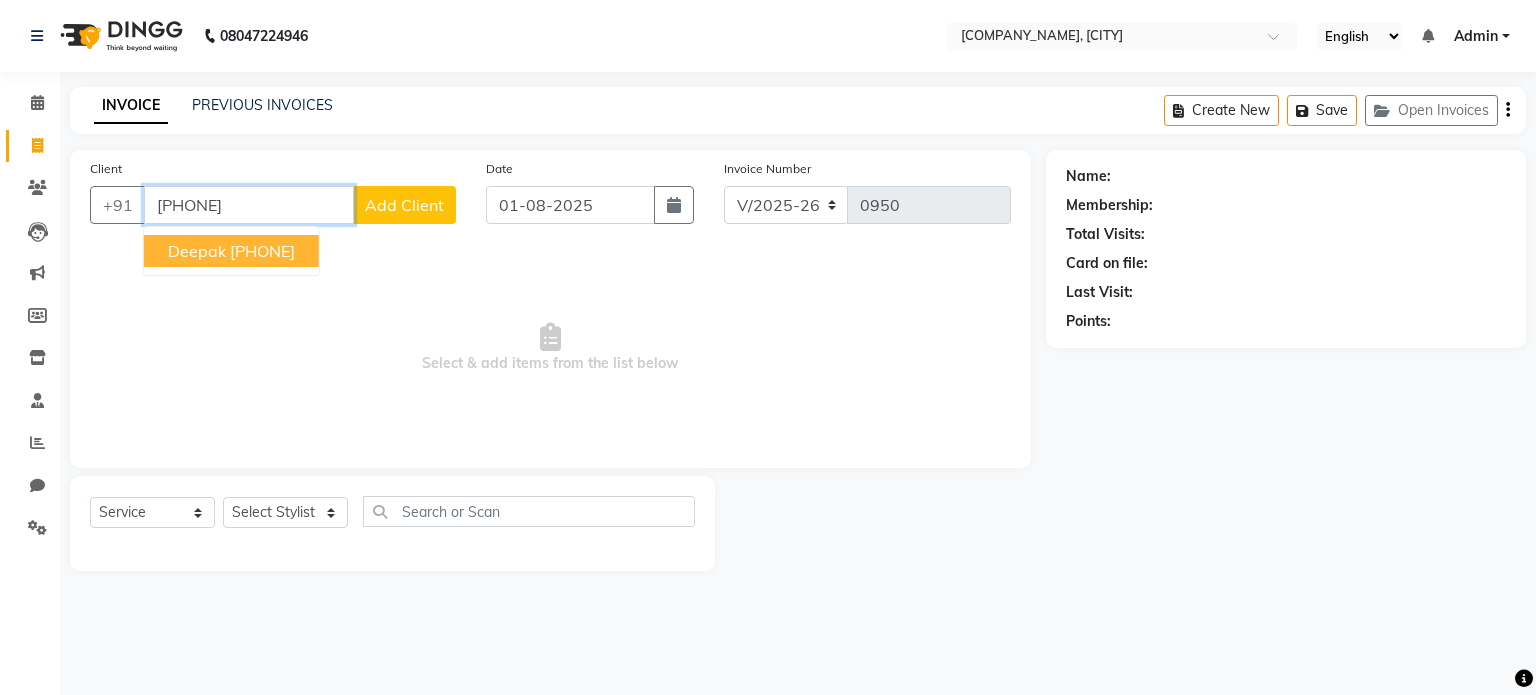 type on "[PHONE]" 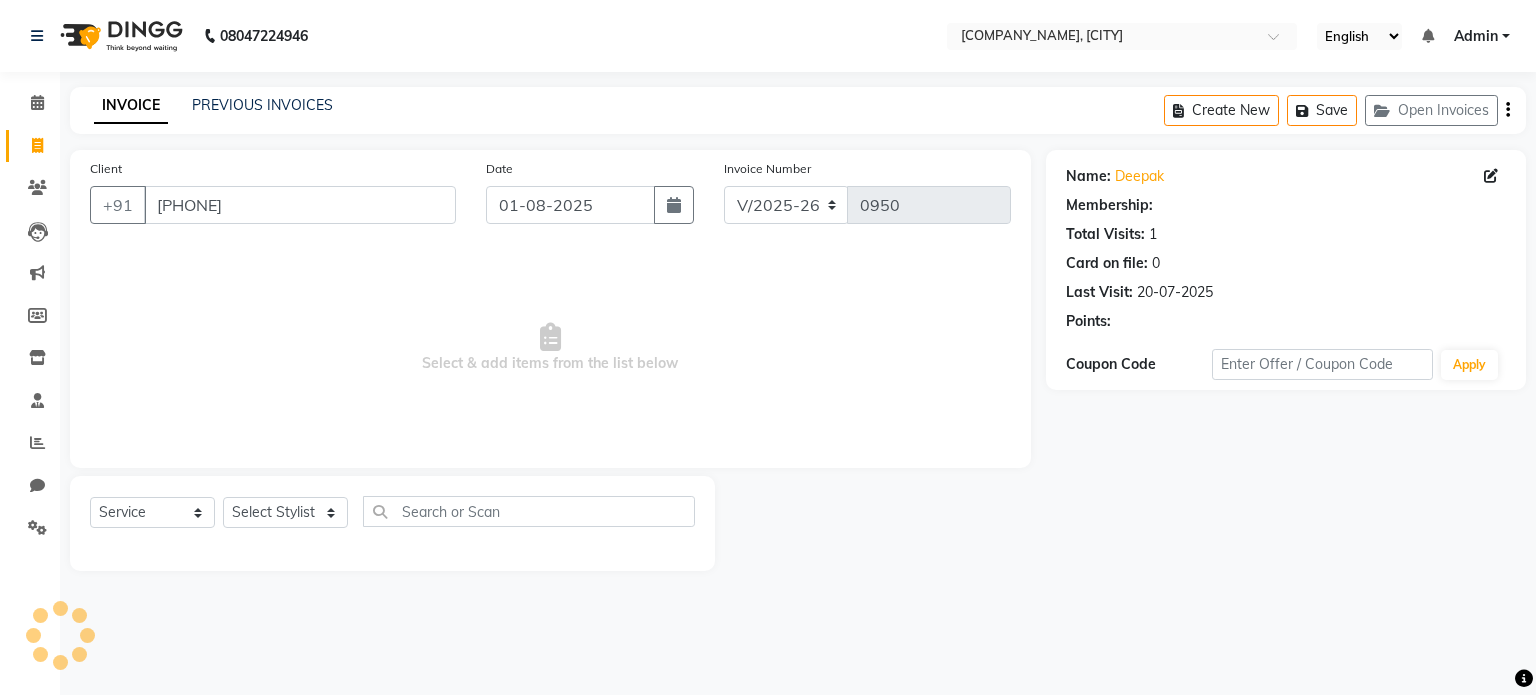 select on "1: Object" 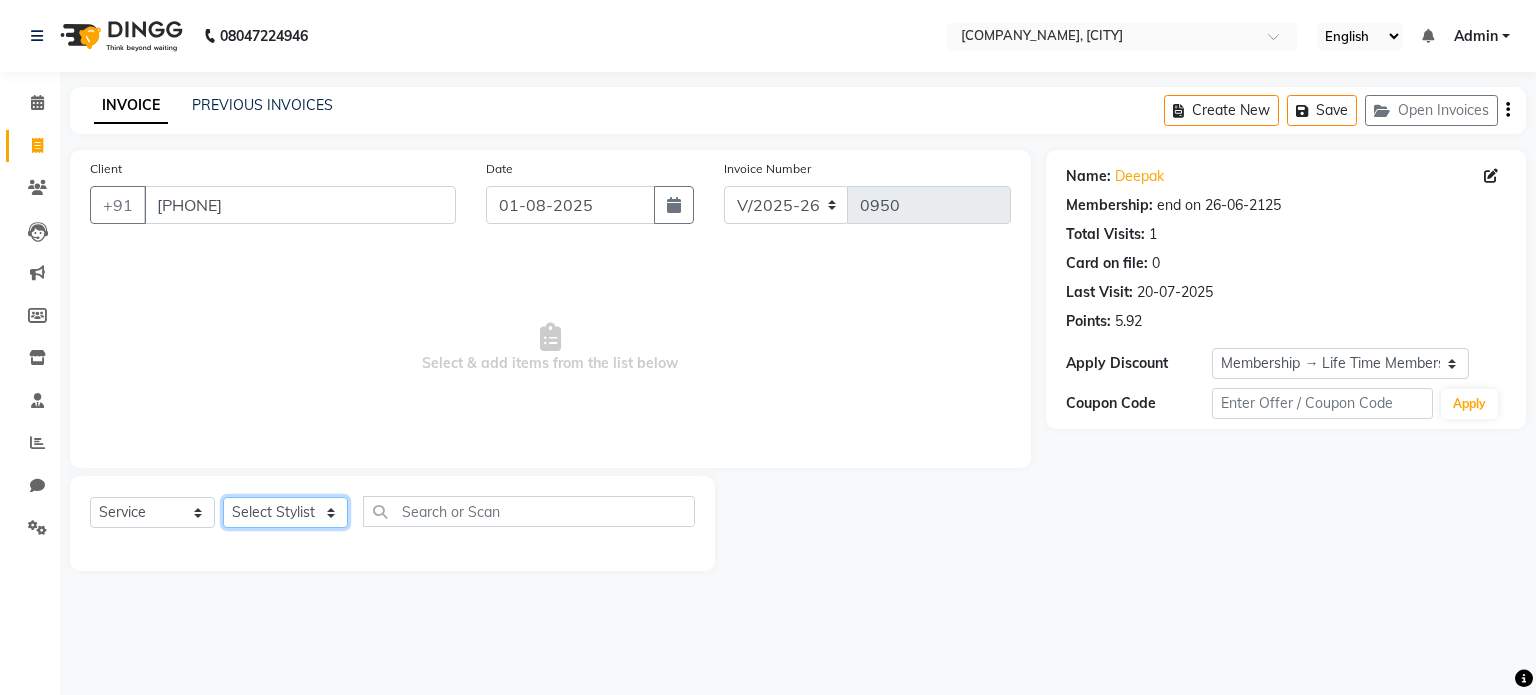 click on "Select Stylist Akshit raja BALU meena Neelima Renuka Silpa" 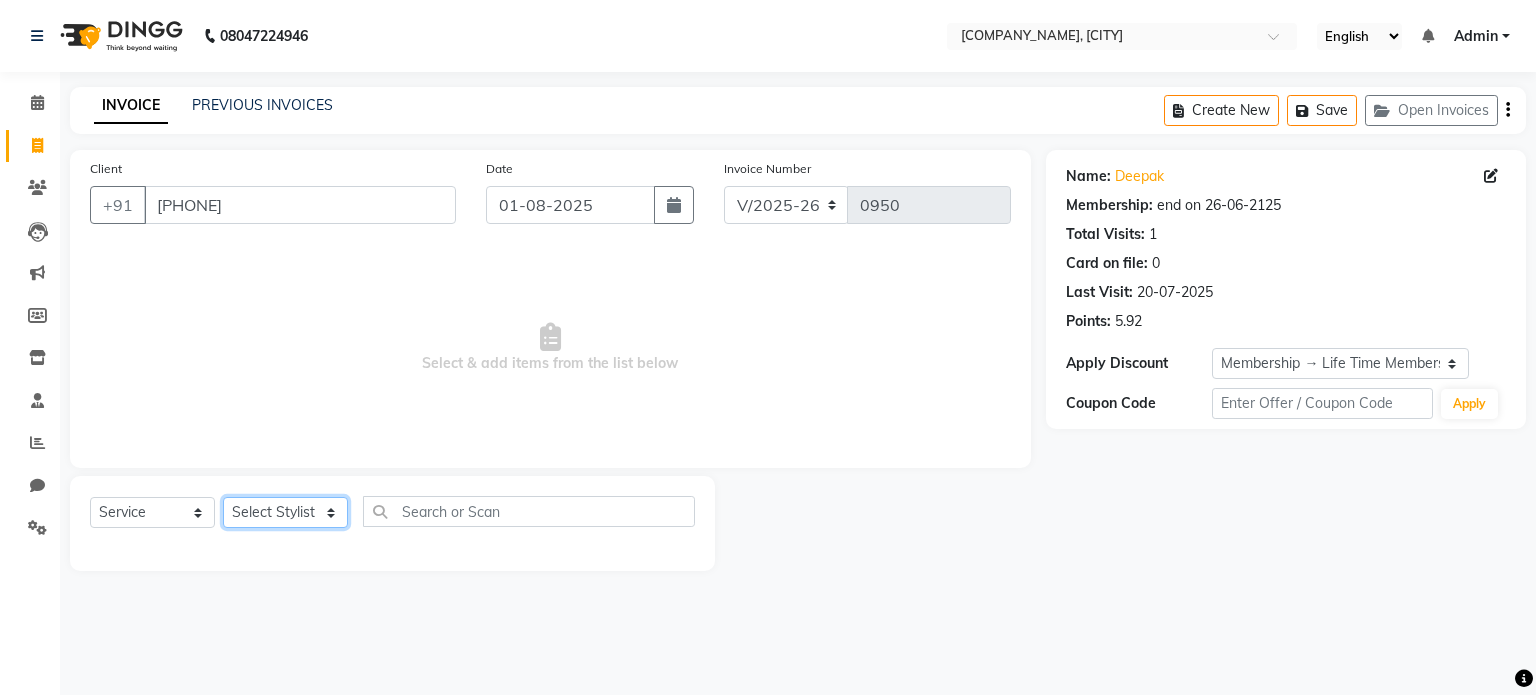 select on "85161" 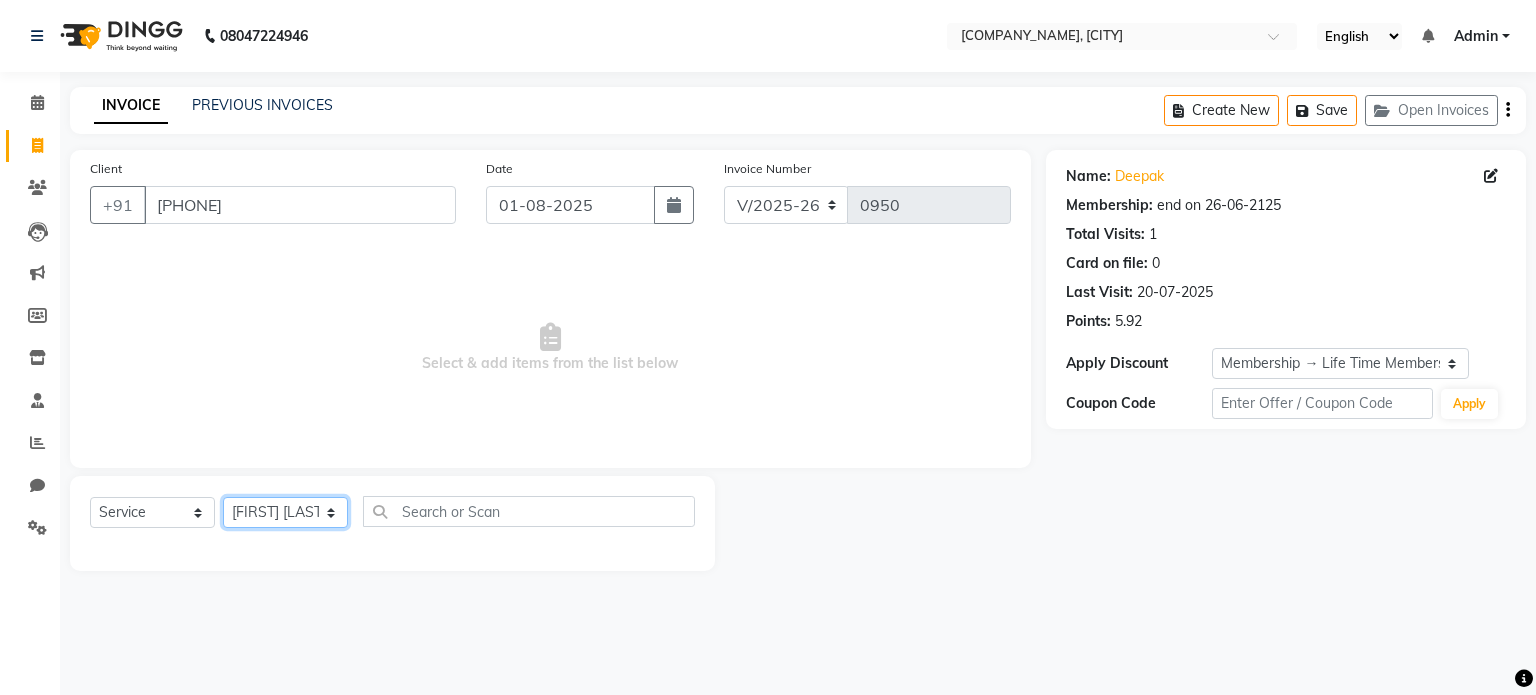 click on "Select Stylist Akshit raja BALU meena Neelima Renuka Silpa" 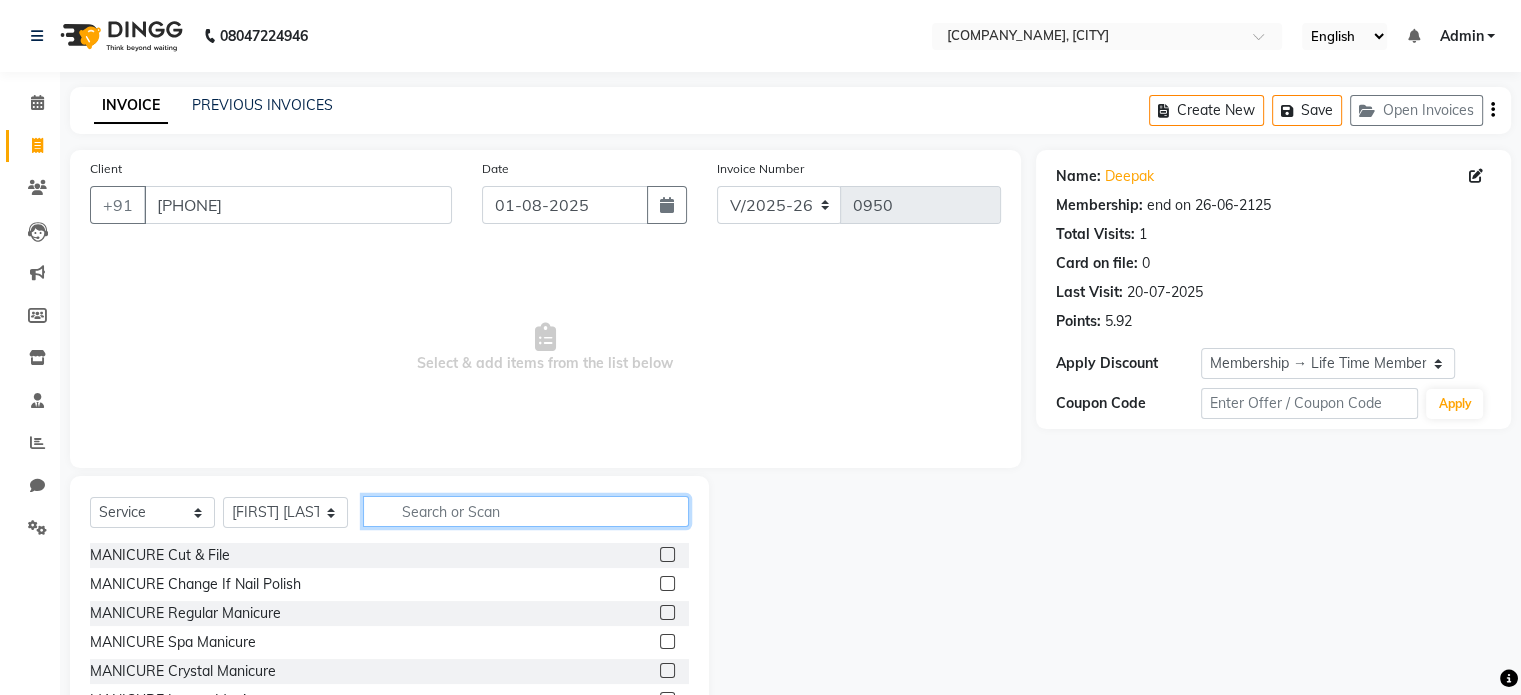 click 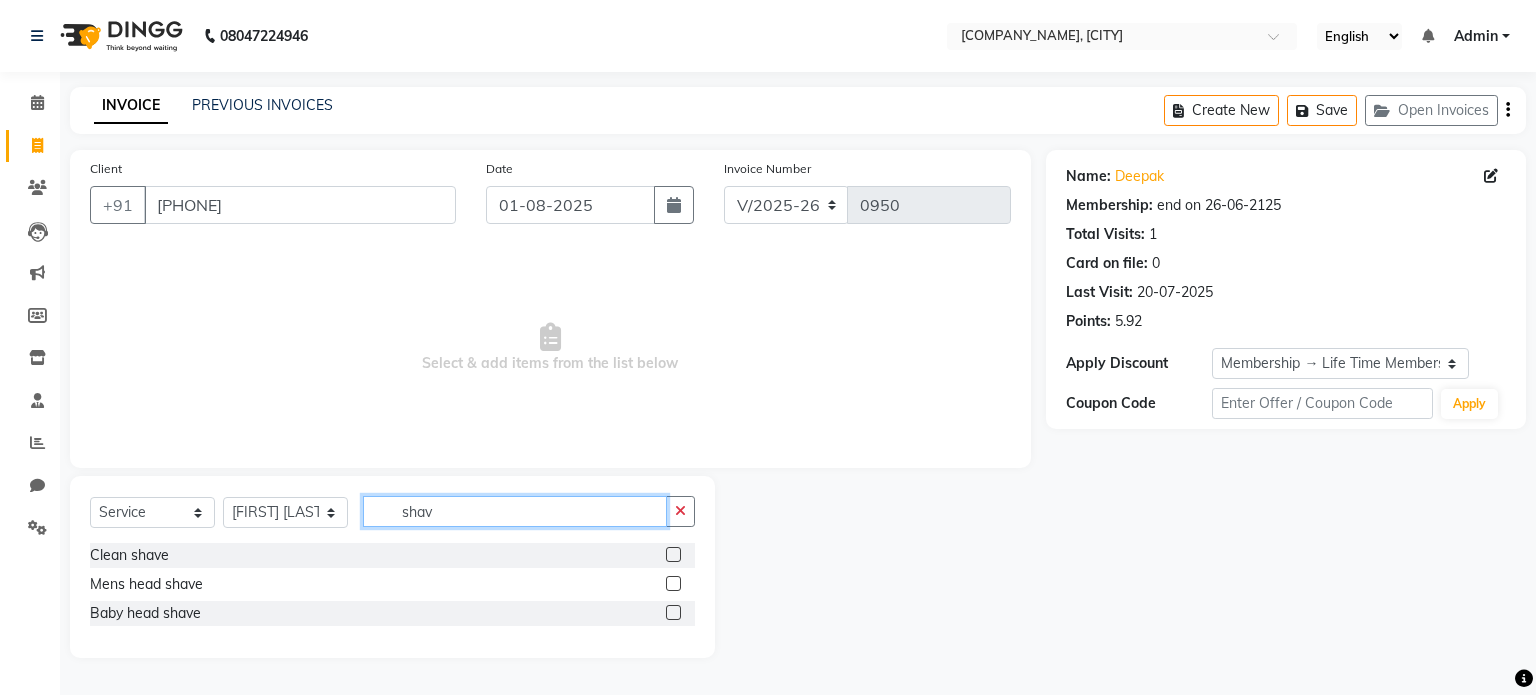 type on "shav" 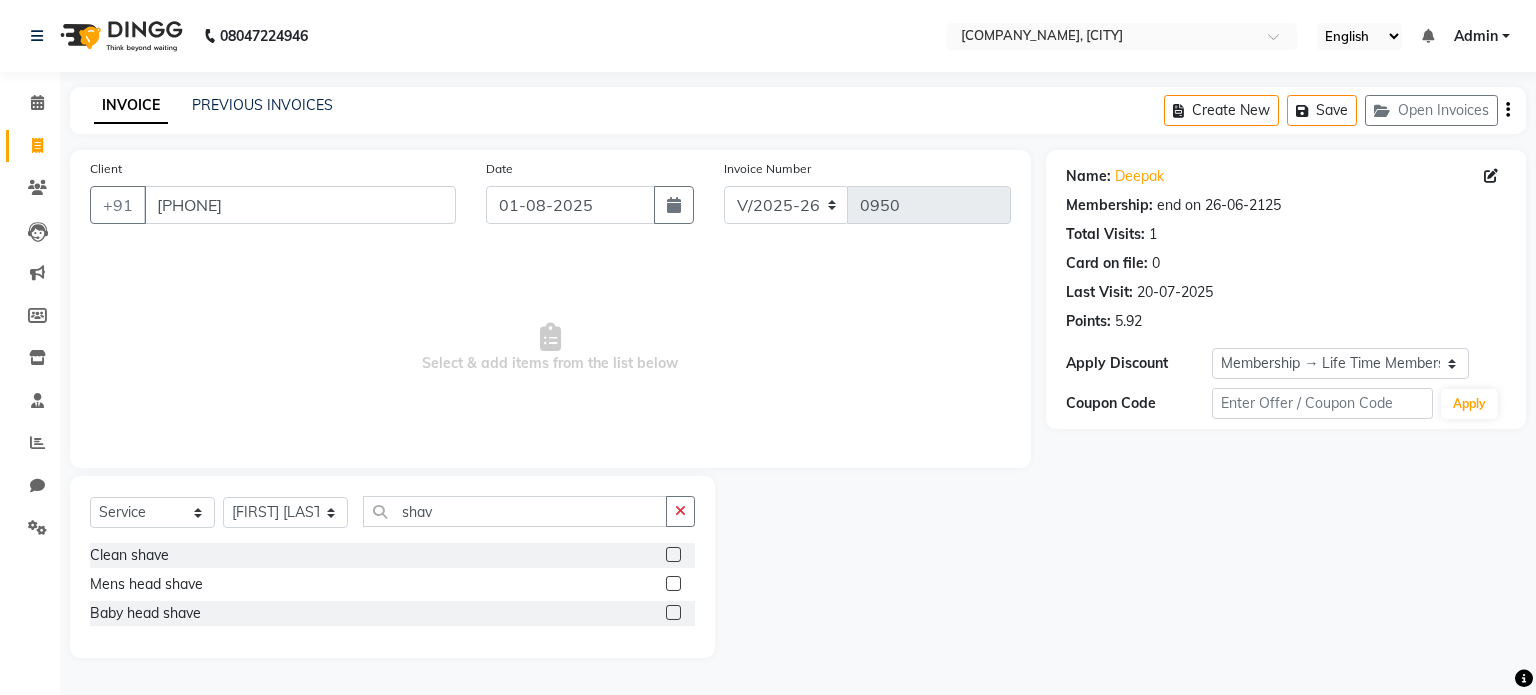 click 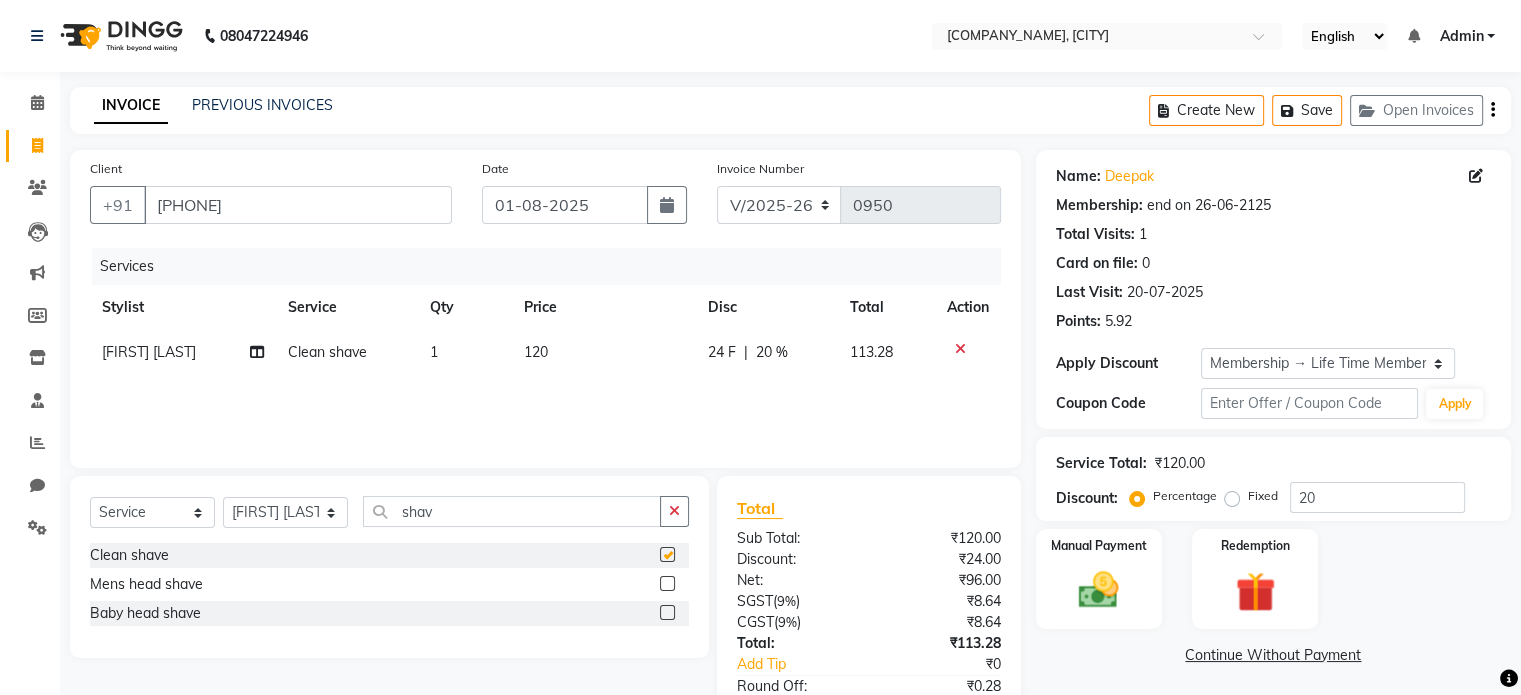 checkbox on "false" 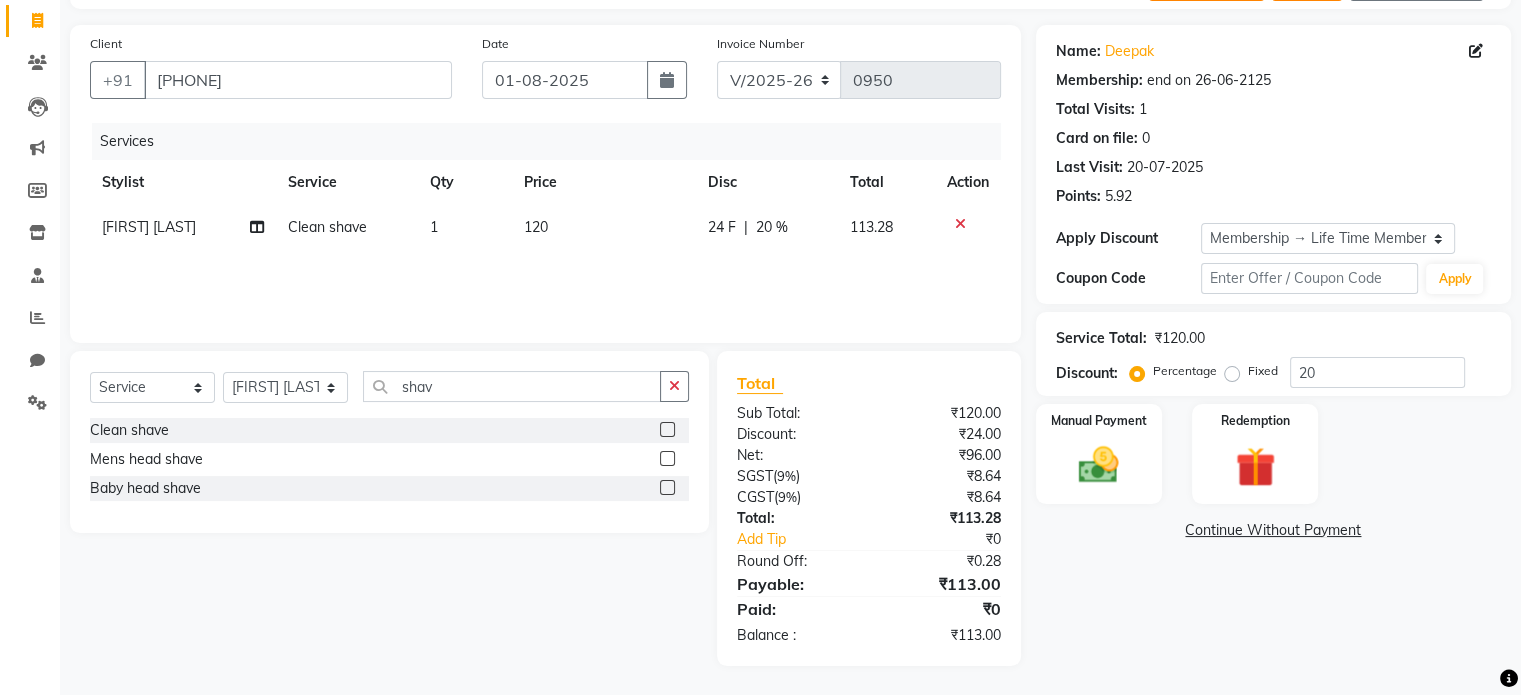 scroll, scrollTop: 126, scrollLeft: 0, axis: vertical 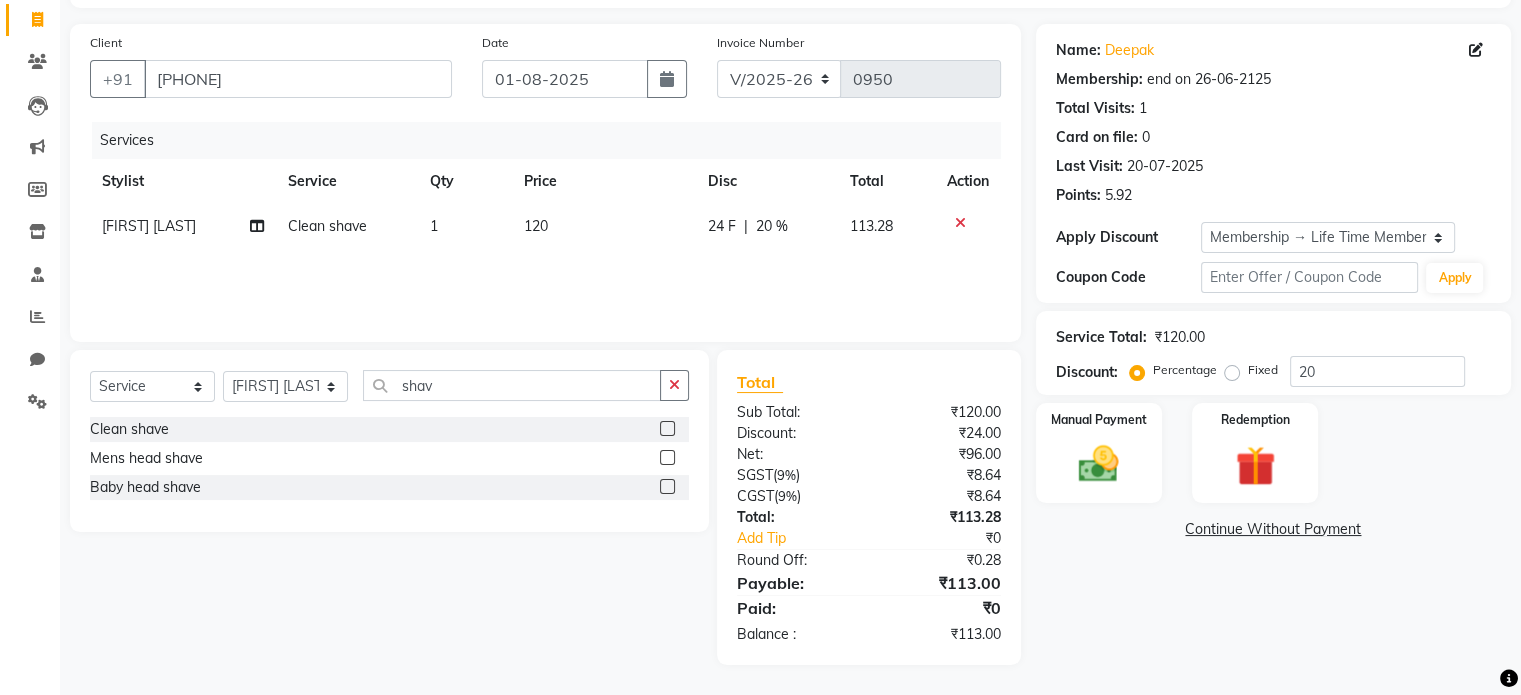 click 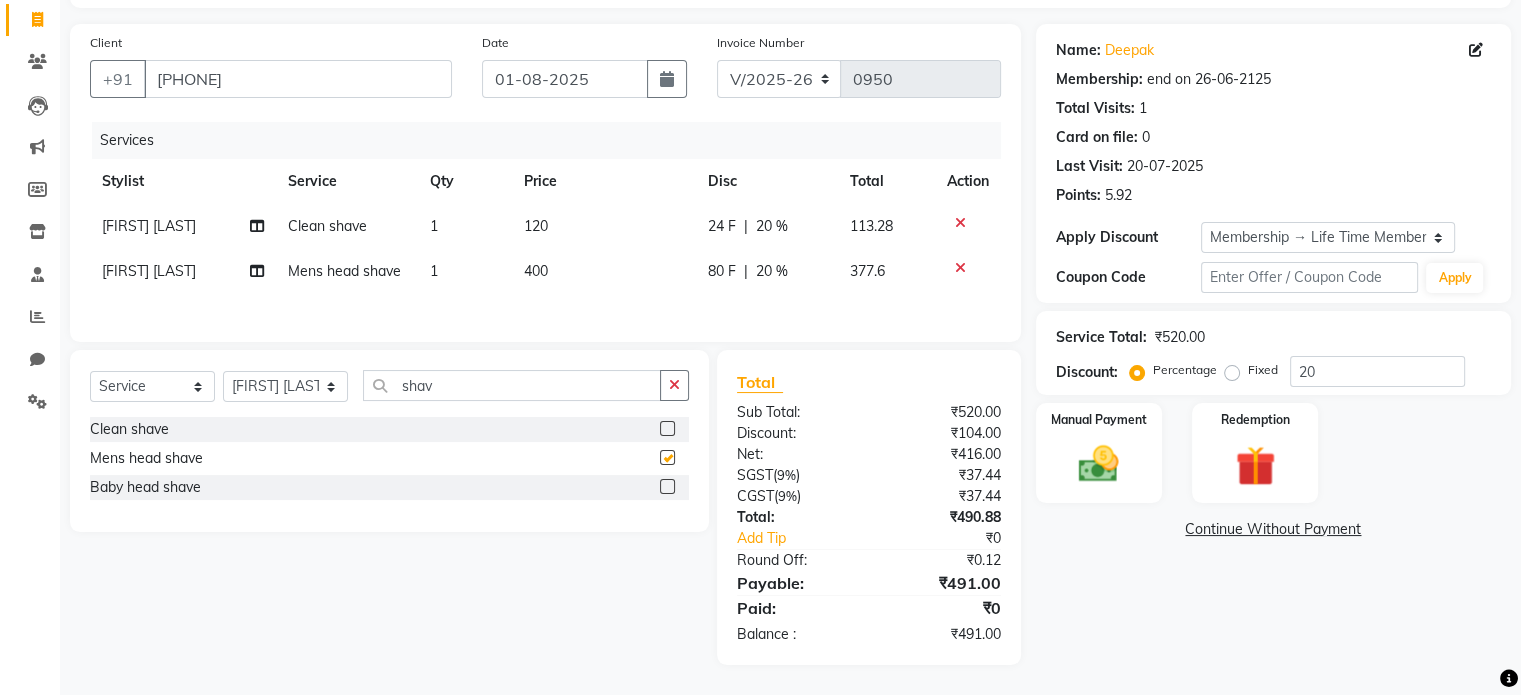 checkbox on "false" 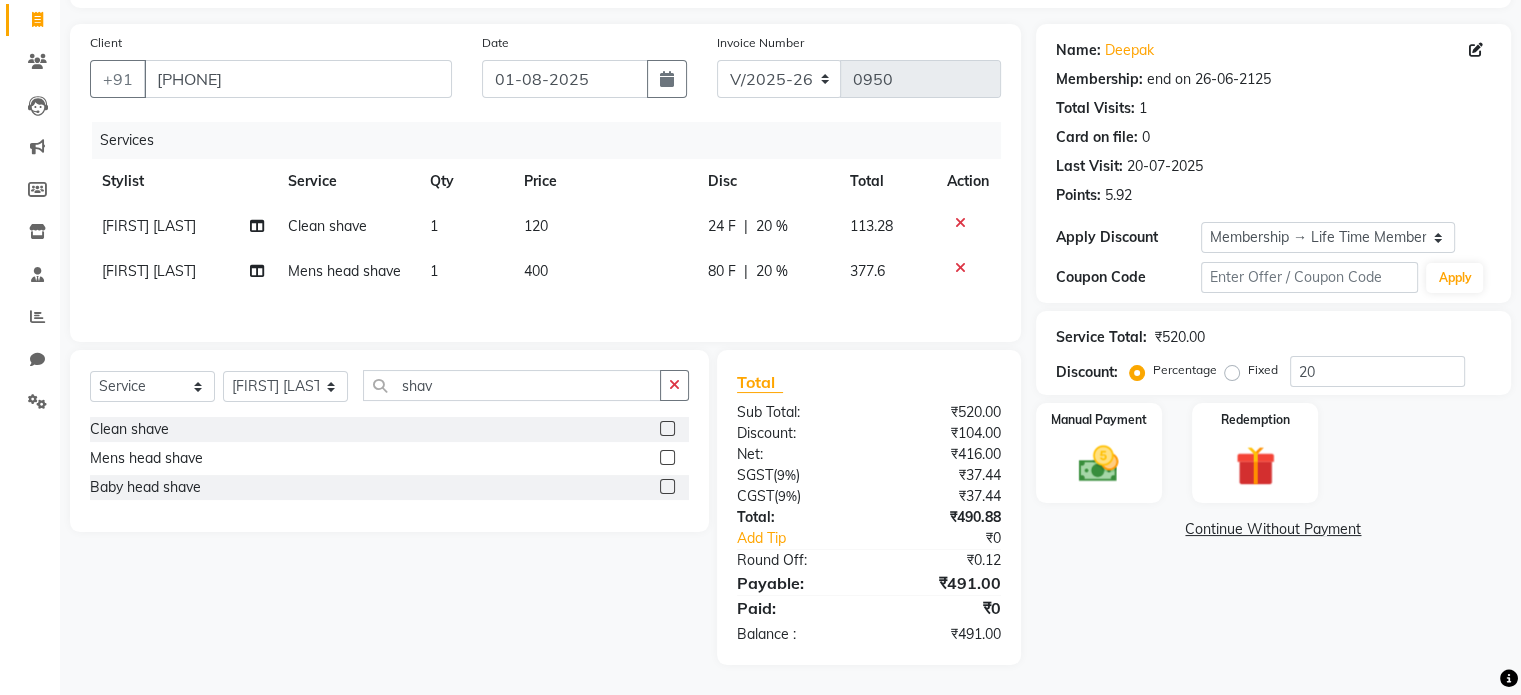 click 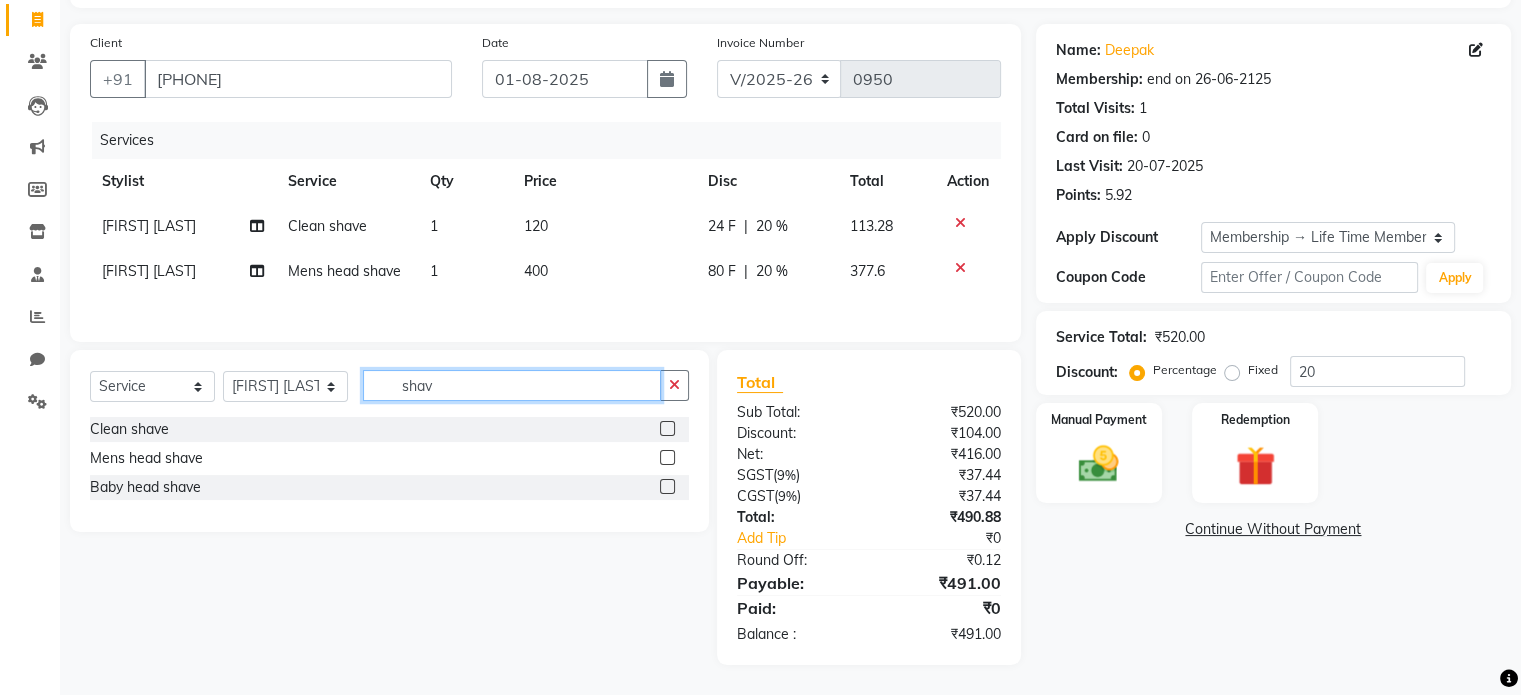 drag, startPoint x: 489, startPoint y: 395, endPoint x: 377, endPoint y: 406, distance: 112.53888 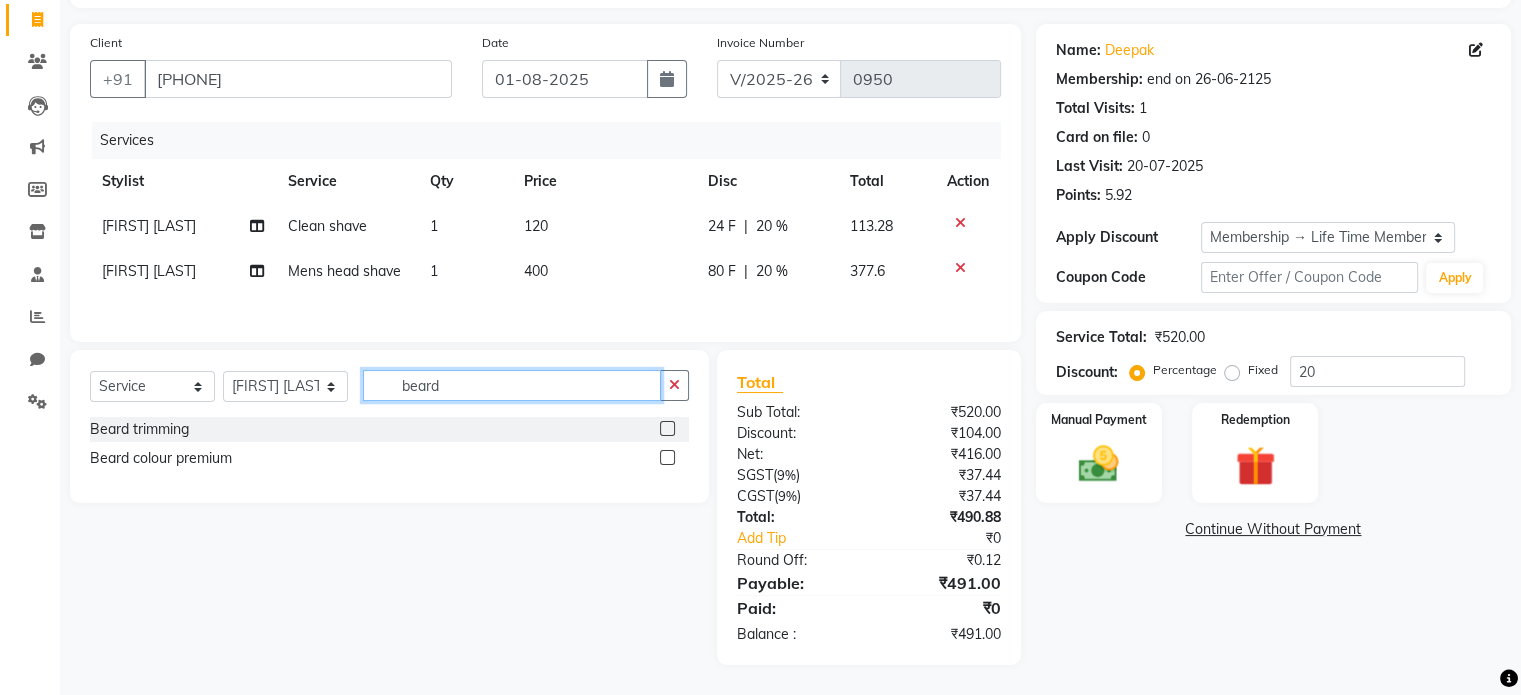 type on "beard" 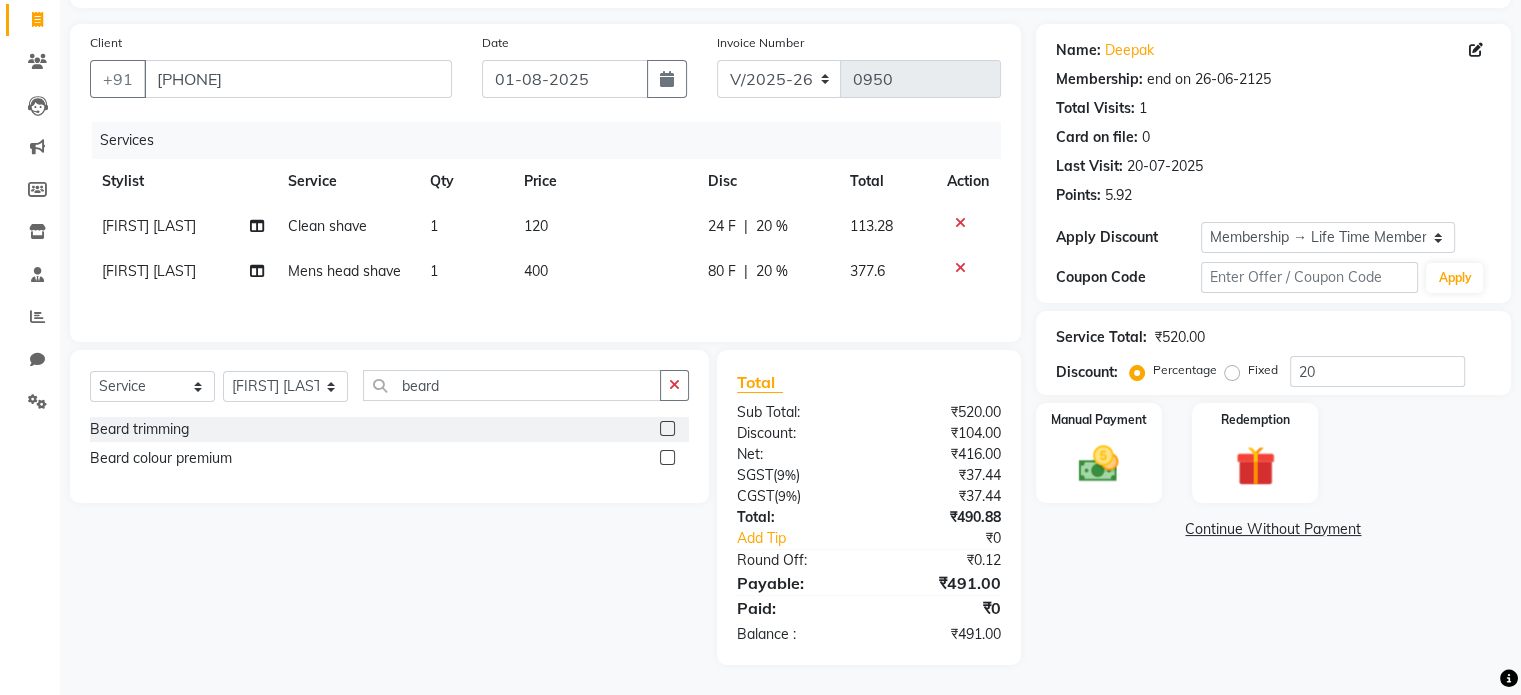 click 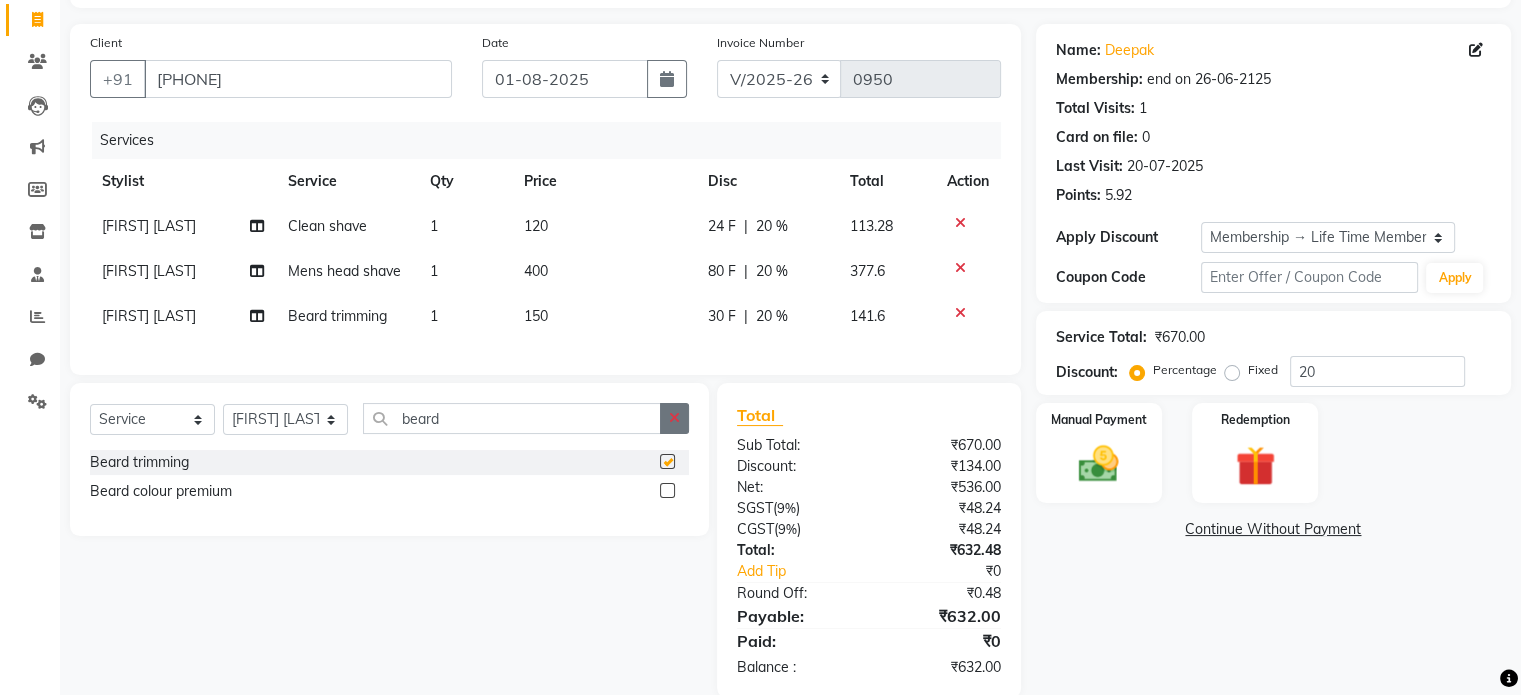 checkbox on "false" 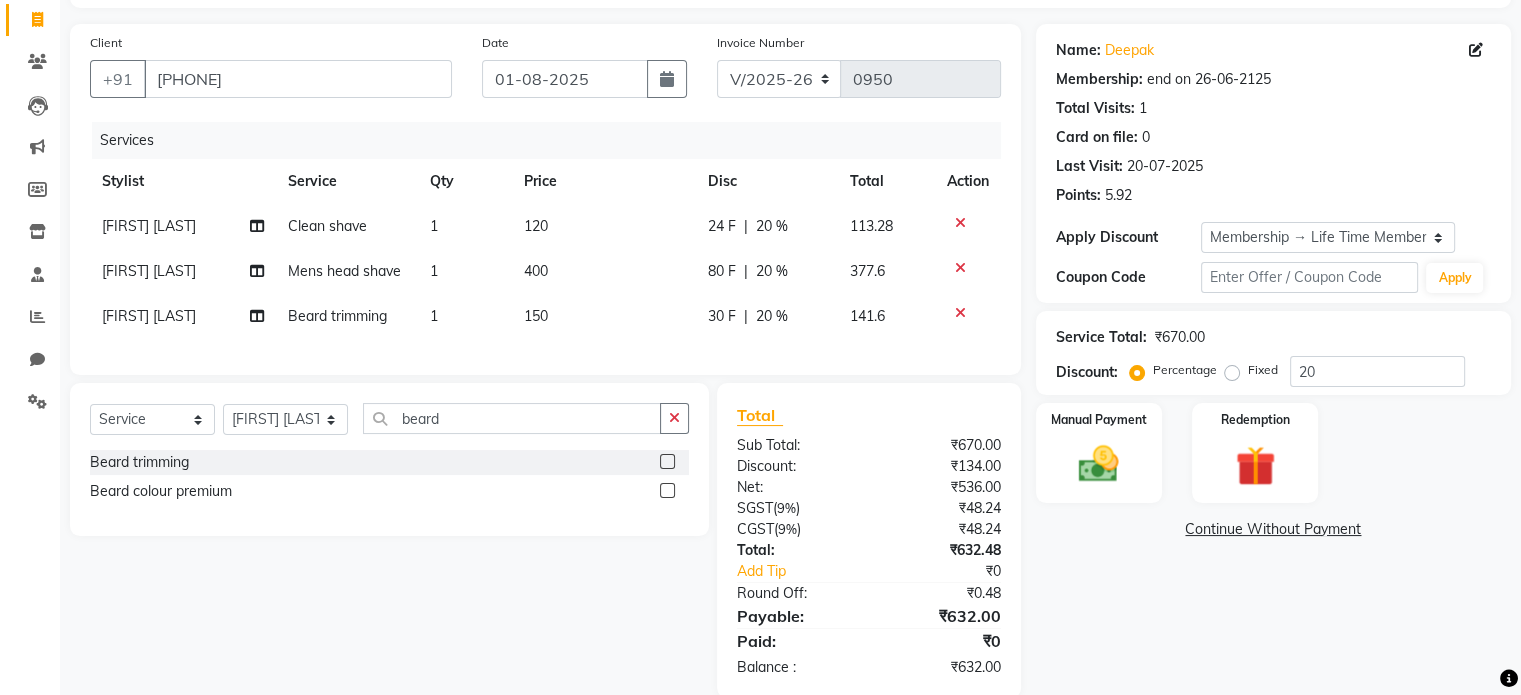 click 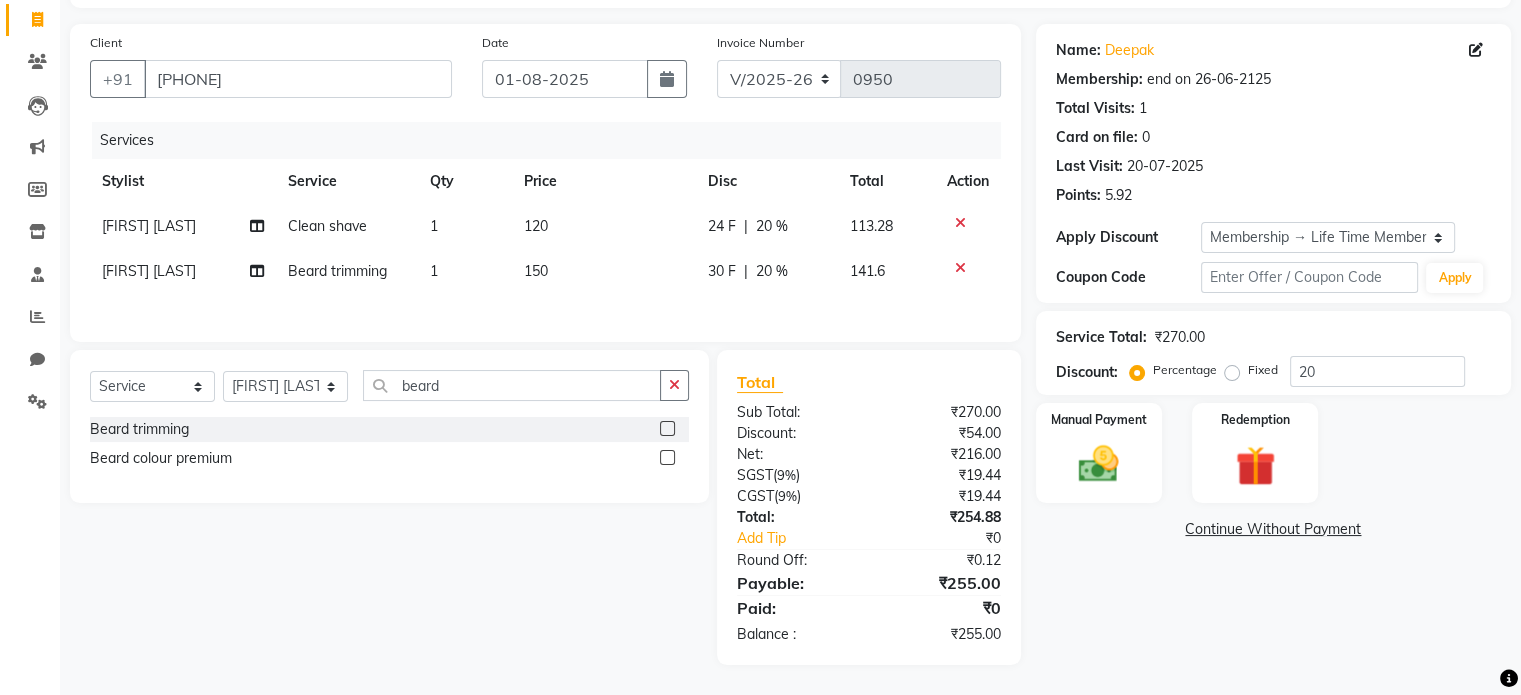 click 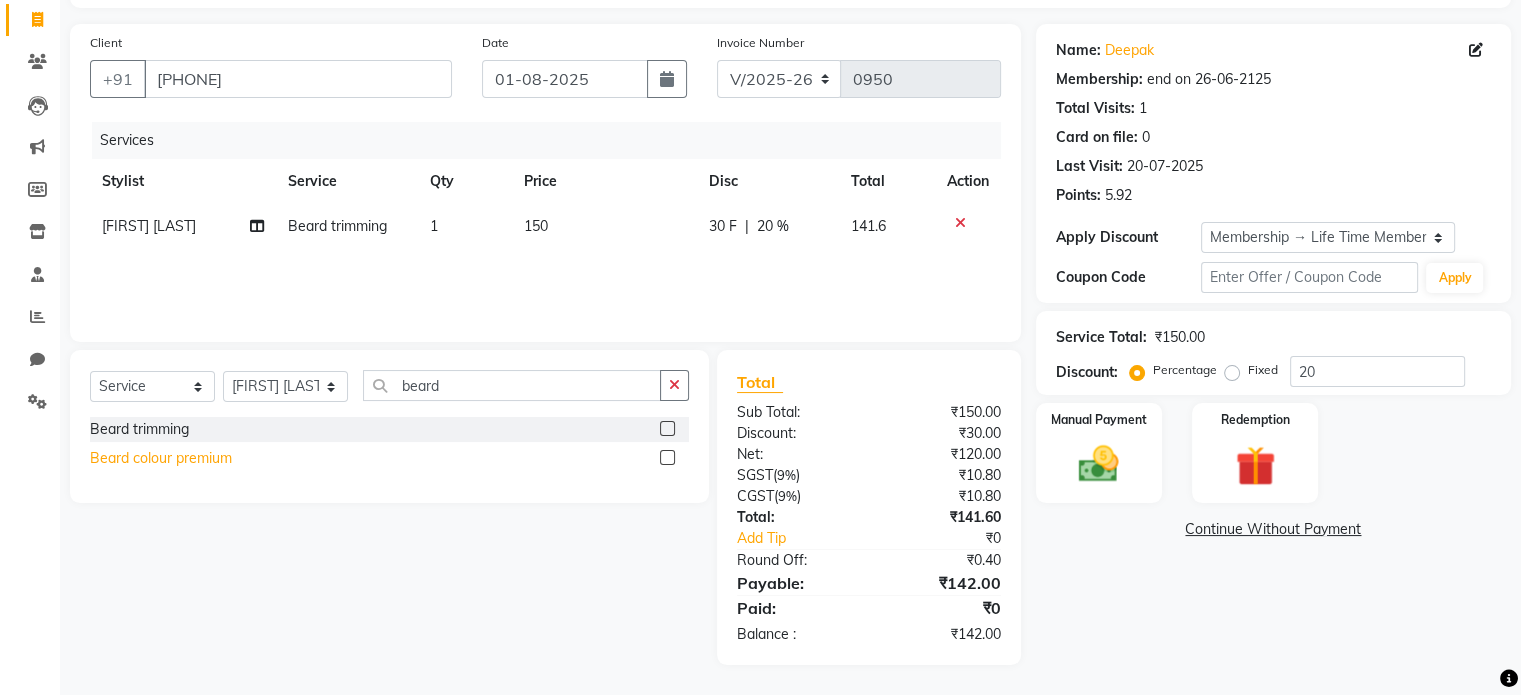 click on "Beard colour premium" 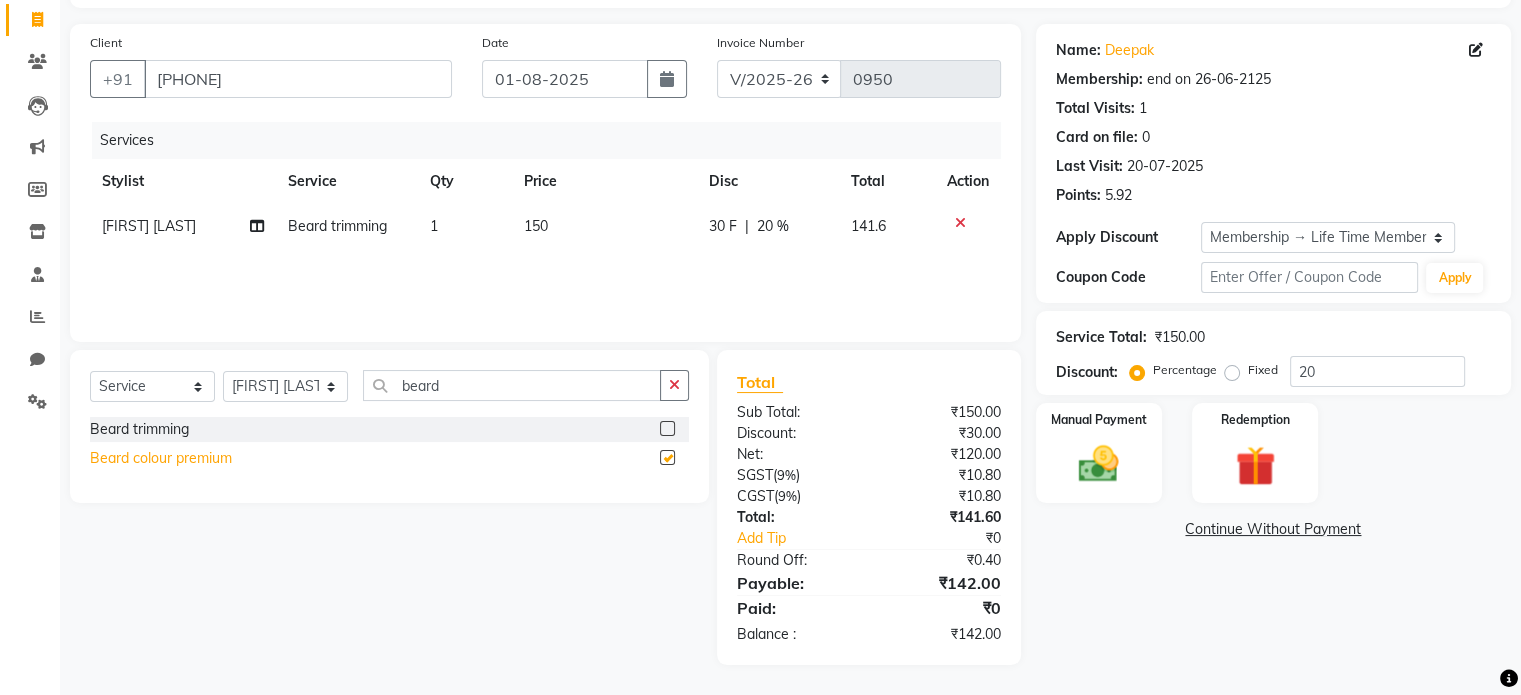 checkbox on "false" 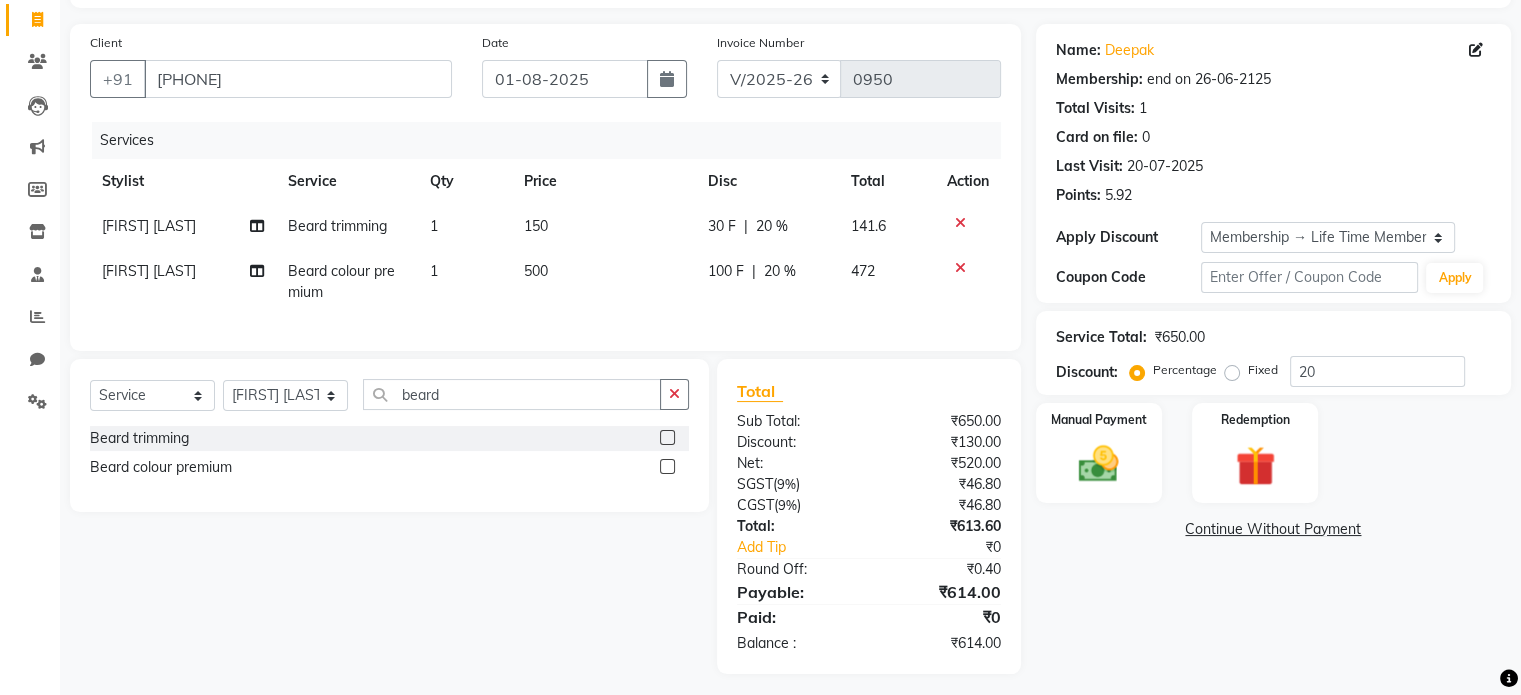 click 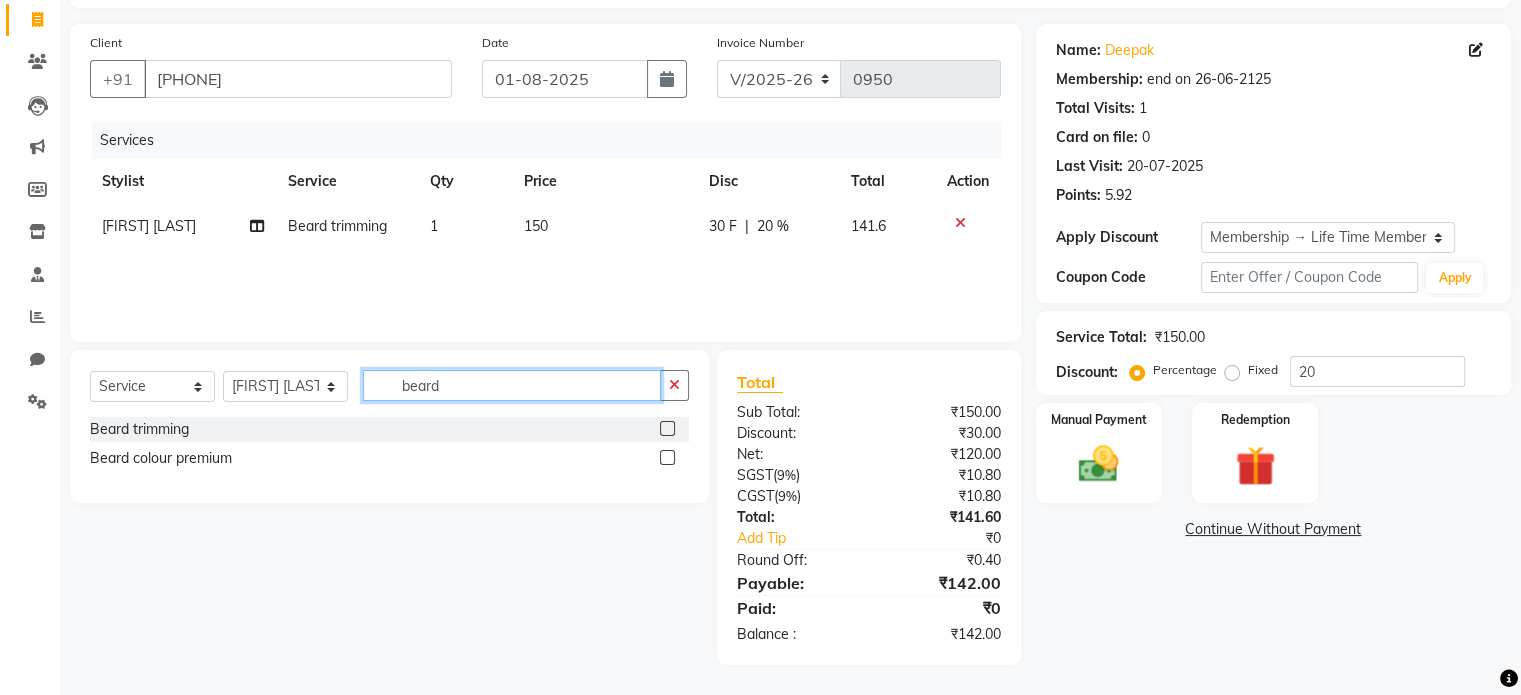 drag, startPoint x: 392, startPoint y: 400, endPoint x: 346, endPoint y: 406, distance: 46.389652 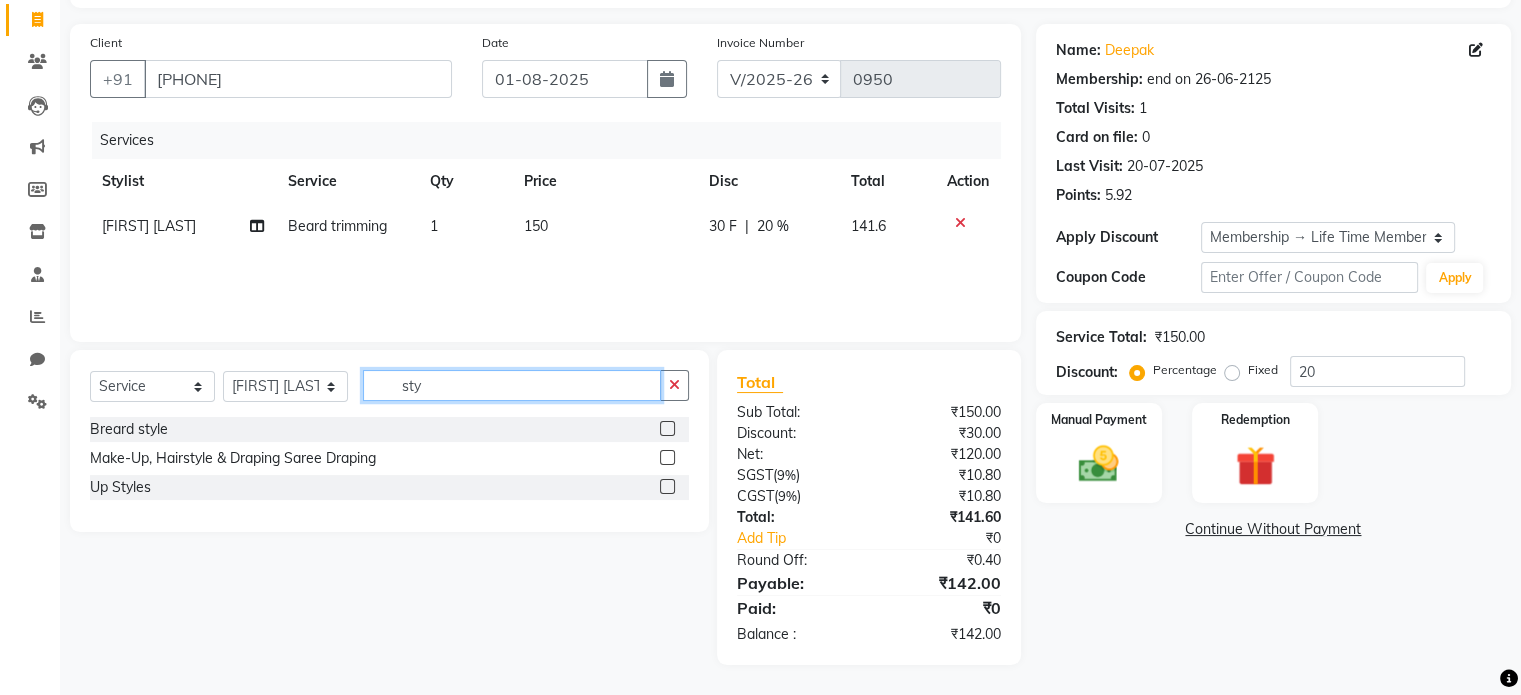 type on "sty" 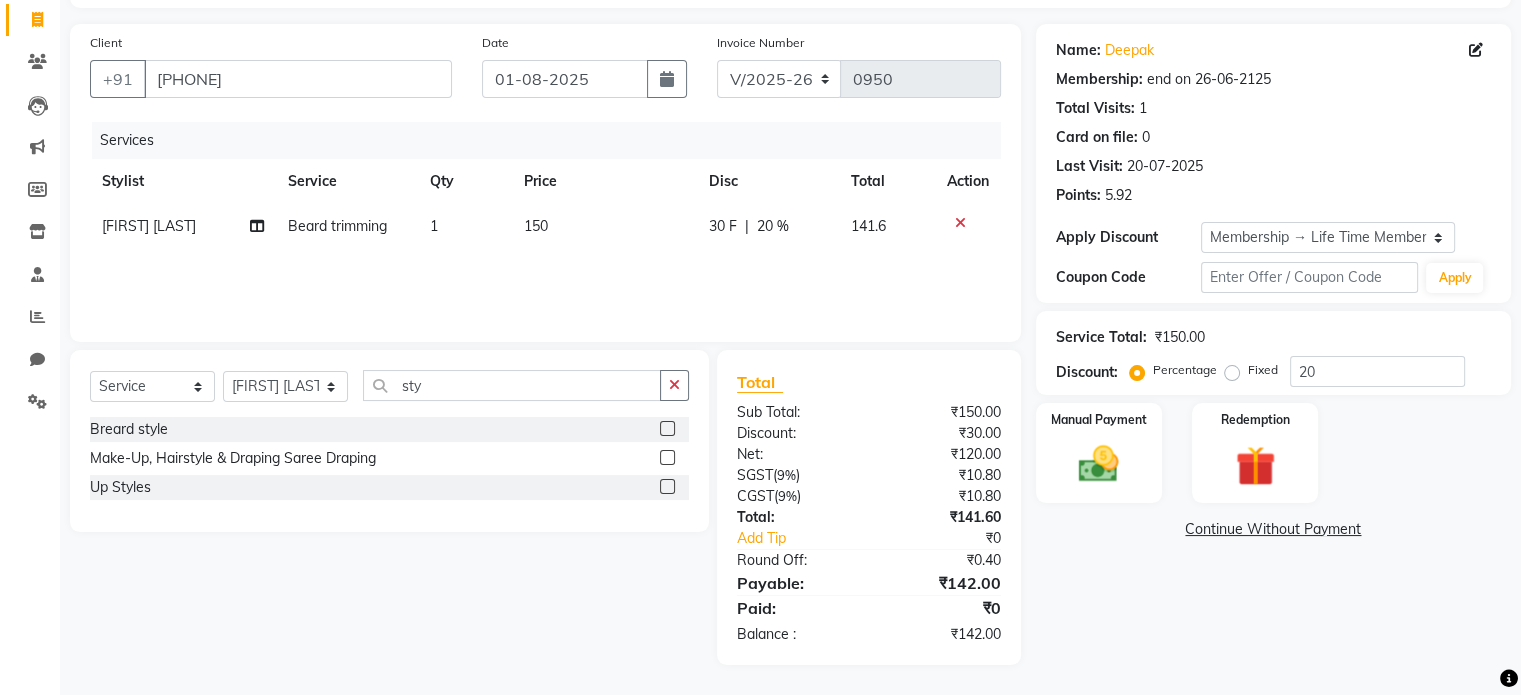click 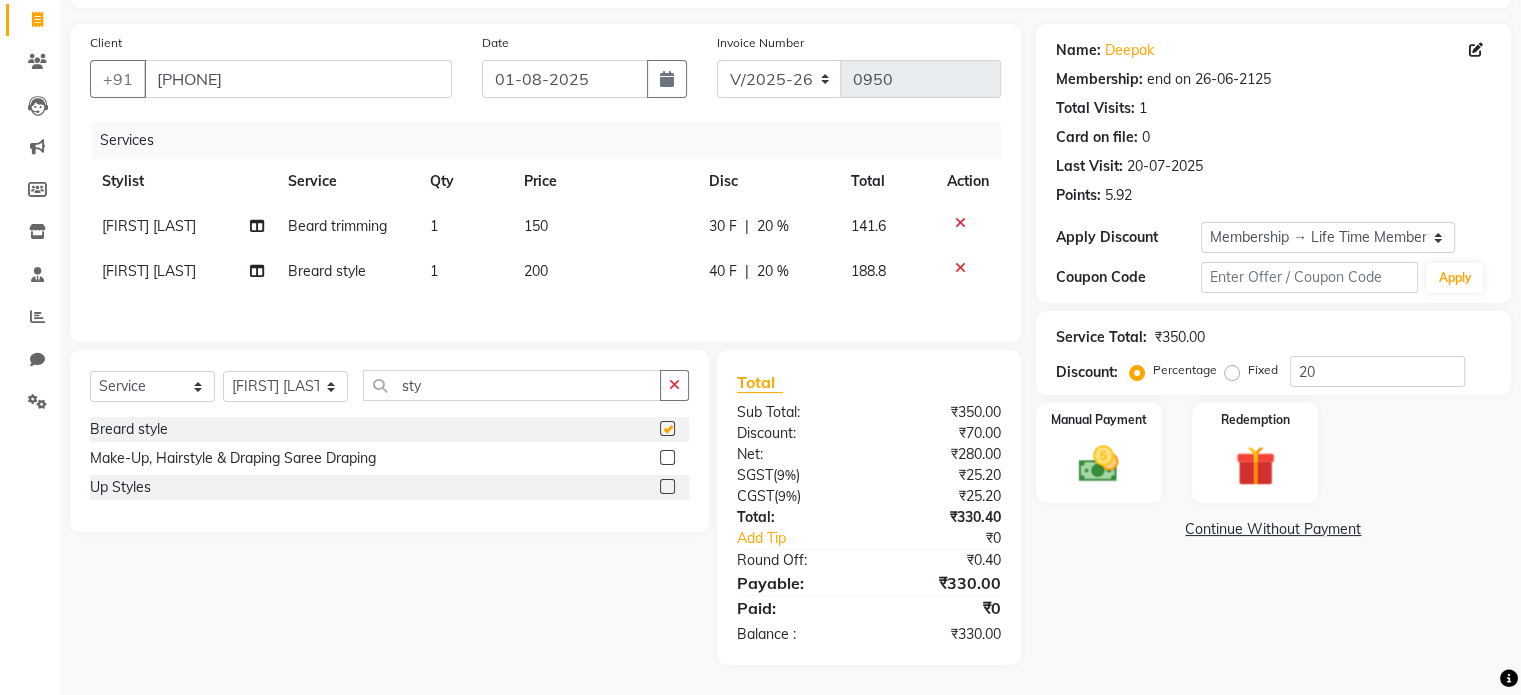 checkbox on "false" 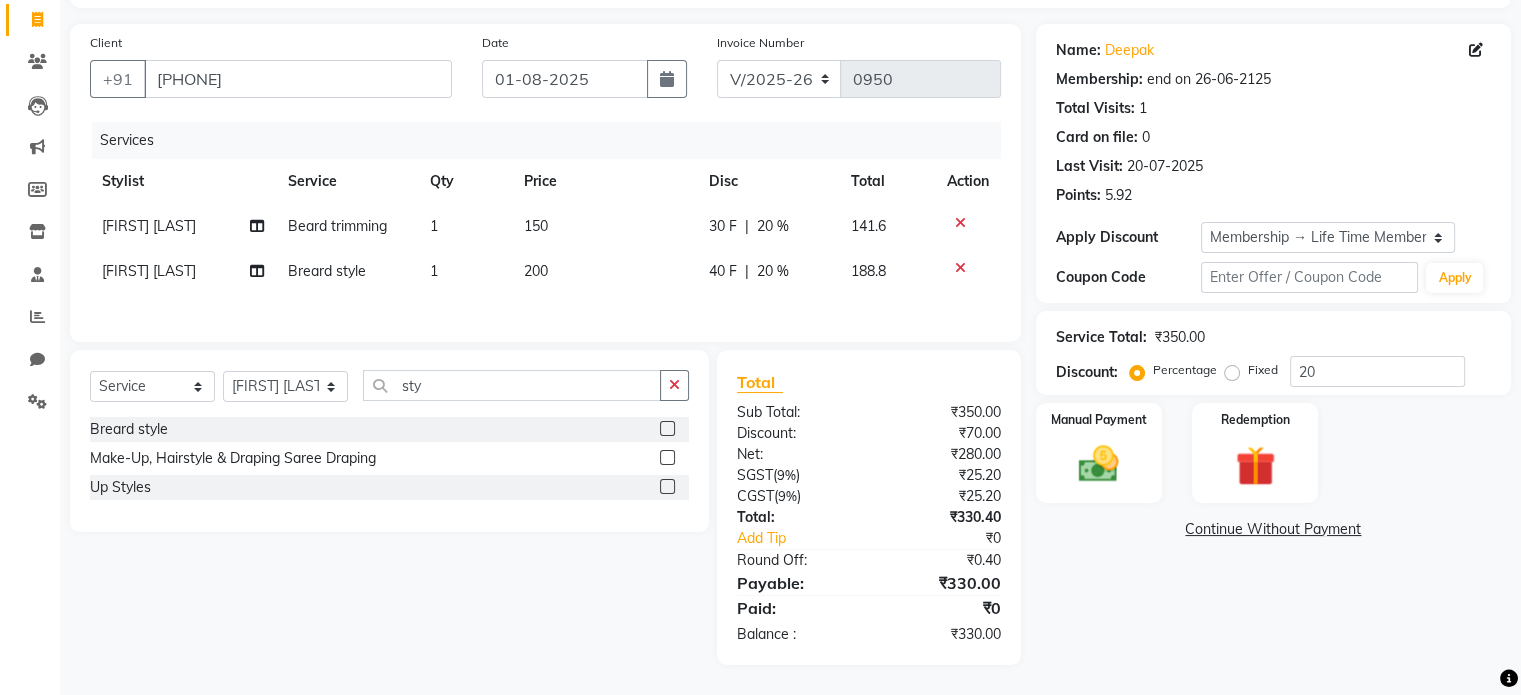 scroll, scrollTop: 129, scrollLeft: 0, axis: vertical 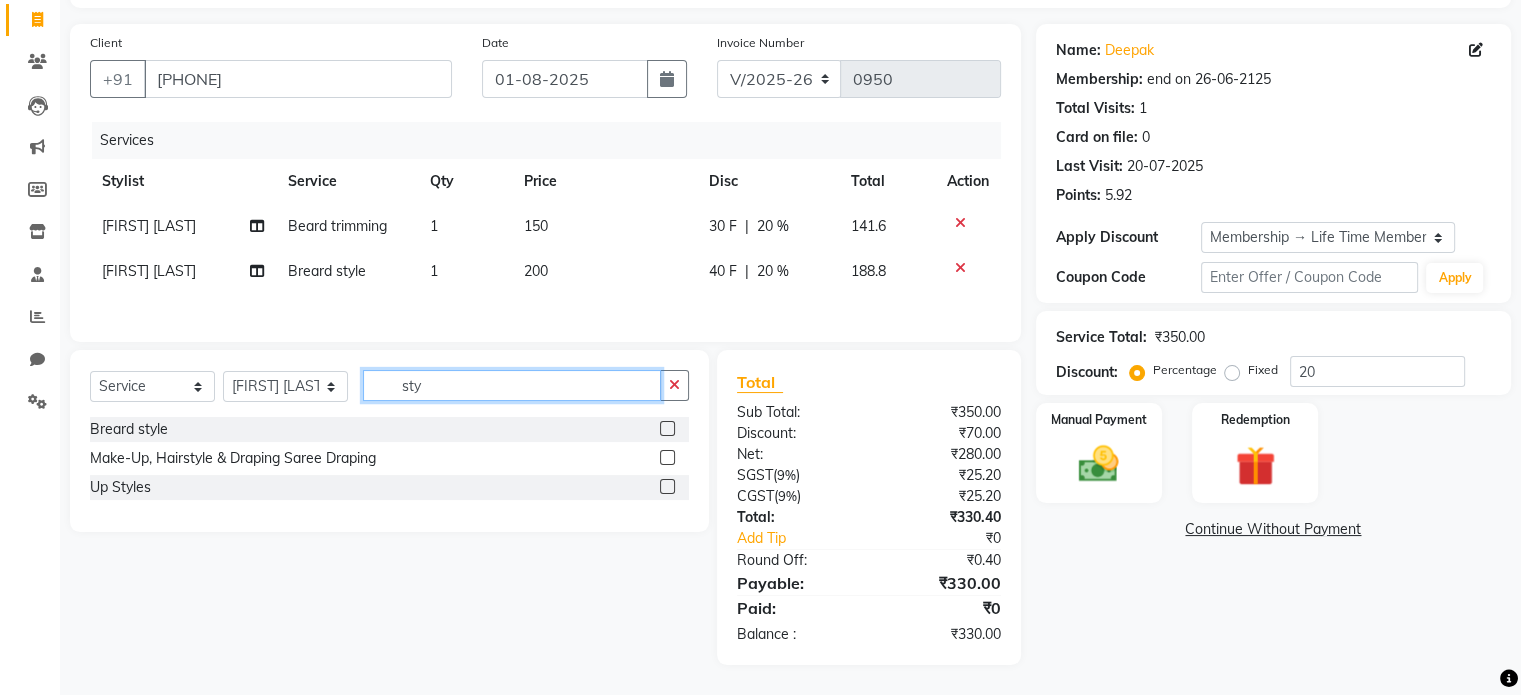 drag, startPoint x: 452, startPoint y: 387, endPoint x: 340, endPoint y: 393, distance: 112.1606 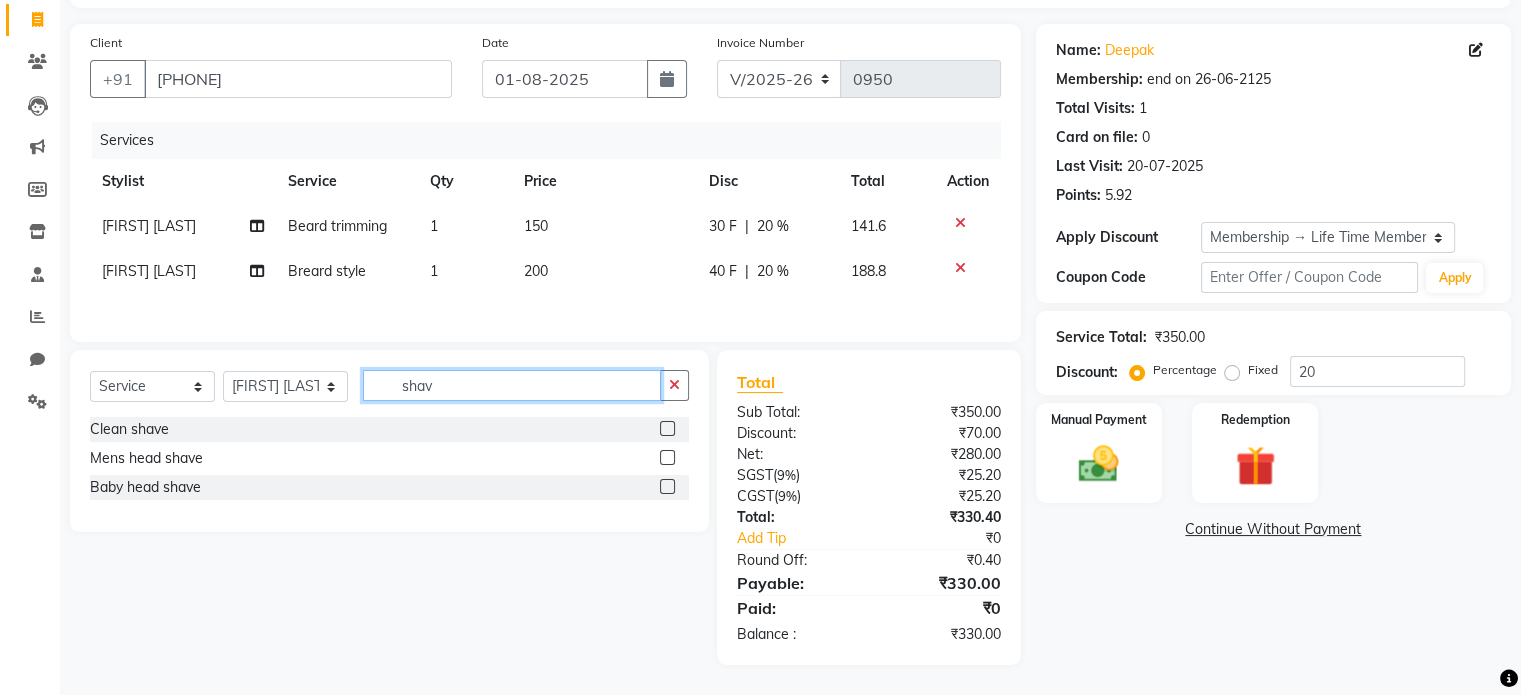 type on "shav" 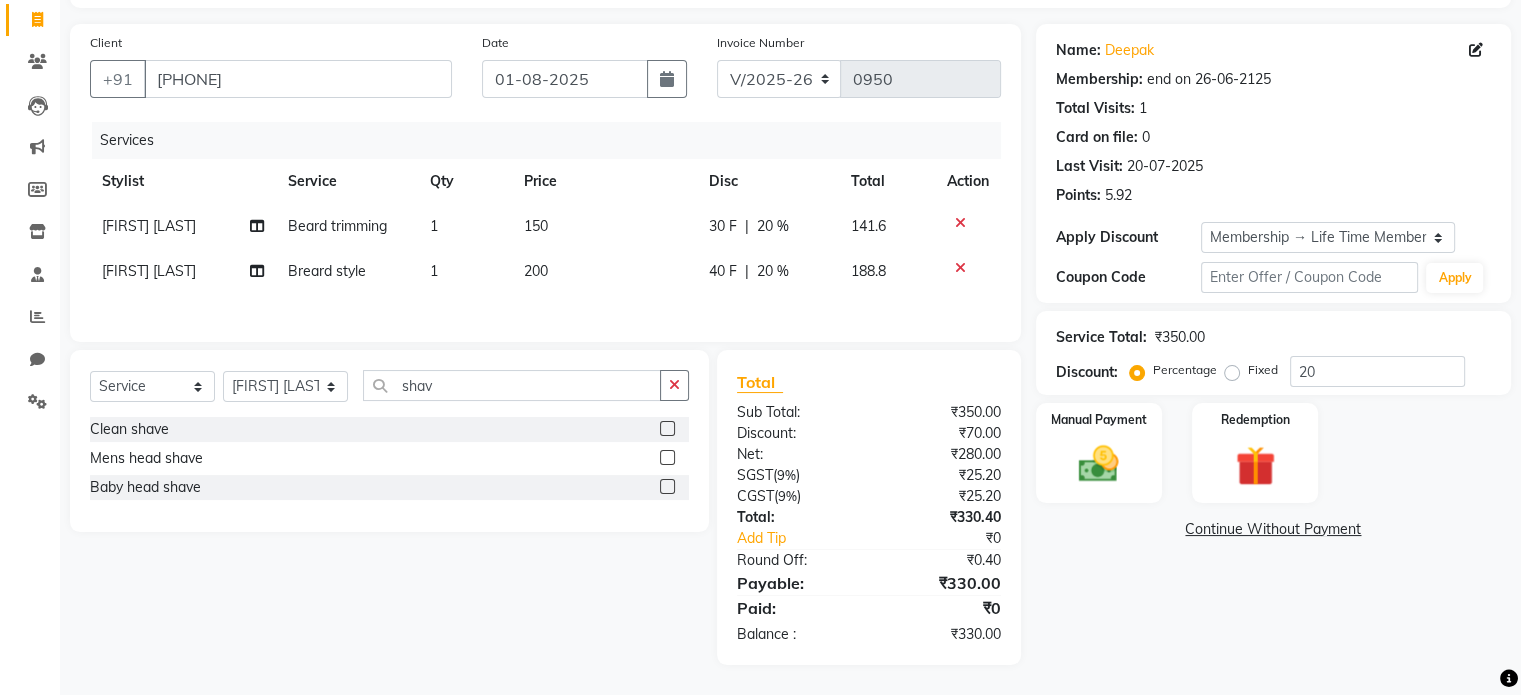 click 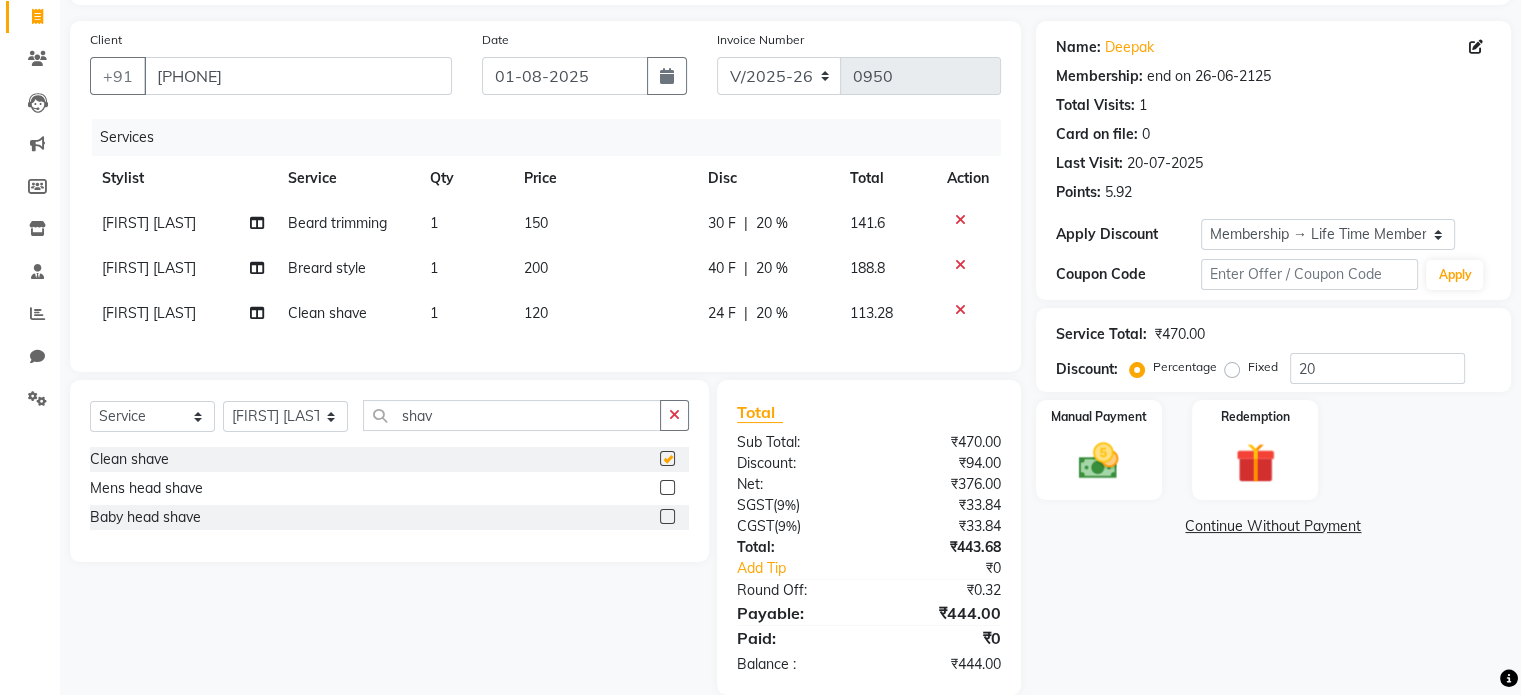 checkbox on "false" 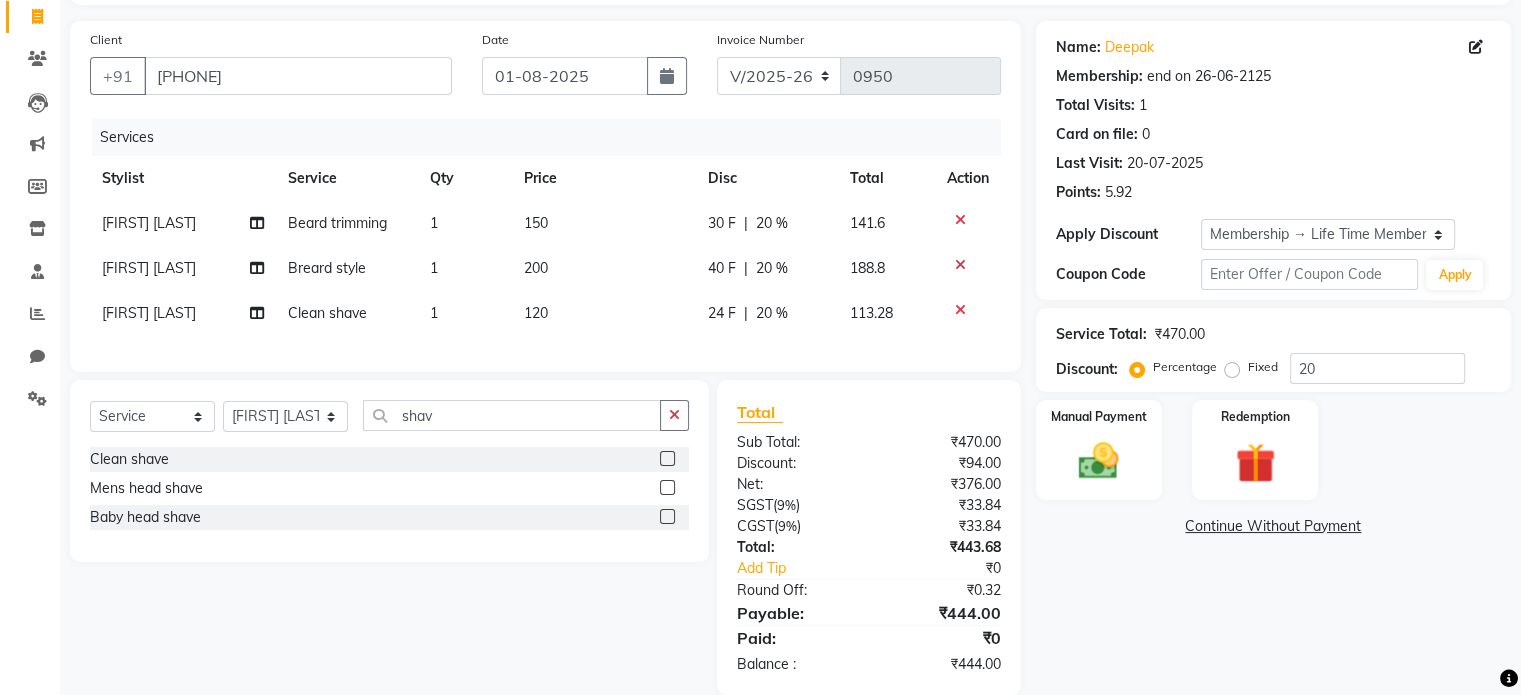click 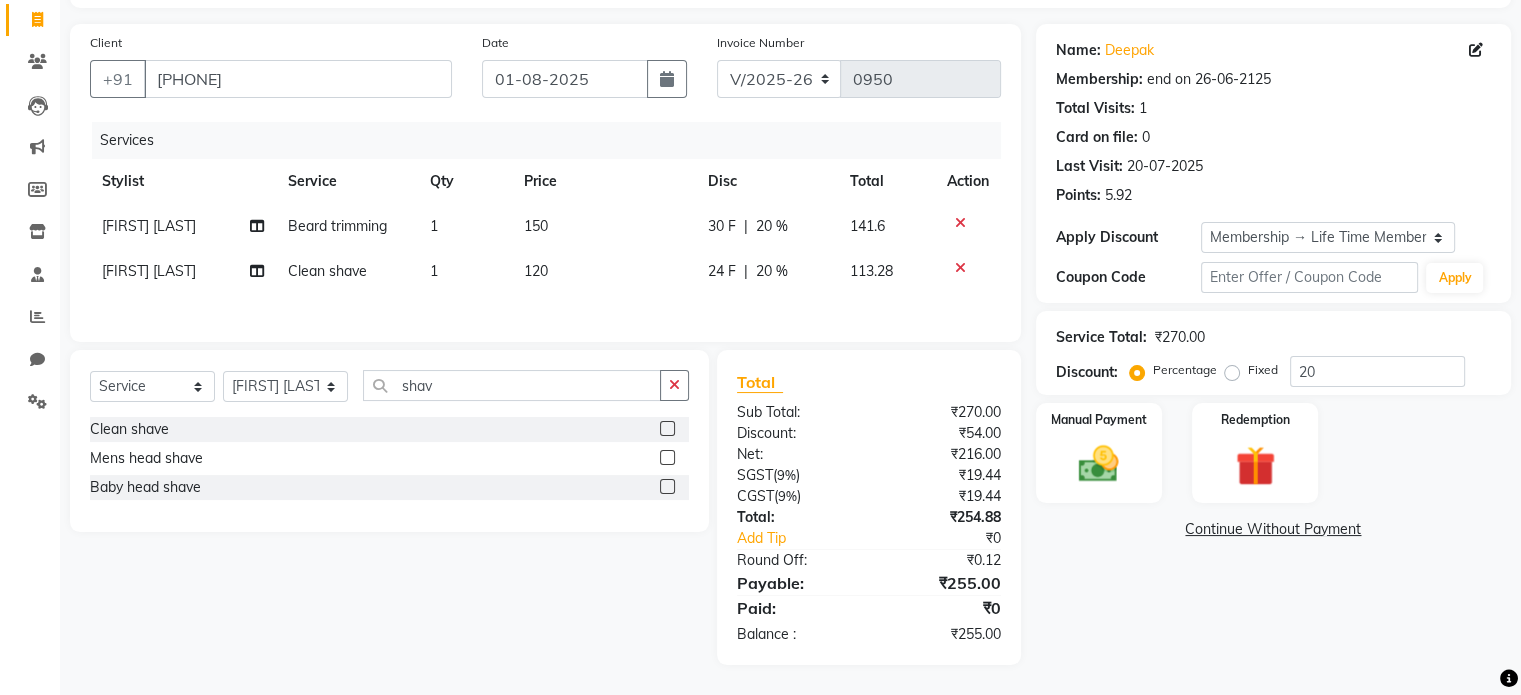 click 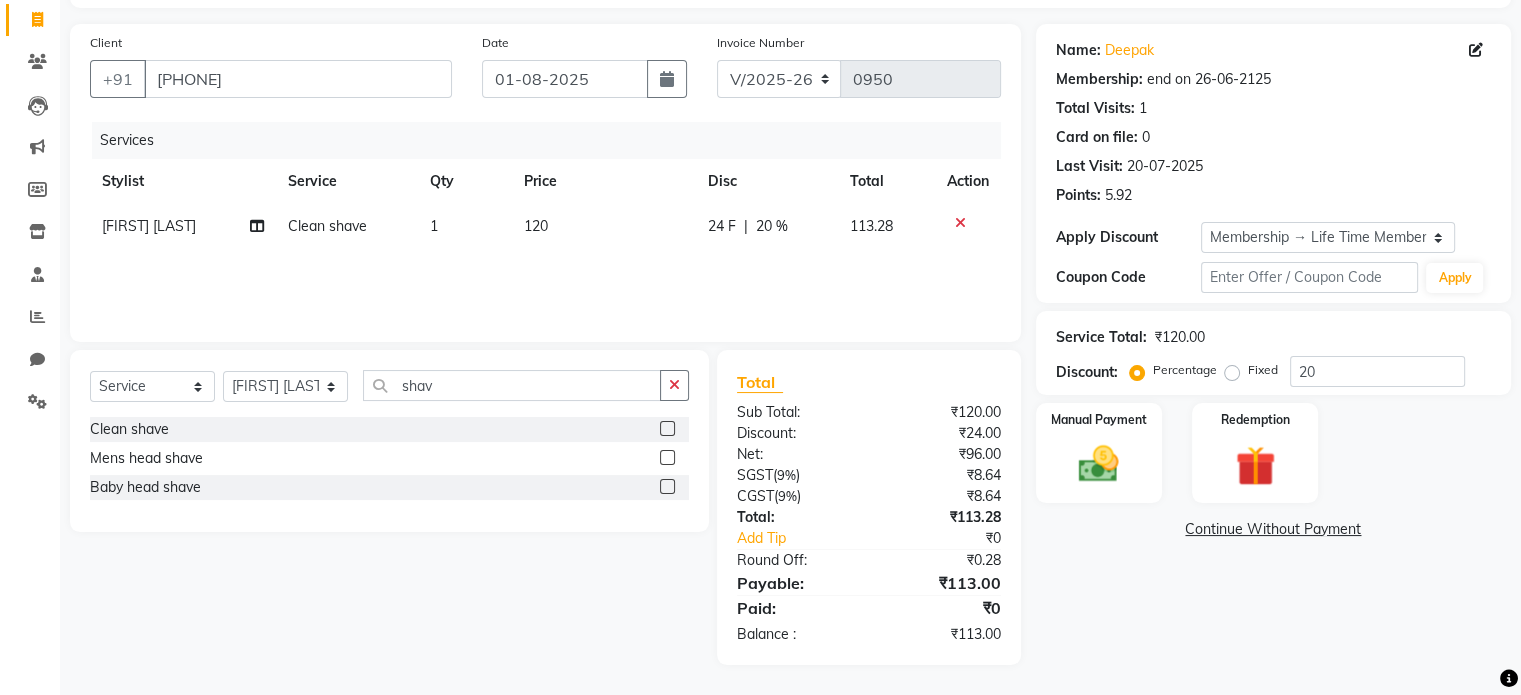 scroll, scrollTop: 126, scrollLeft: 0, axis: vertical 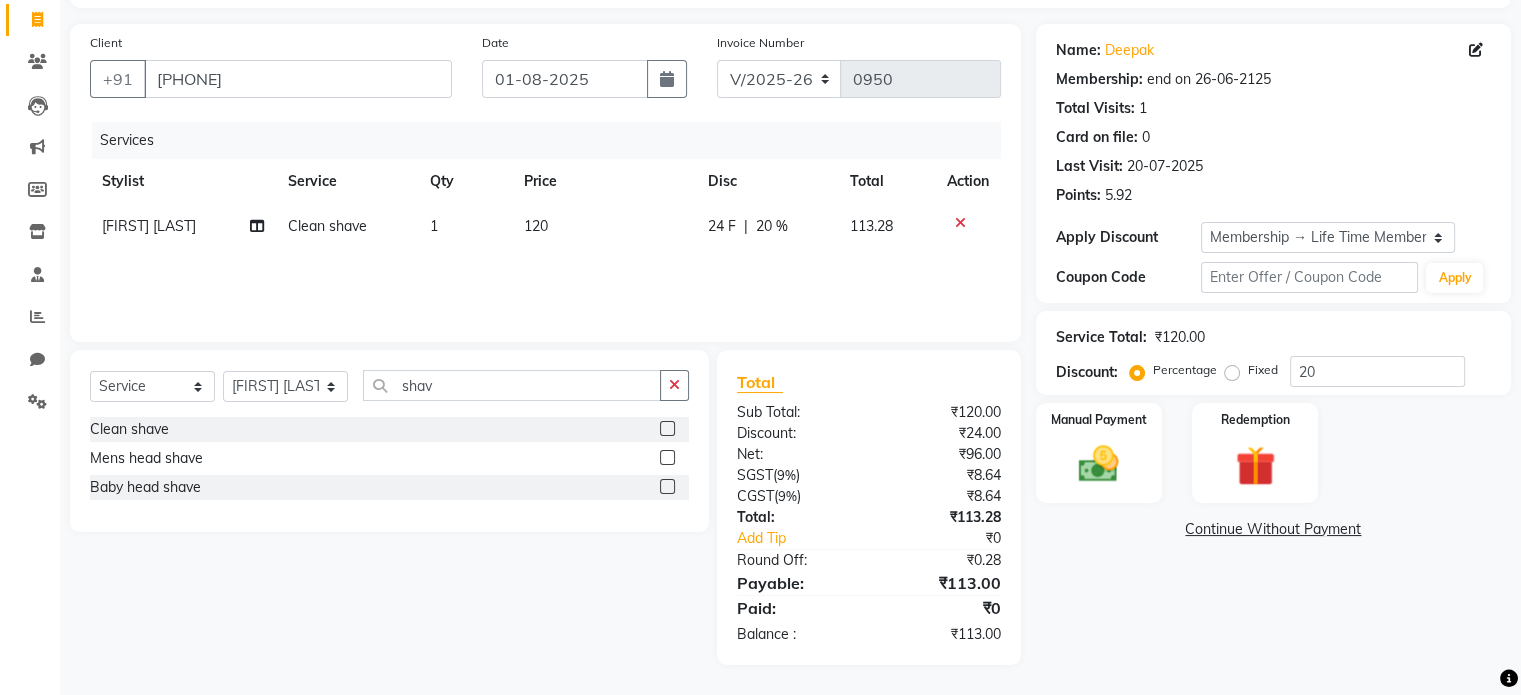 click on "120" 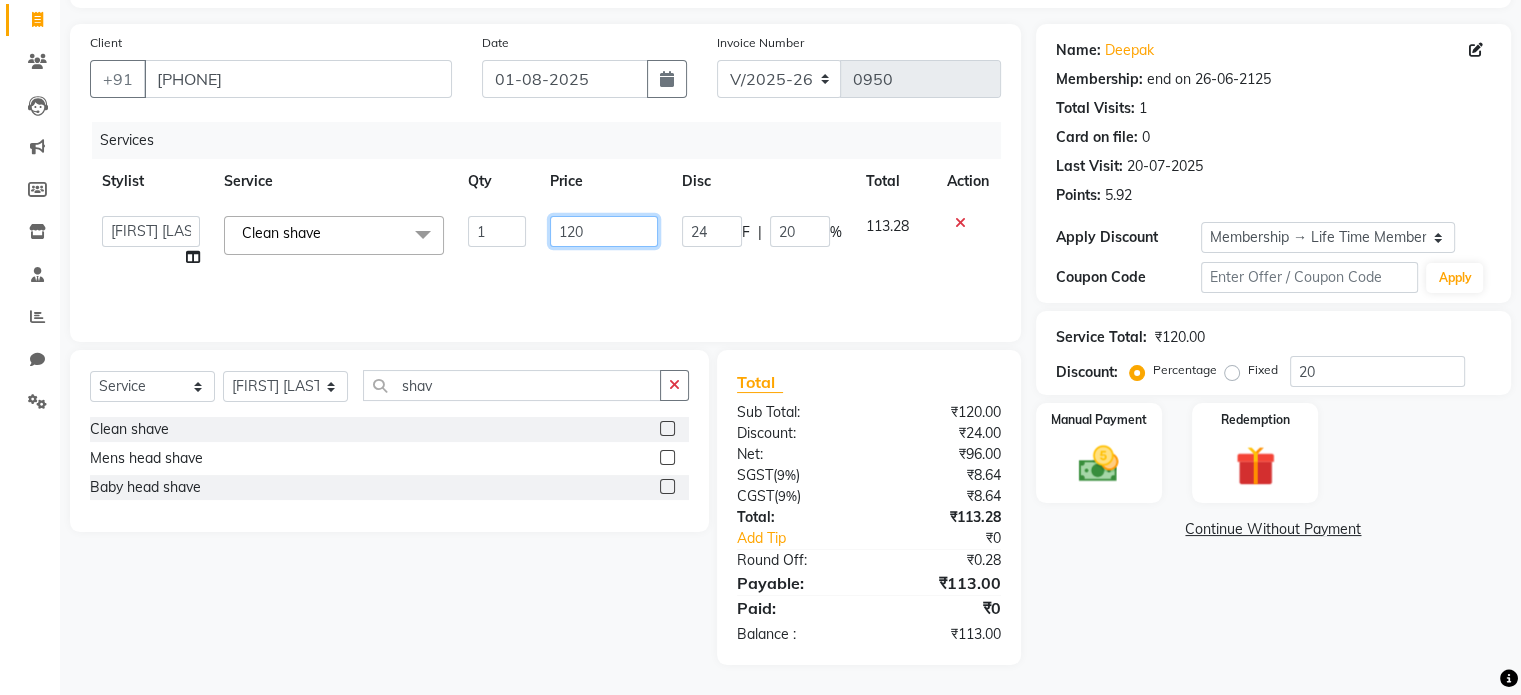 drag, startPoint x: 592, startPoint y: 230, endPoint x: 567, endPoint y: 231, distance: 25.019993 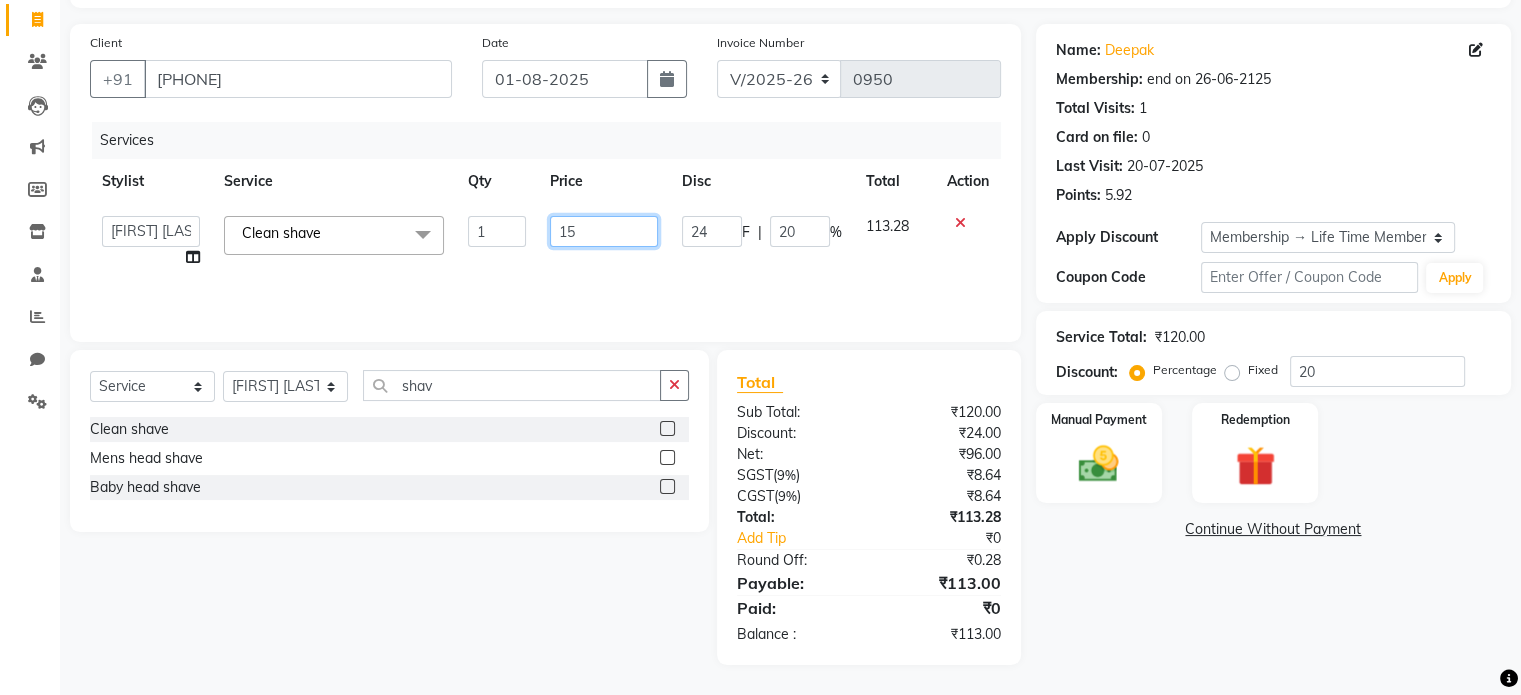 type on "150" 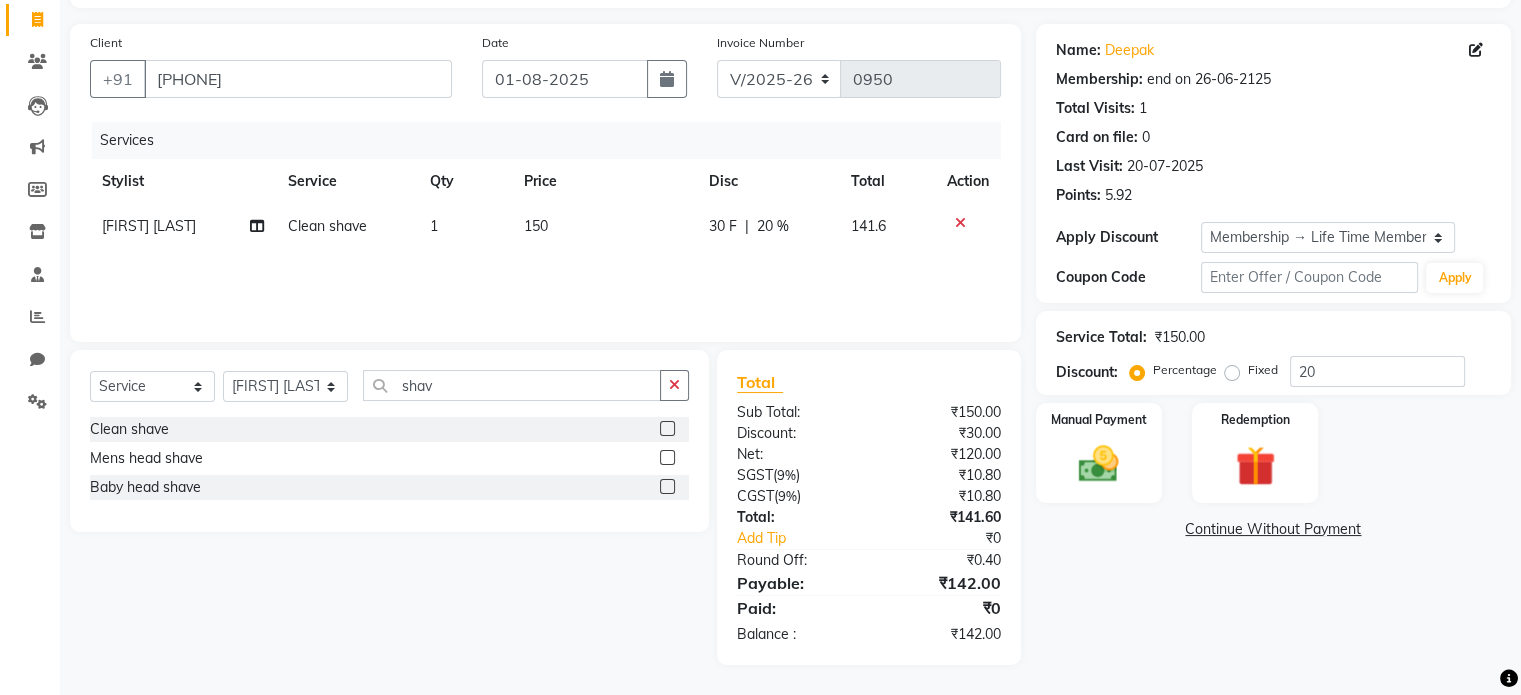 click on "Services Stylist Service Qty Price Disc Total Action Akshit raja Clean shave 1 150 30 F | 20 % 141.6" 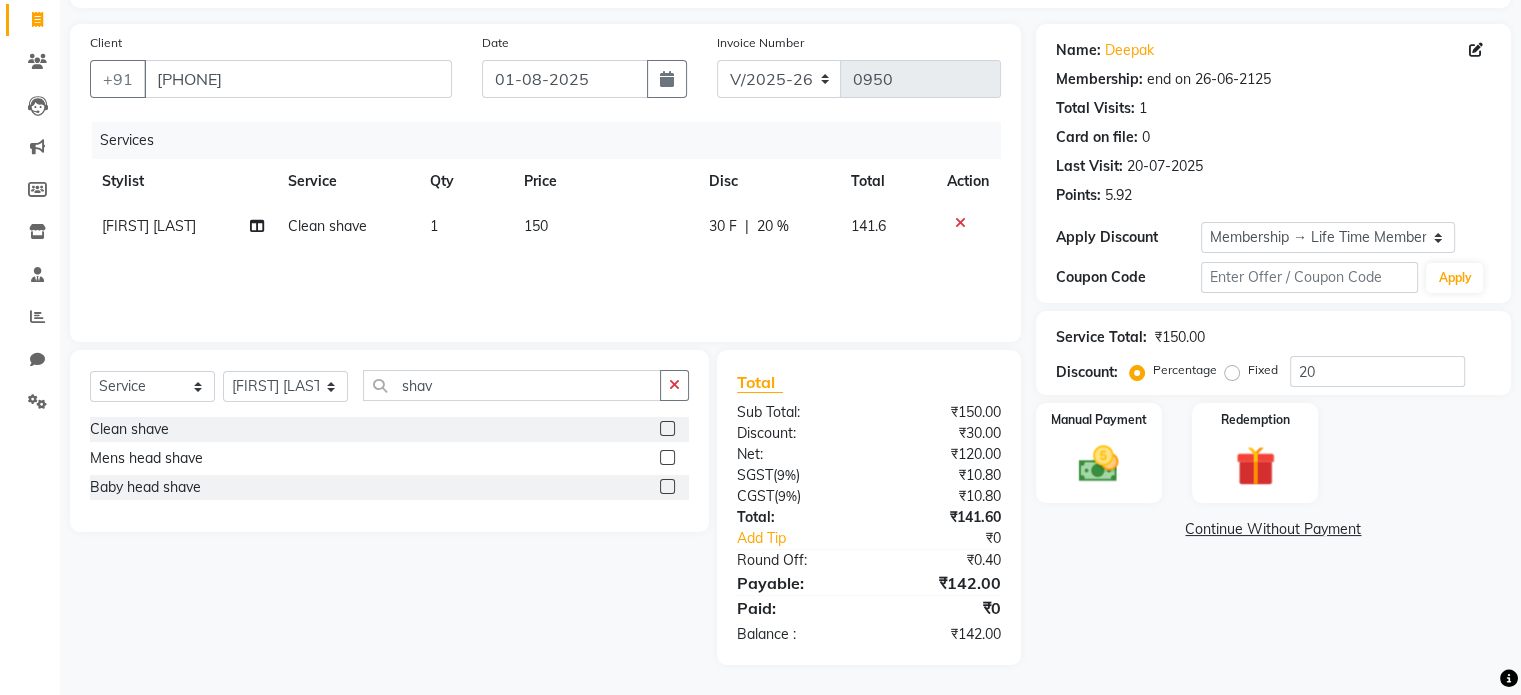 click on "150" 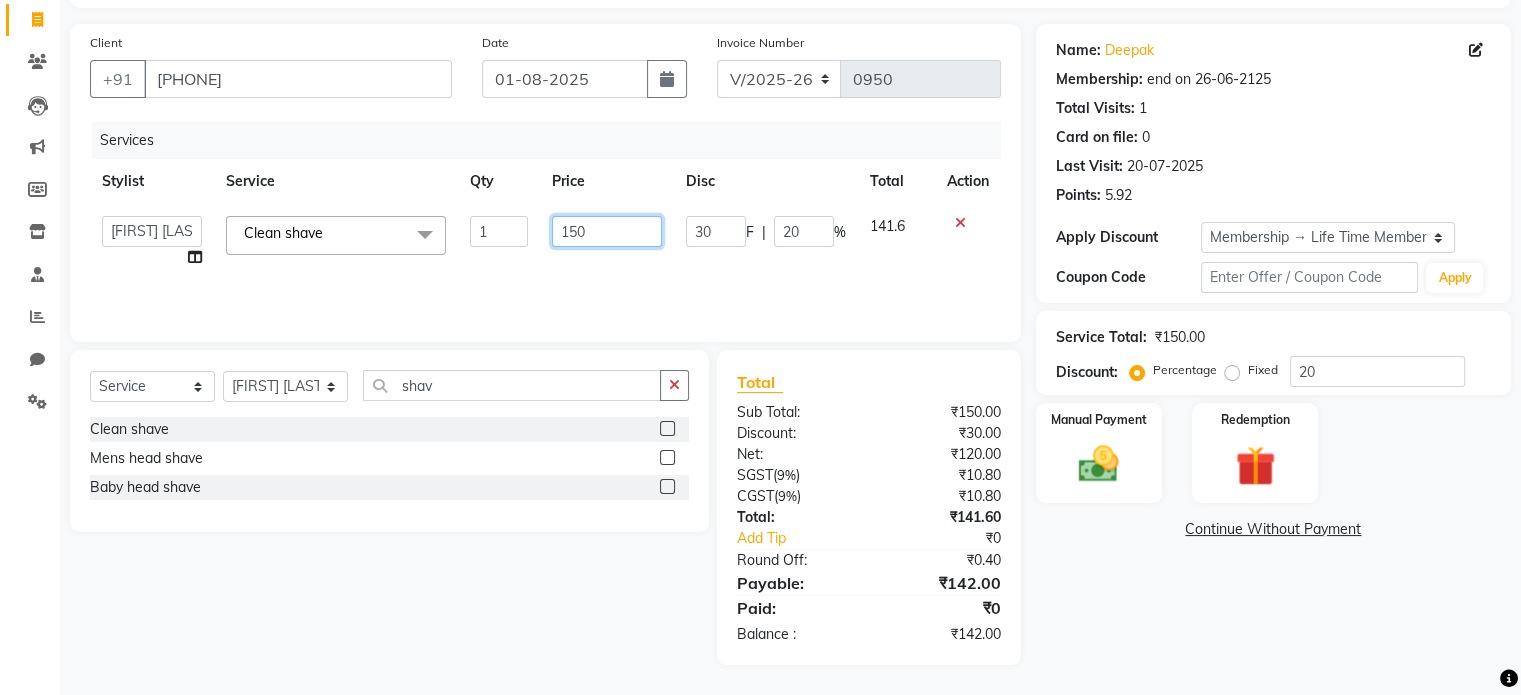 drag, startPoint x: 600, startPoint y: 230, endPoint x: 570, endPoint y: 232, distance: 30.066593 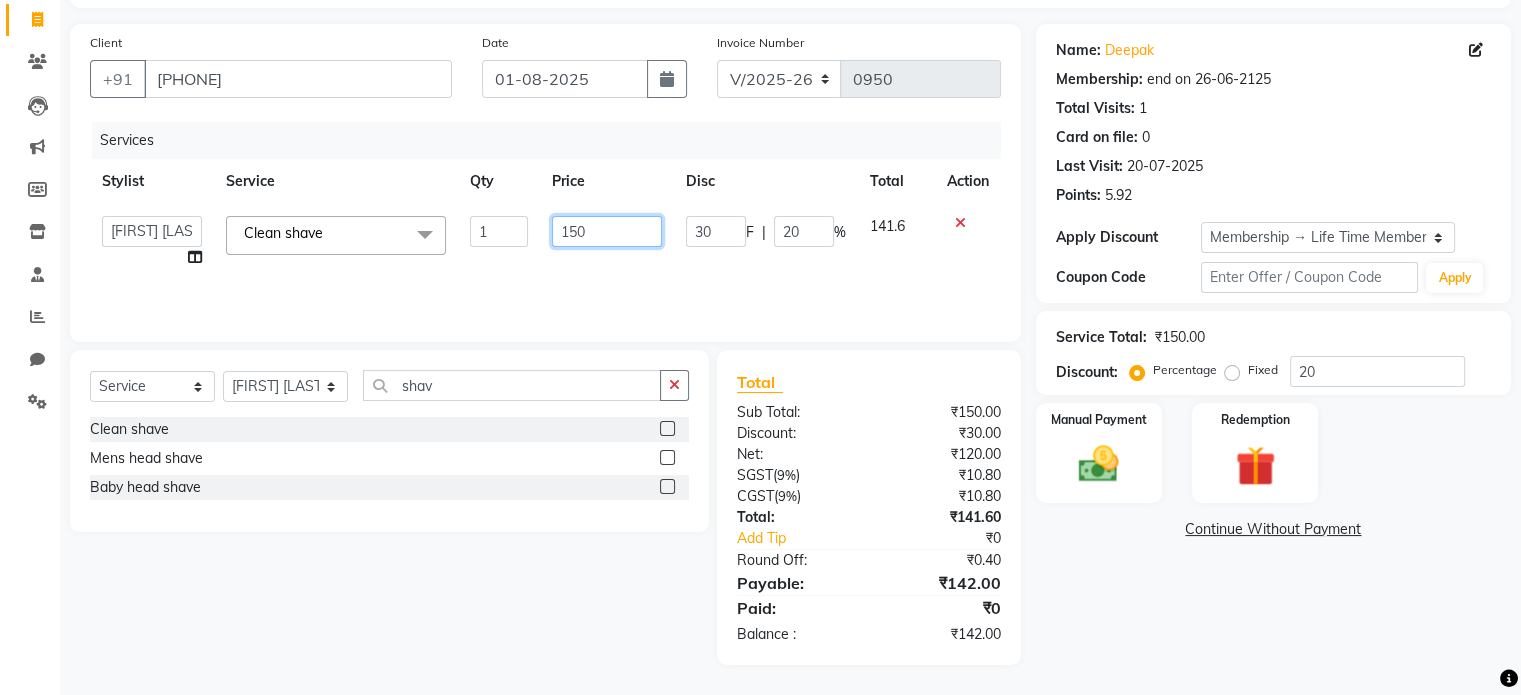 click on "150" 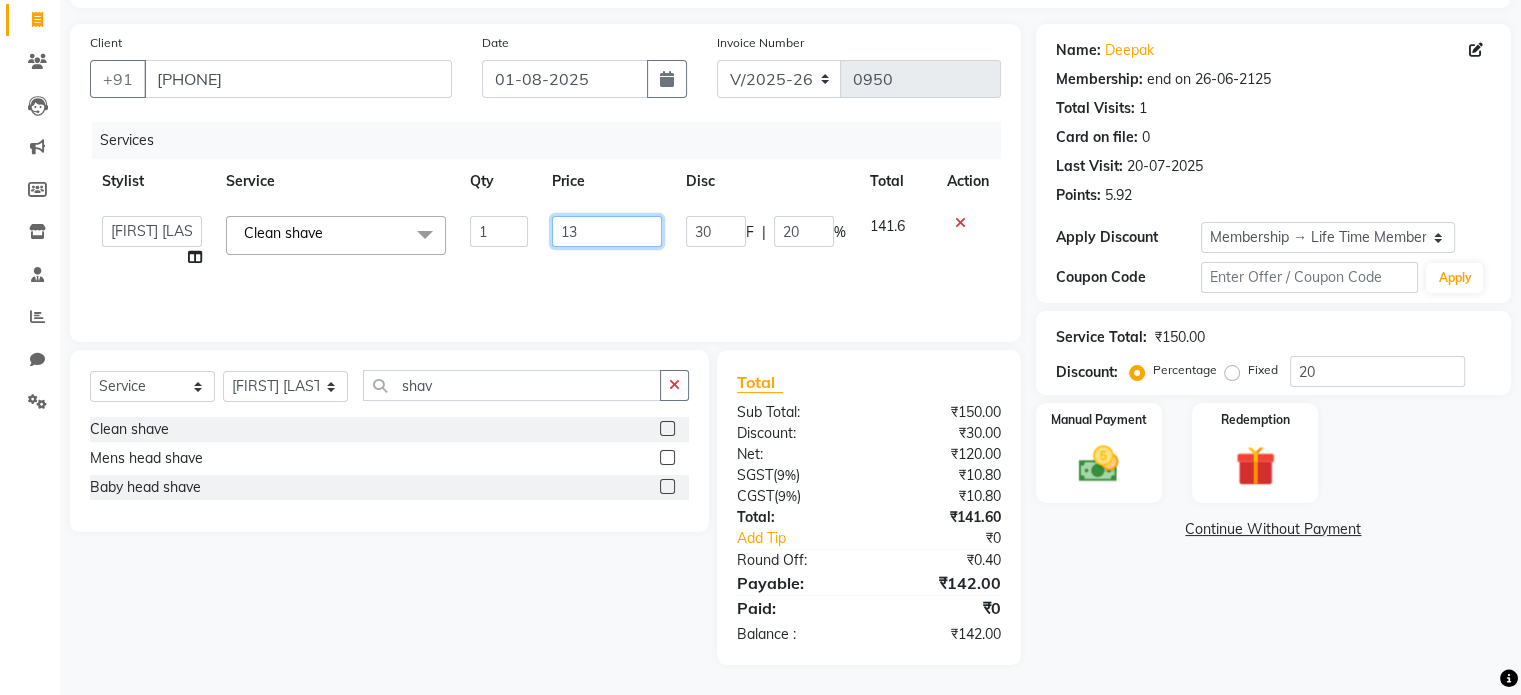 type on "130" 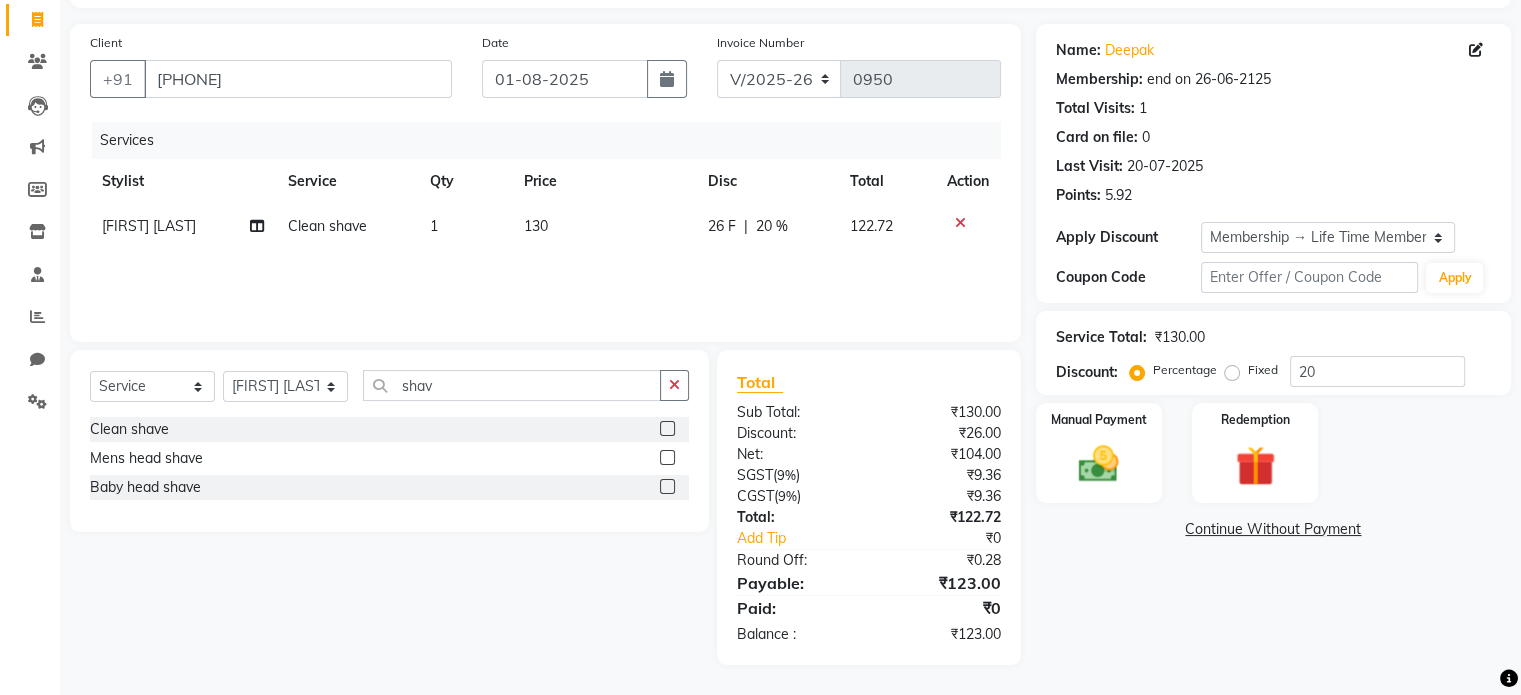 click on "Services Stylist Service Qty Price Disc Total Action Akshit raja Clean shave 1 130 26 F | 20 % 122.72" 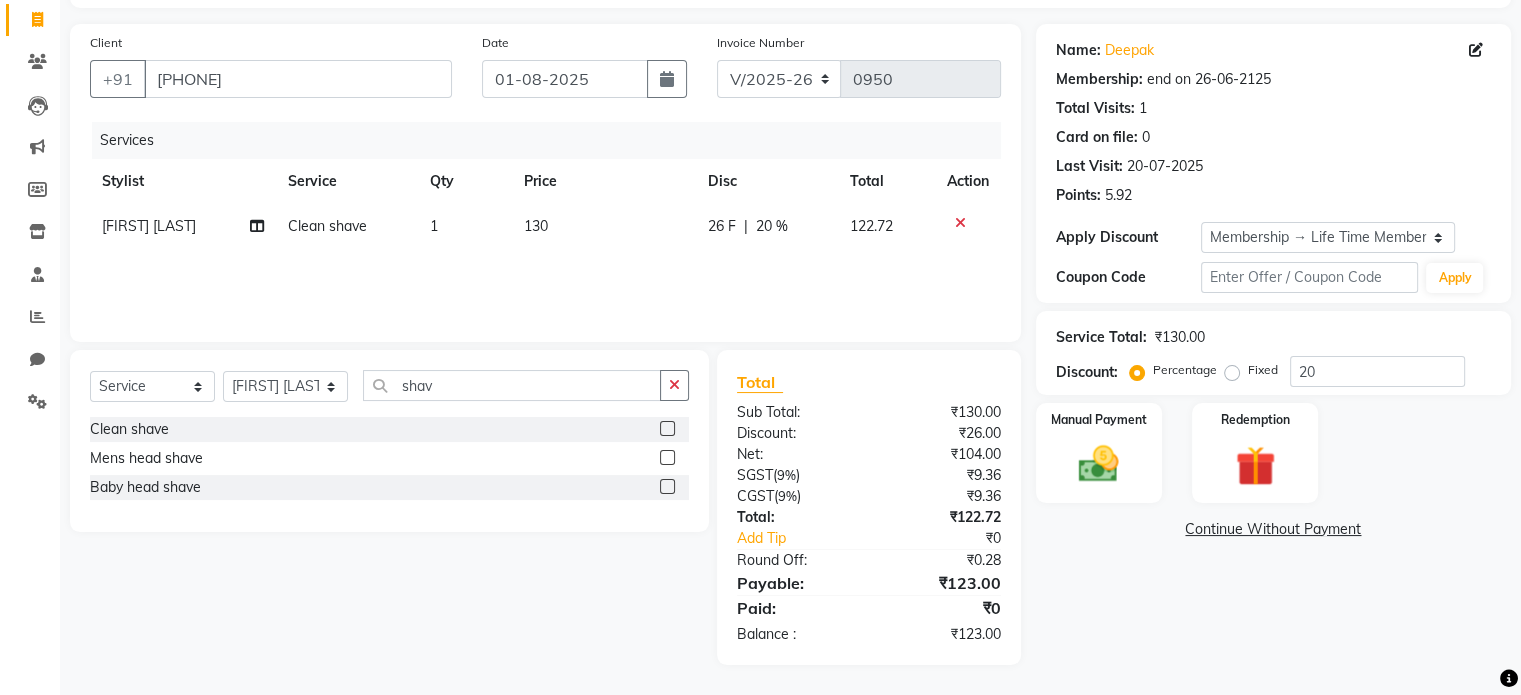 click on "130" 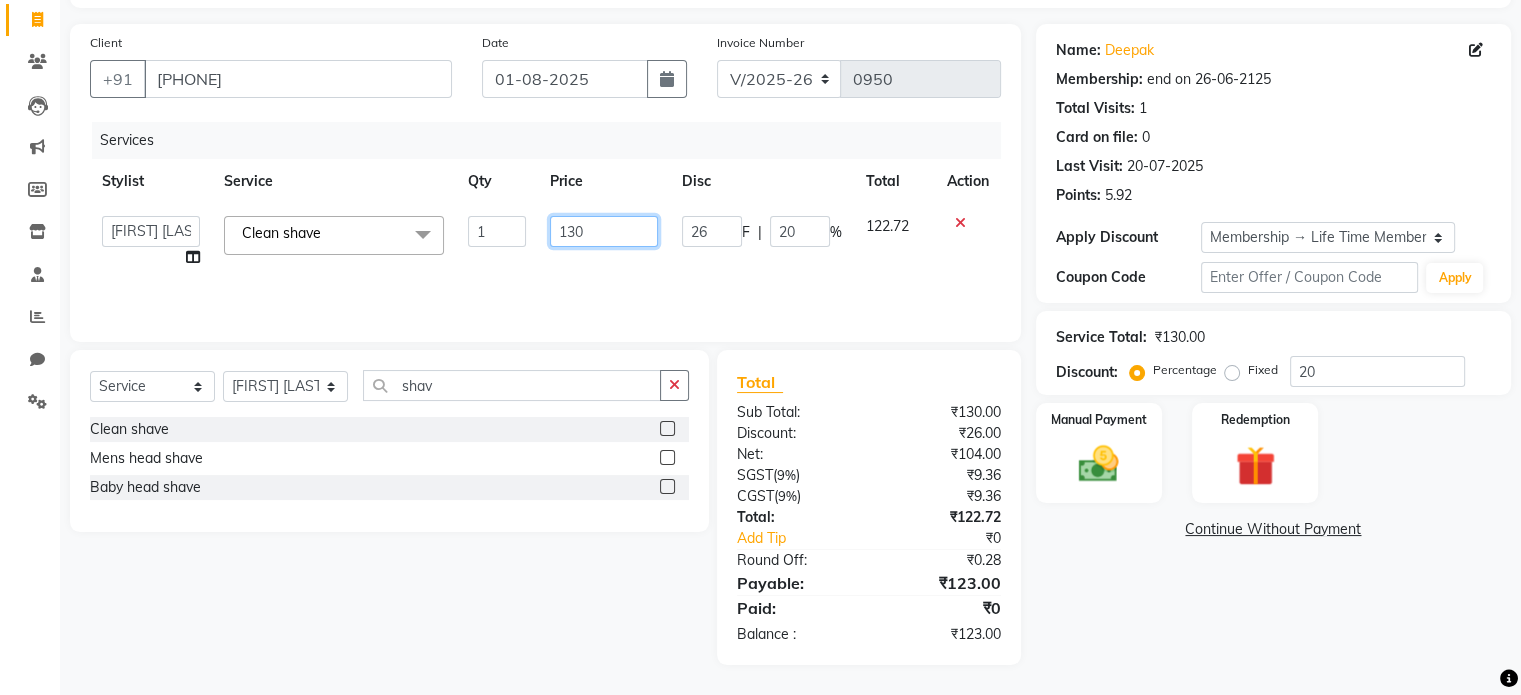 drag, startPoint x: 590, startPoint y: 232, endPoint x: 564, endPoint y: 234, distance: 26.076809 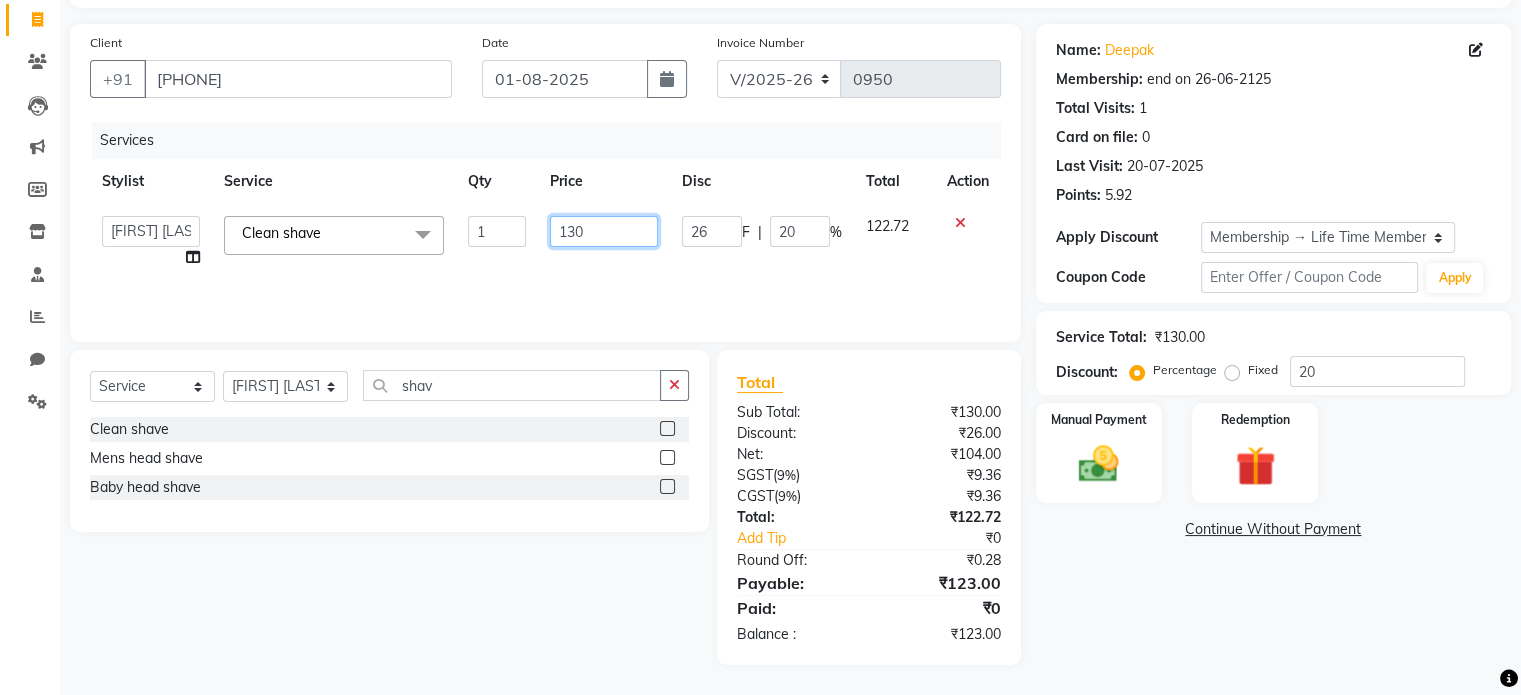 click on "130" 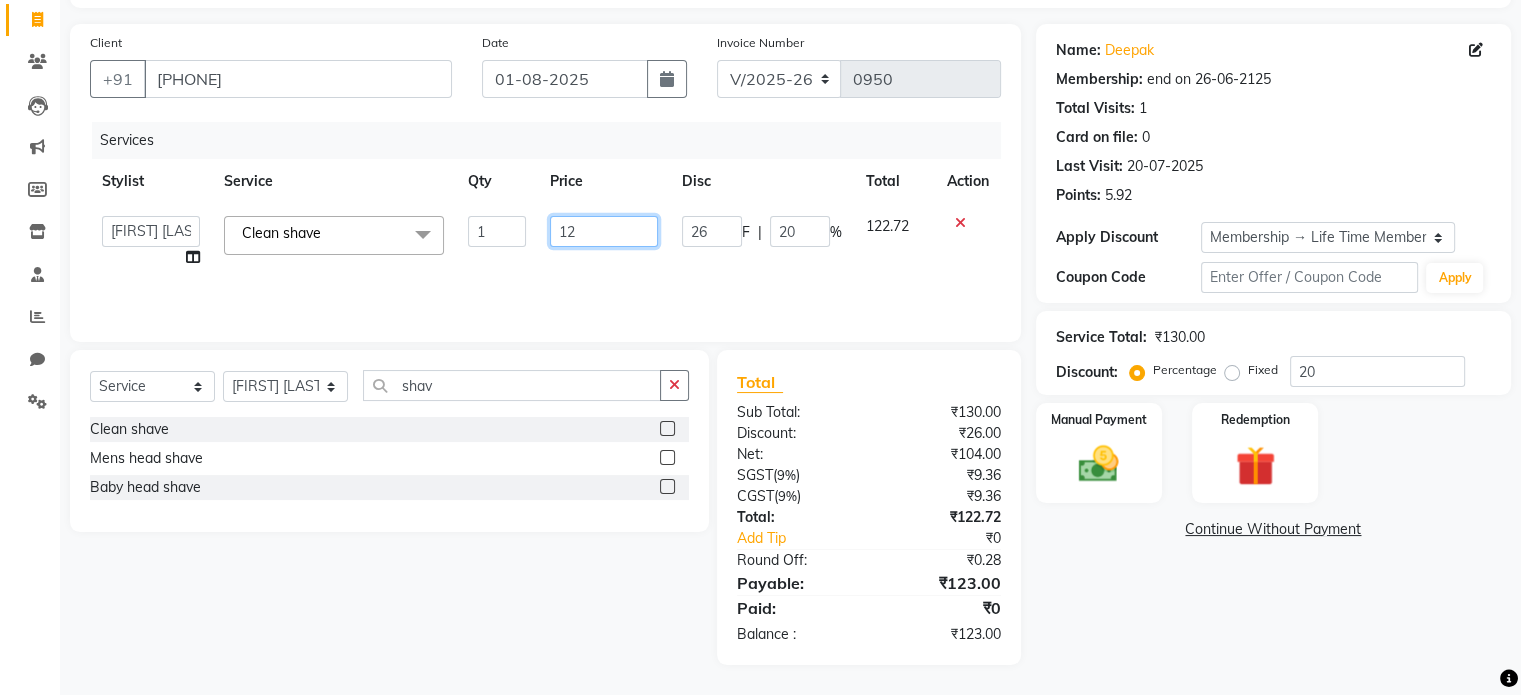 type on "125" 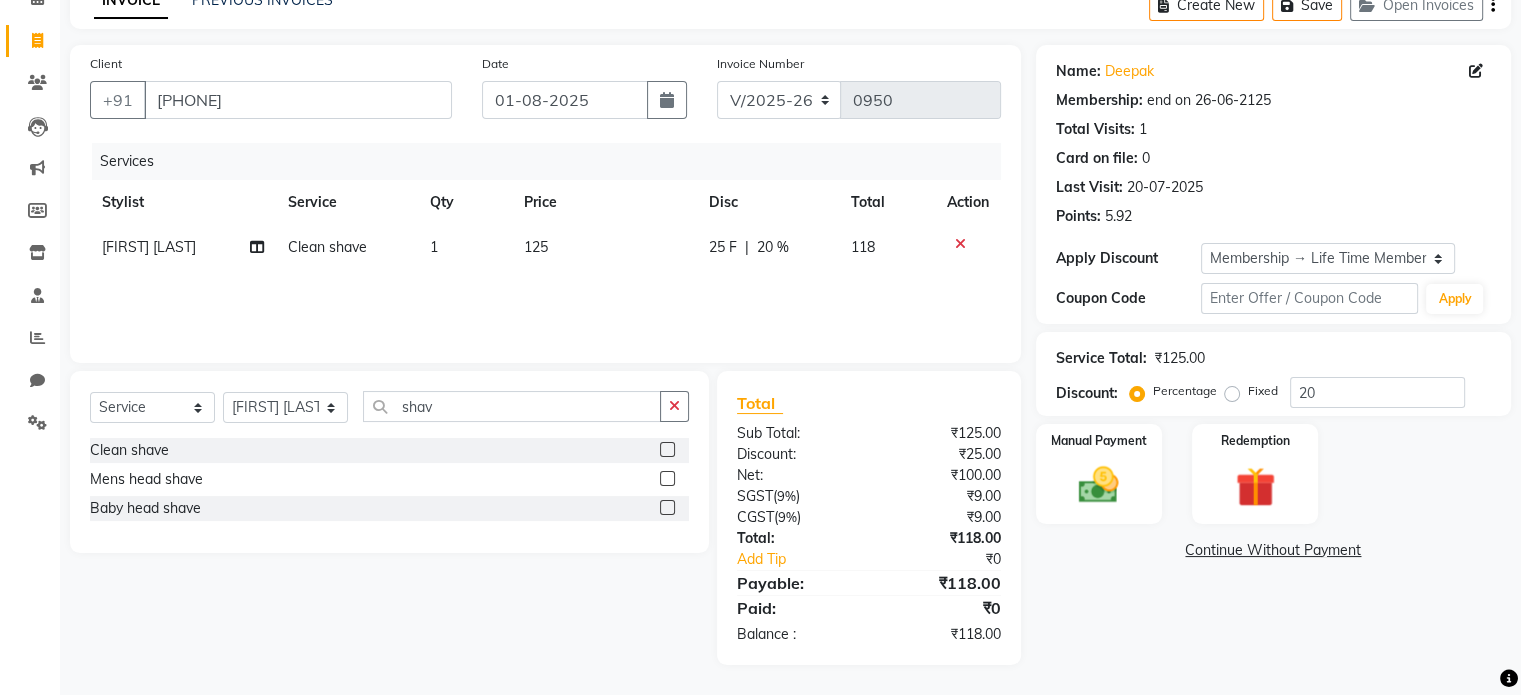 scroll, scrollTop: 105, scrollLeft: 0, axis: vertical 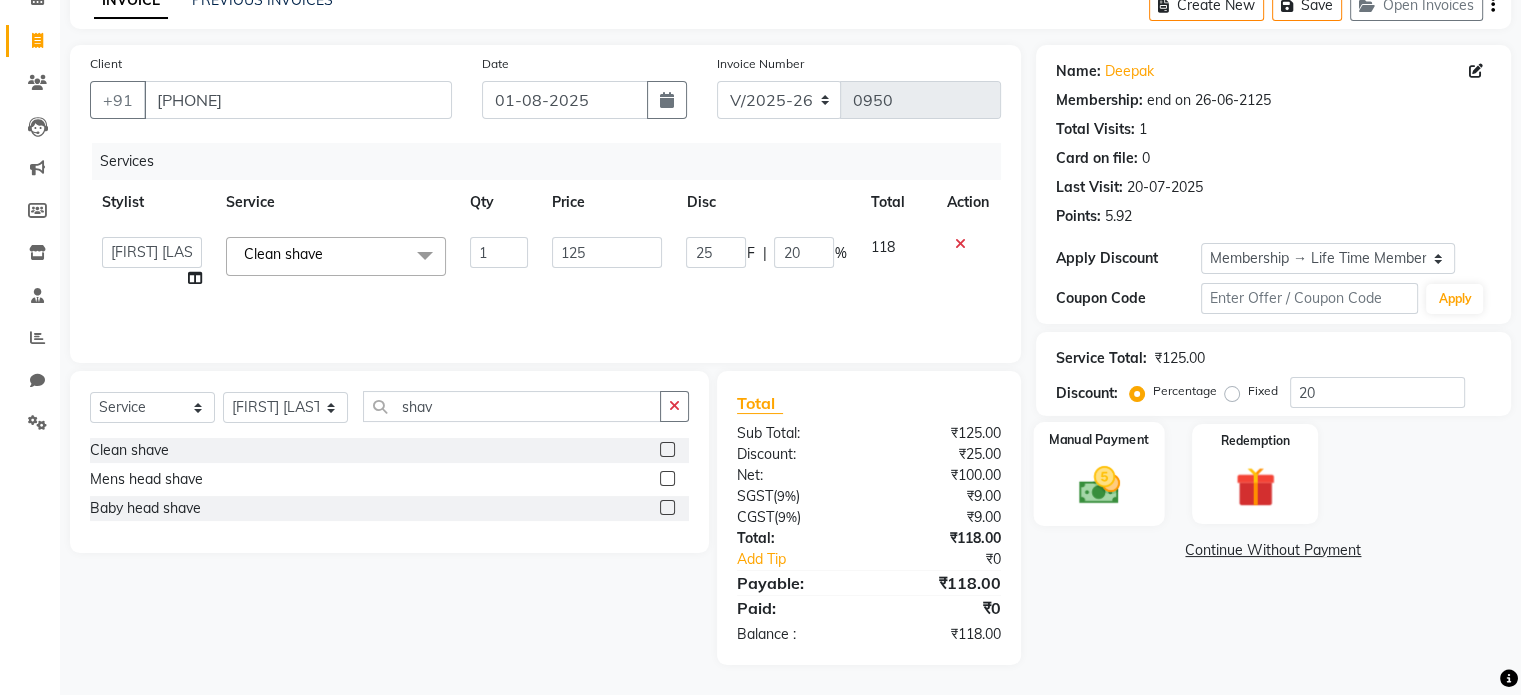 click 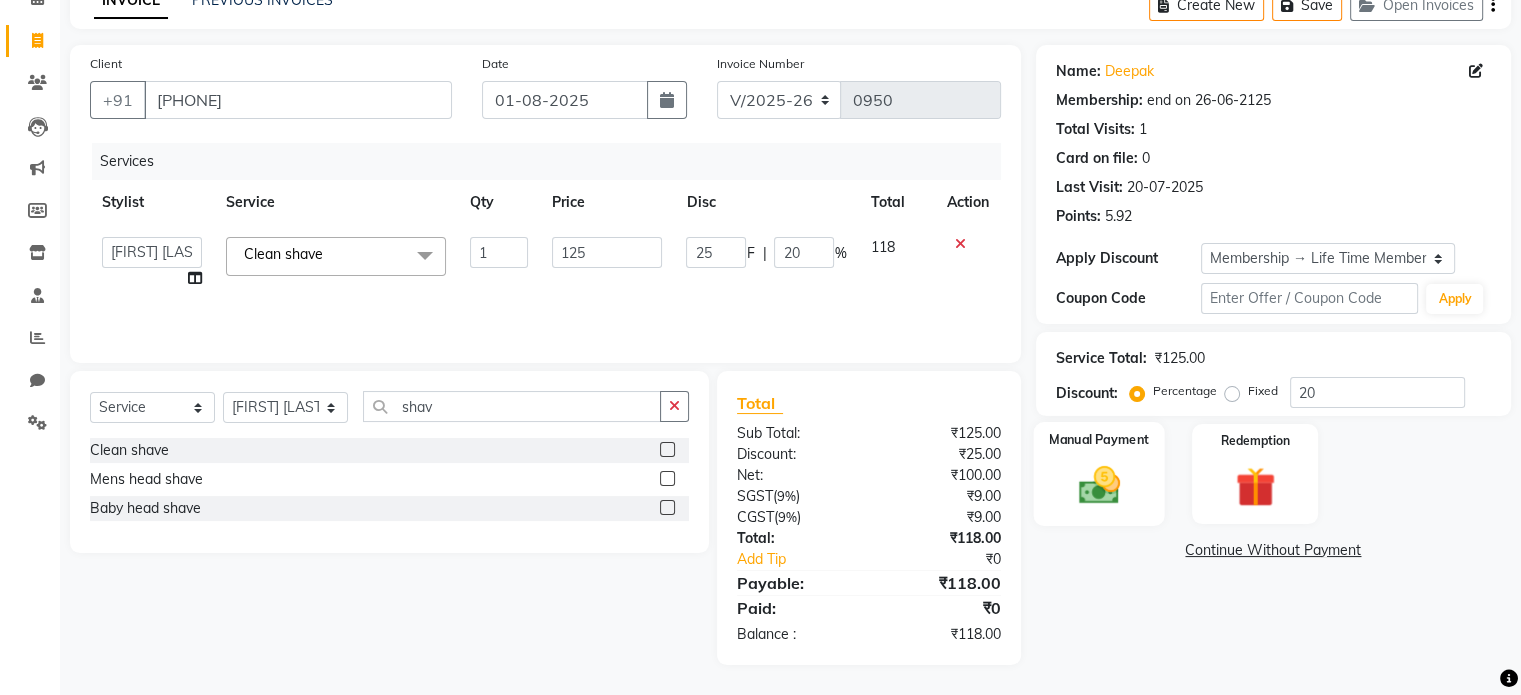 scroll, scrollTop: 126, scrollLeft: 0, axis: vertical 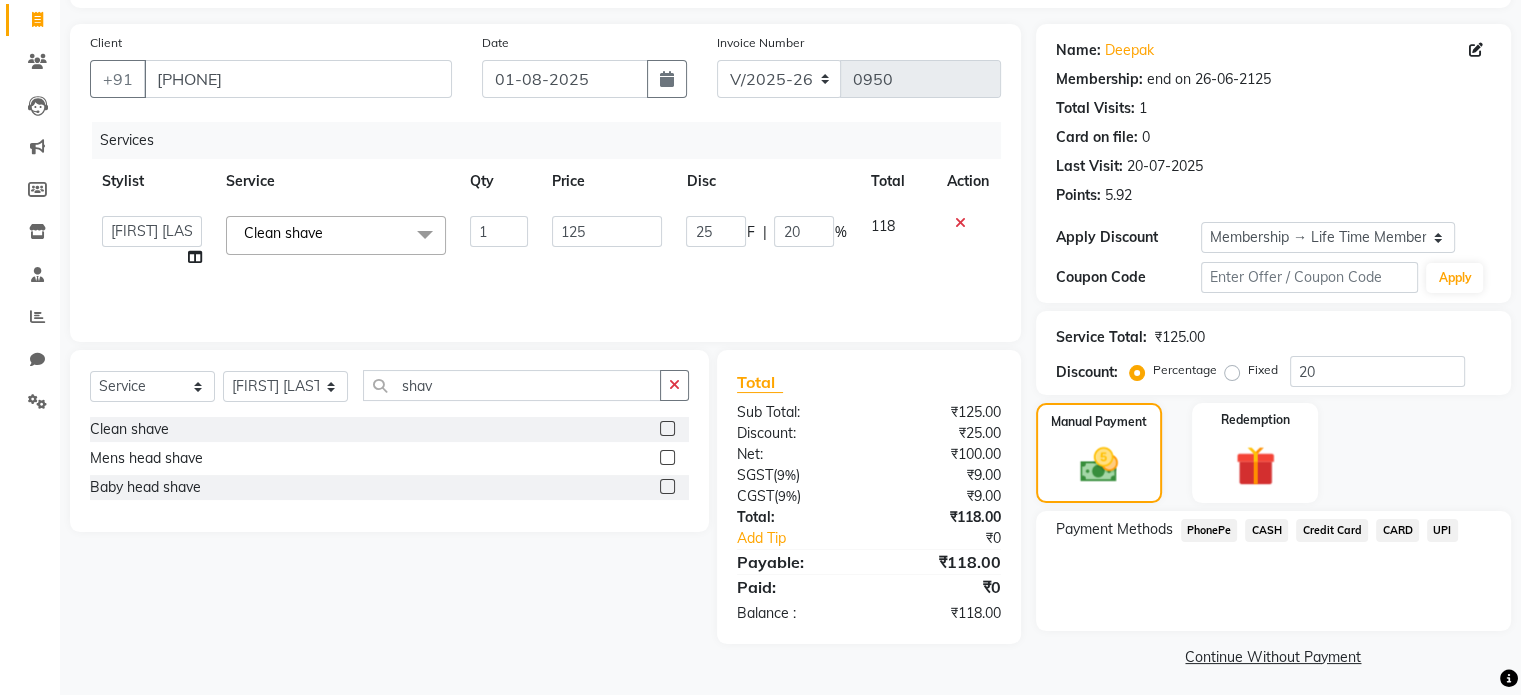 click on "UPI" 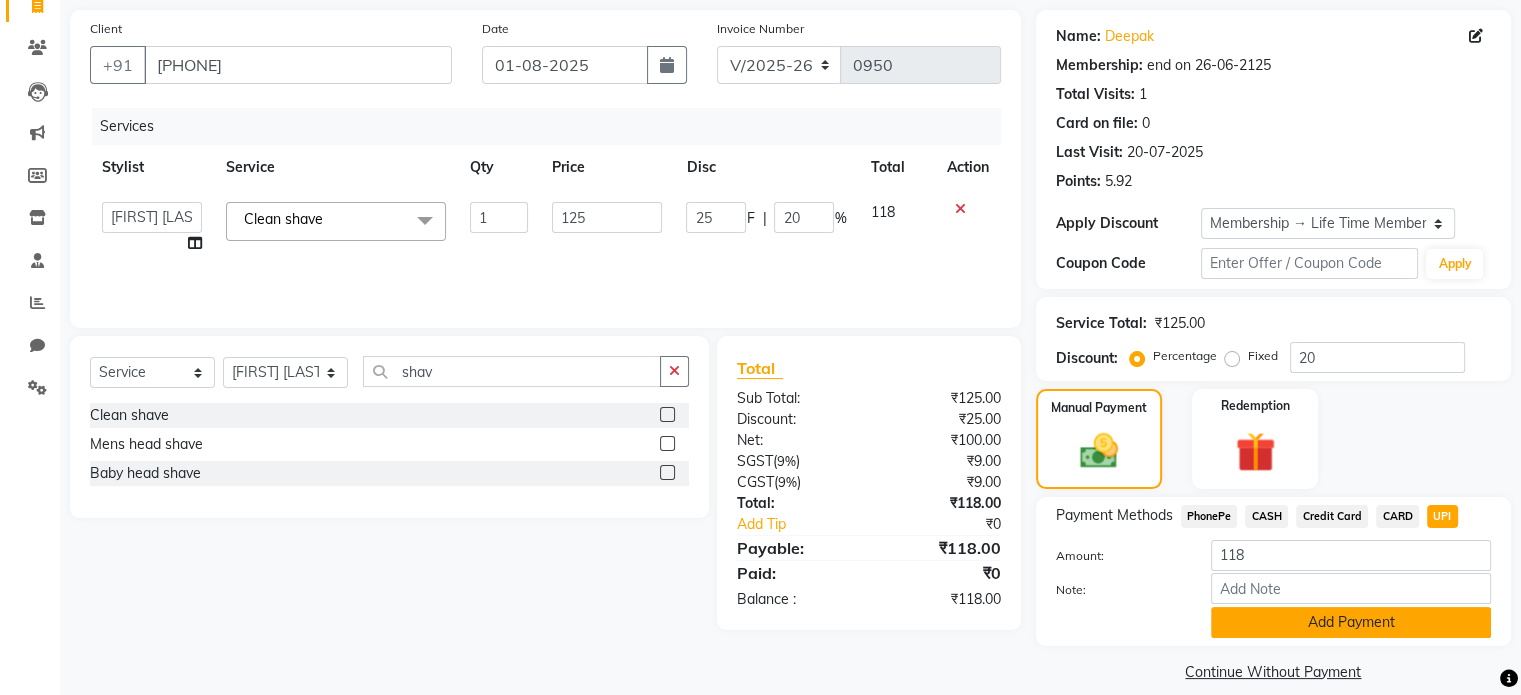 scroll, scrollTop: 163, scrollLeft: 0, axis: vertical 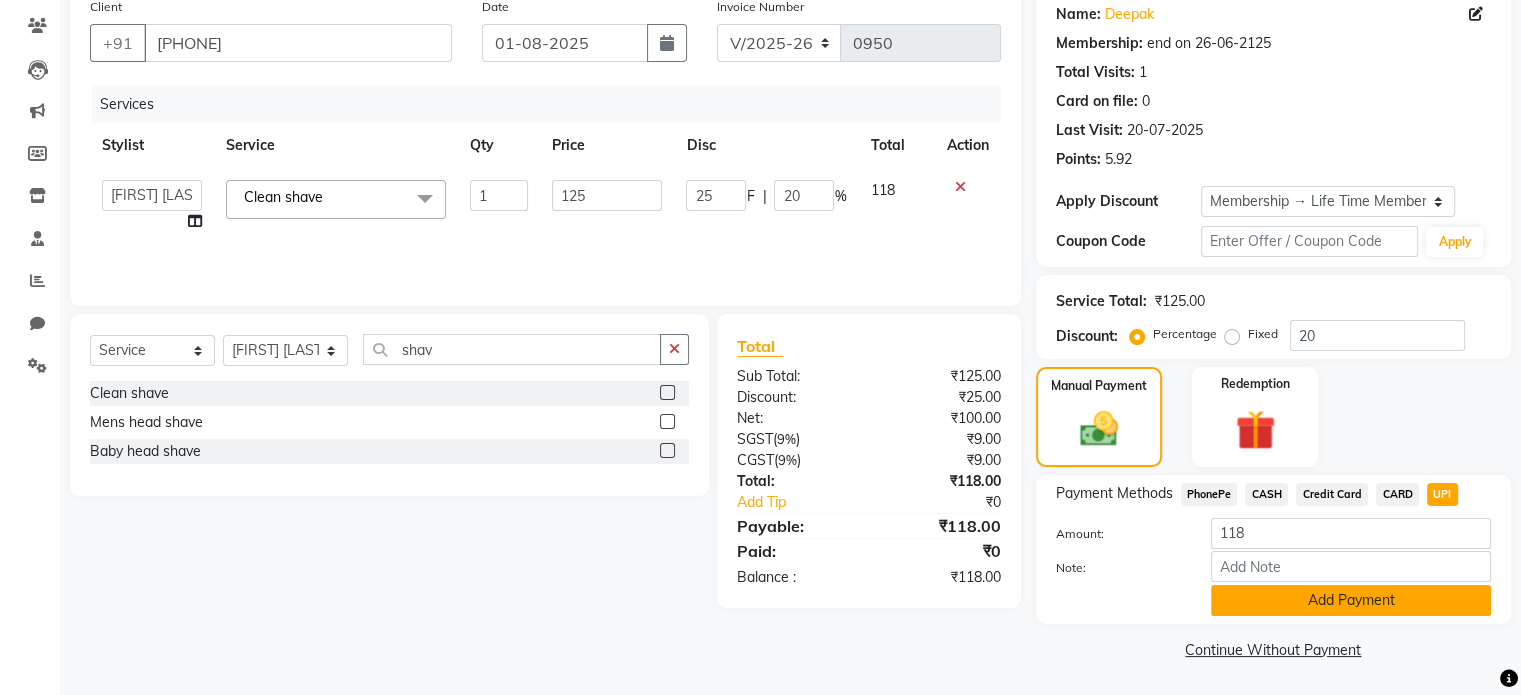 click on "Add Payment" 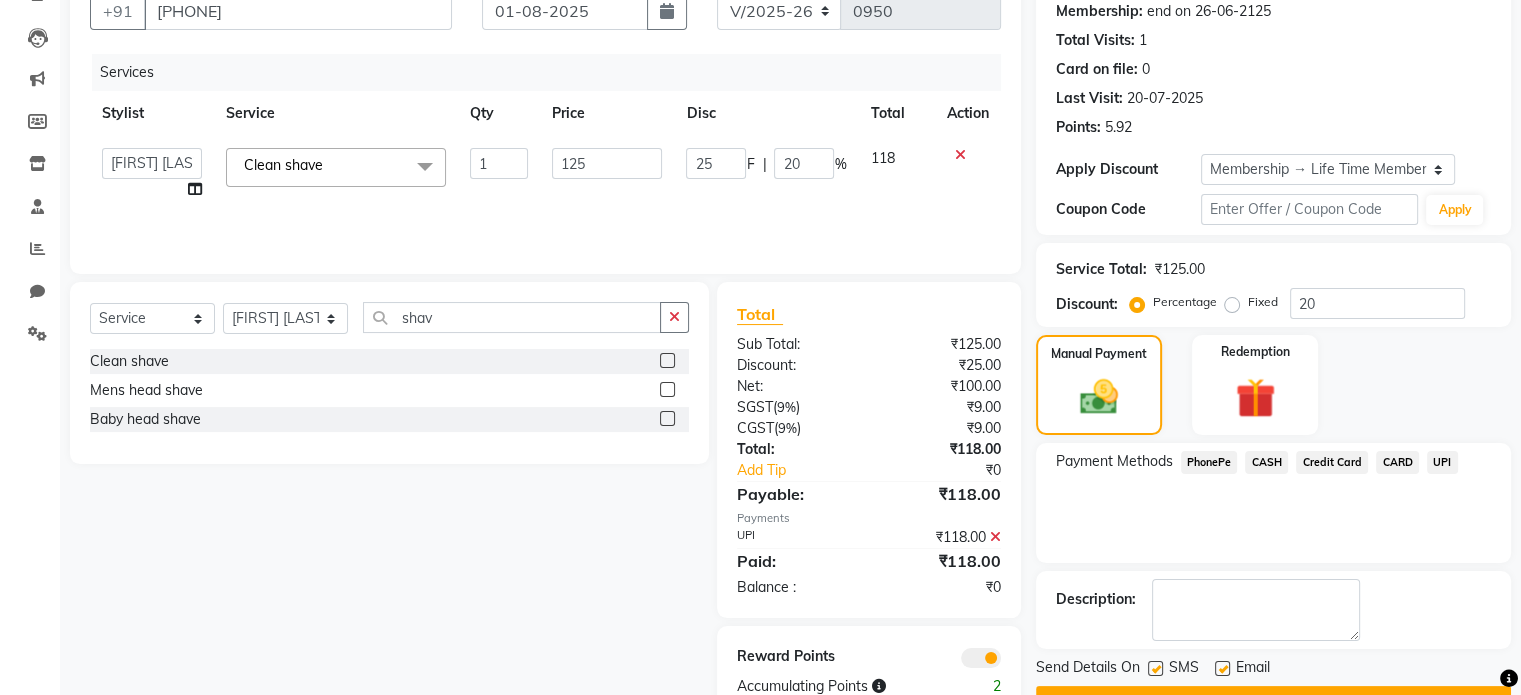scroll, scrollTop: 247, scrollLeft: 0, axis: vertical 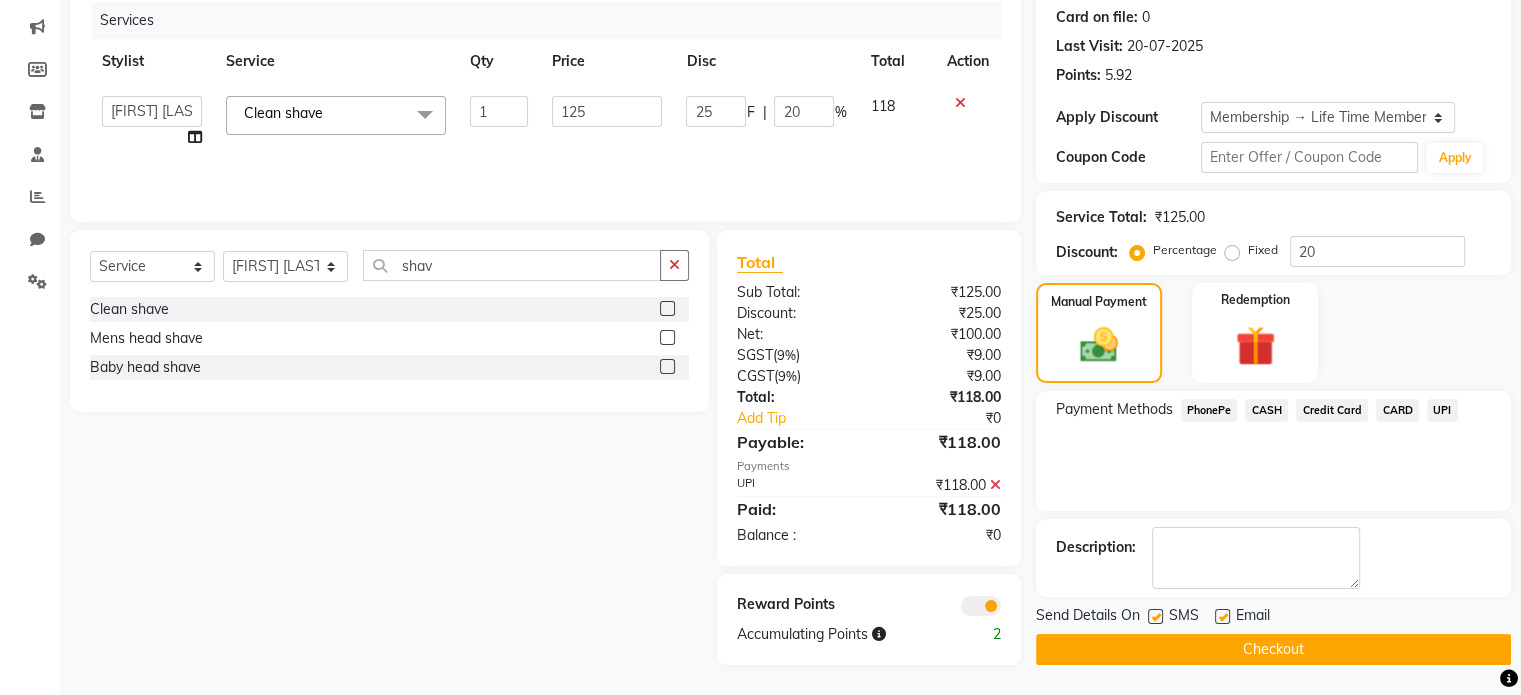 click 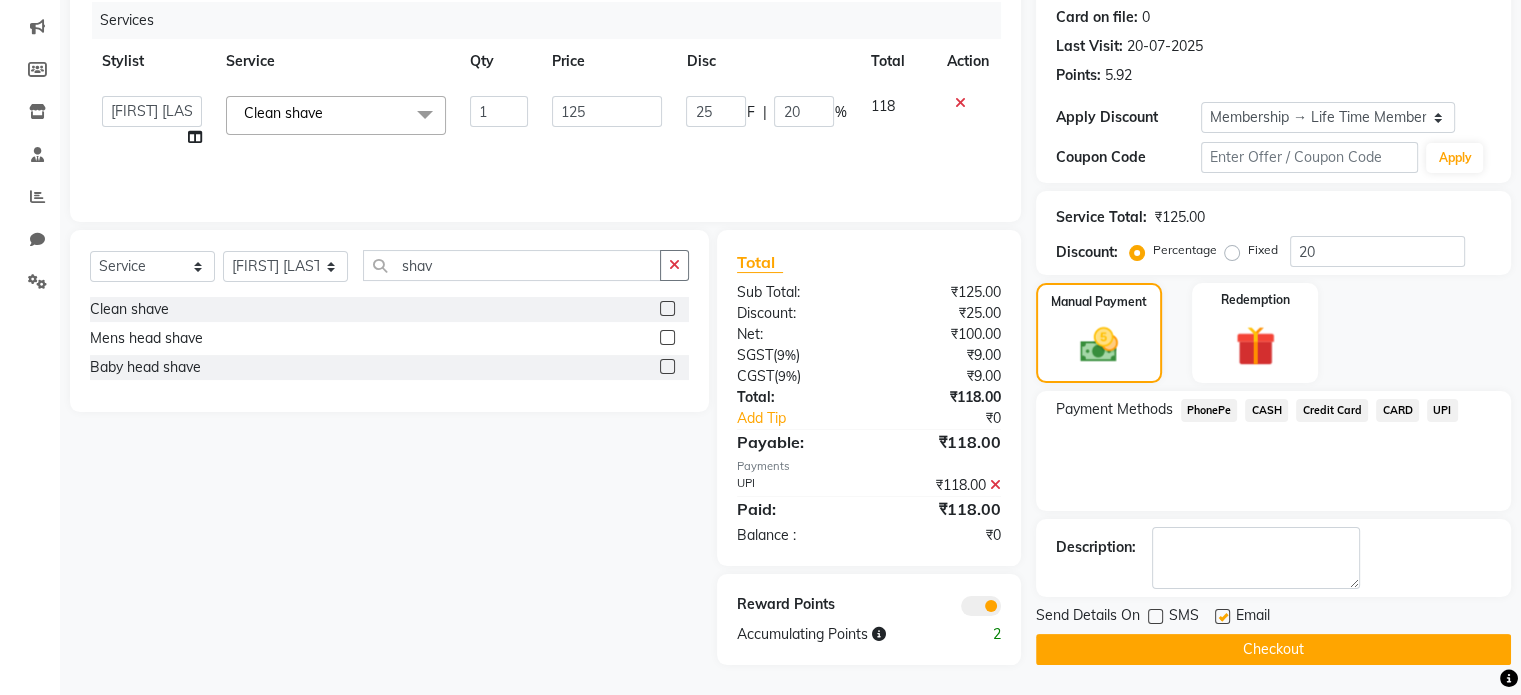 click 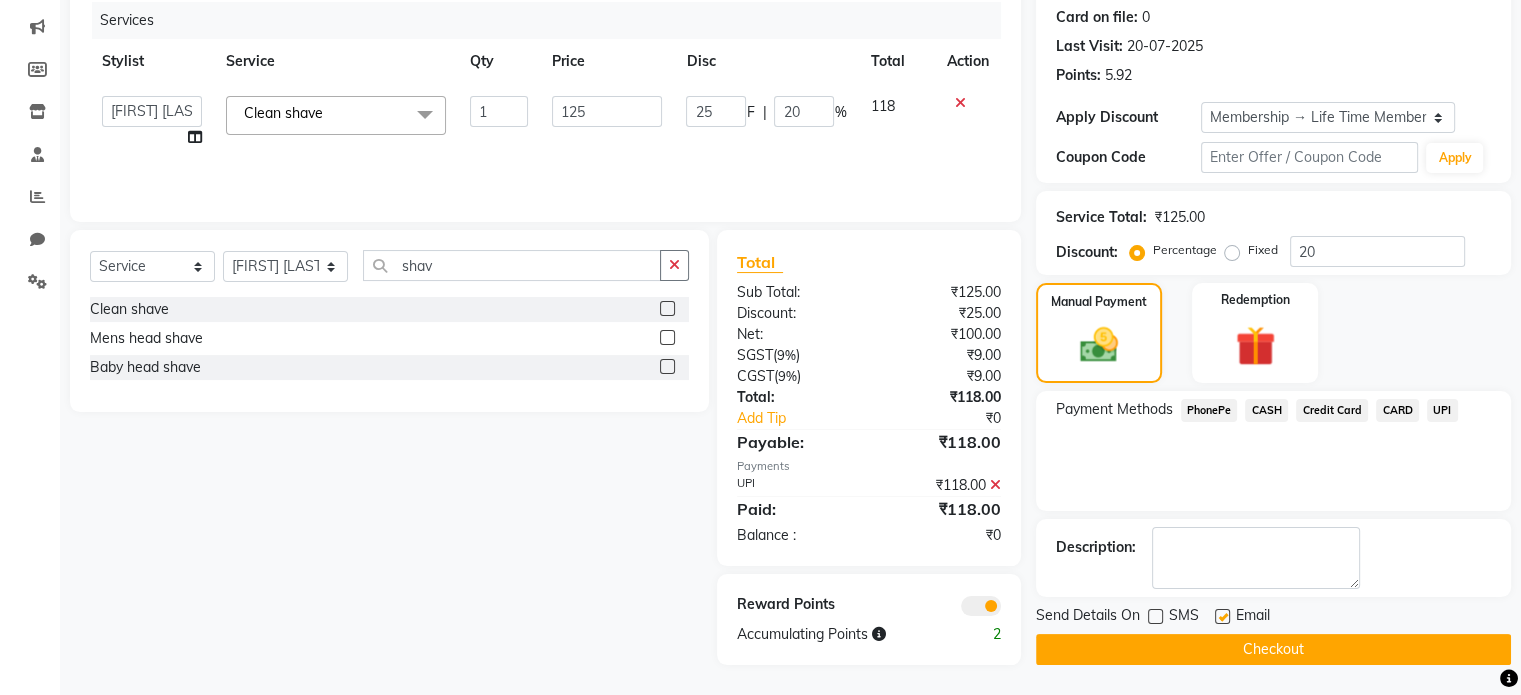 click at bounding box center (1221, 617) 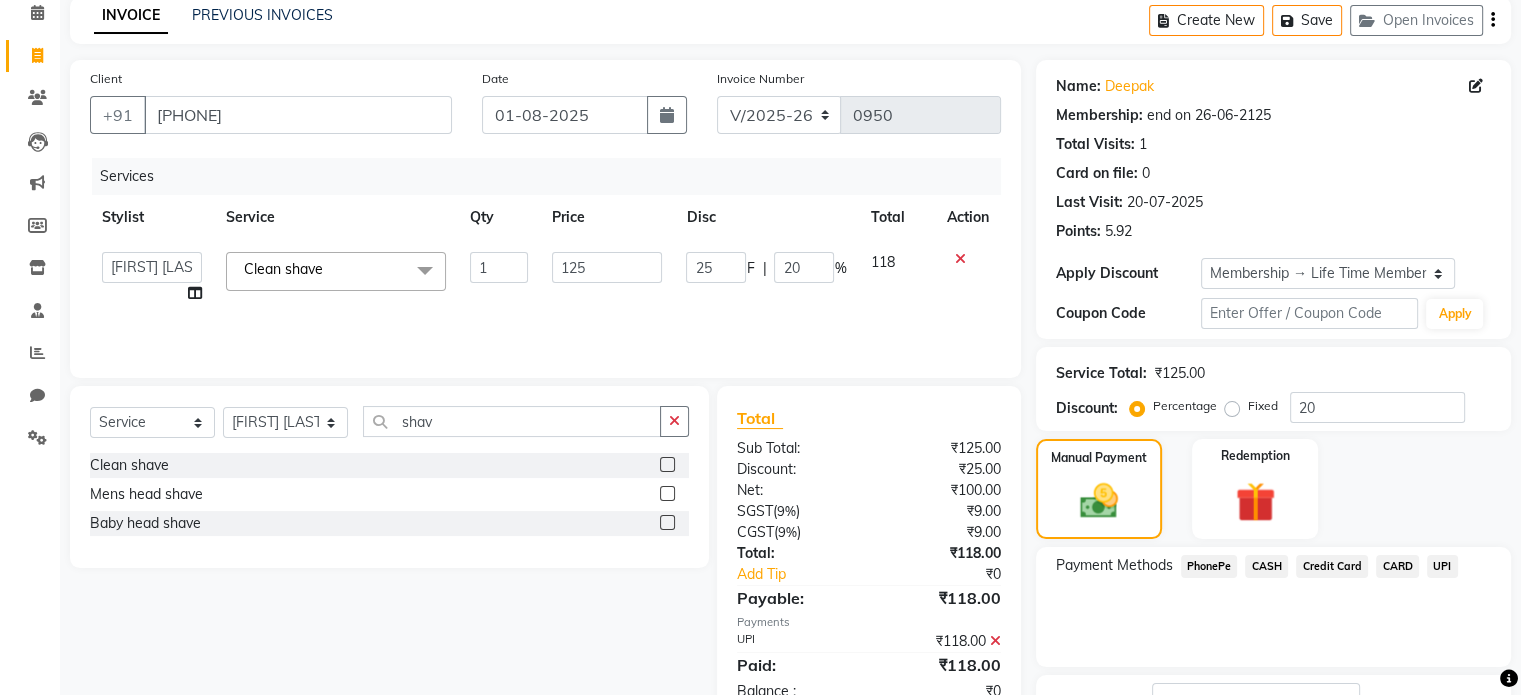 scroll, scrollTop: 247, scrollLeft: 0, axis: vertical 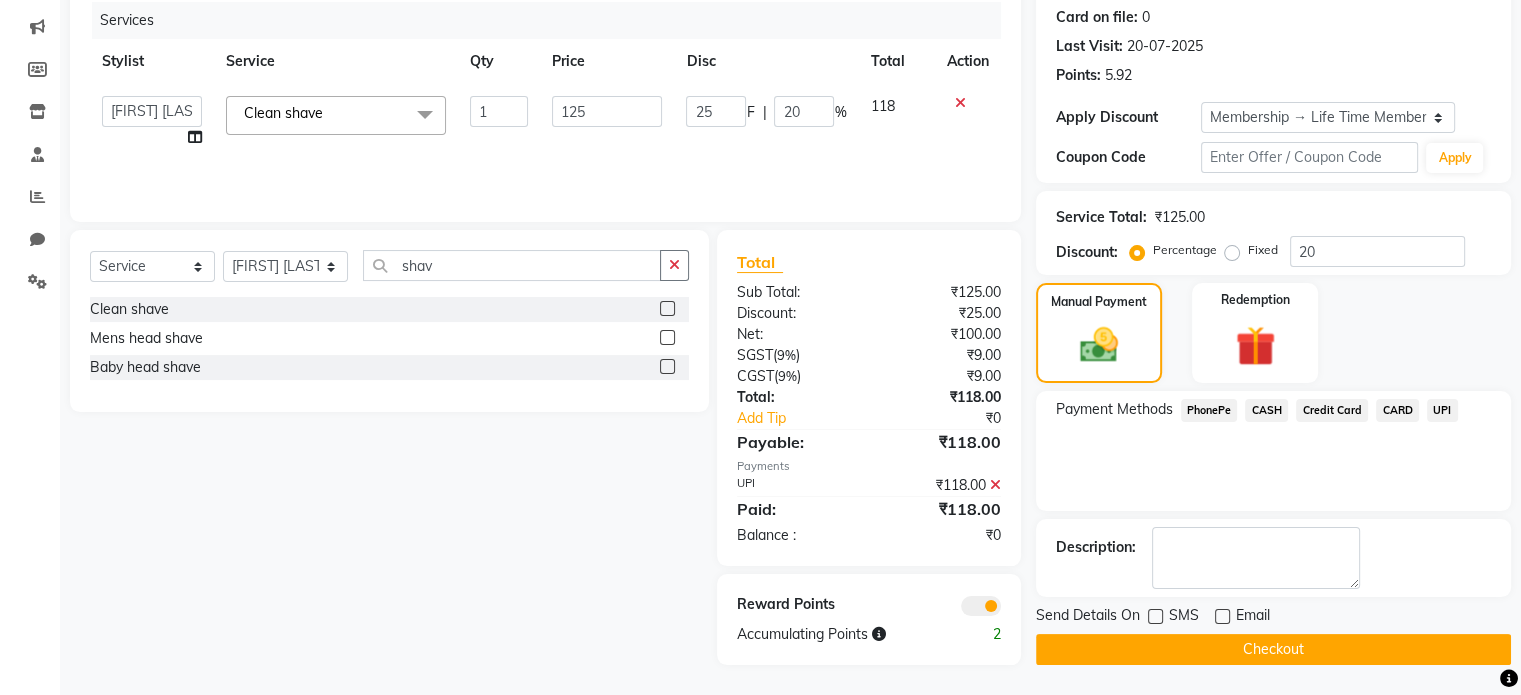 drag, startPoint x: 1260, startPoint y: 643, endPoint x: 1272, endPoint y: 676, distance: 35.1141 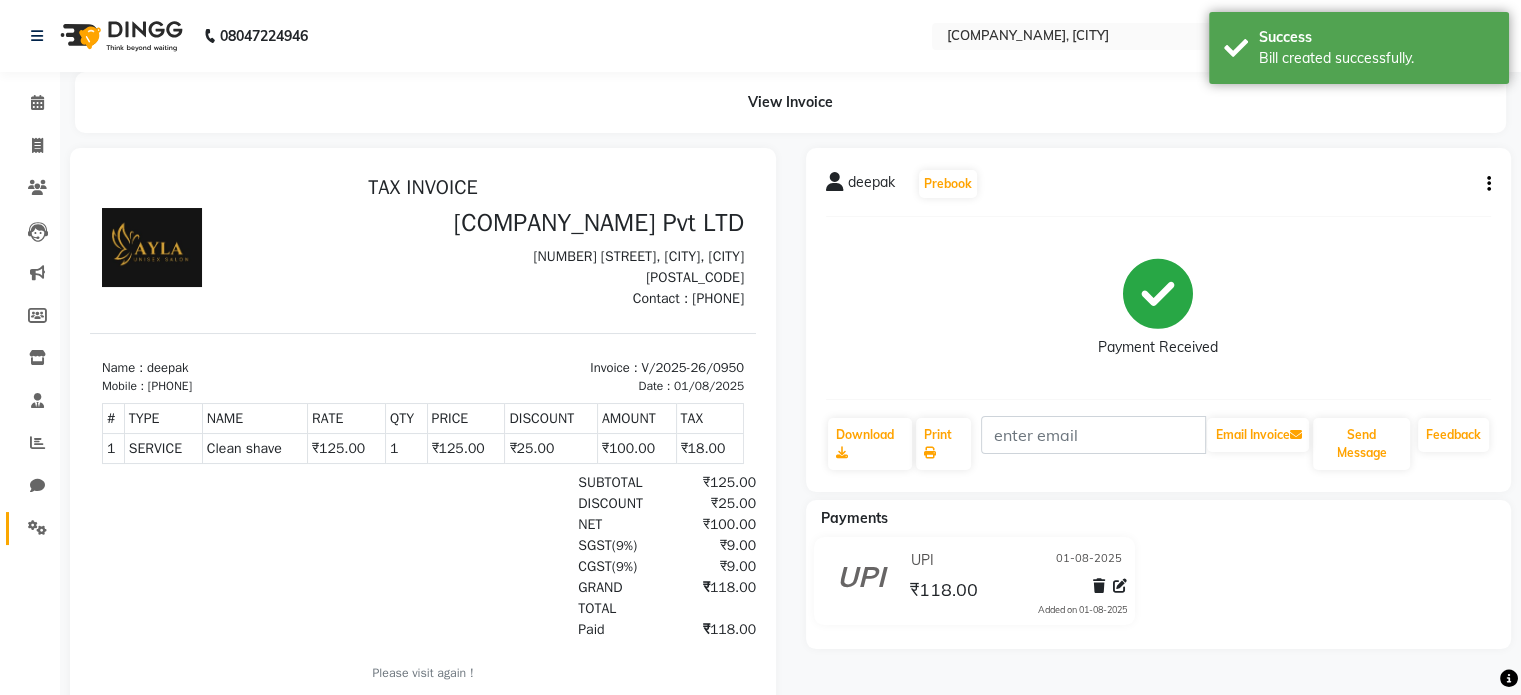 scroll, scrollTop: 0, scrollLeft: 0, axis: both 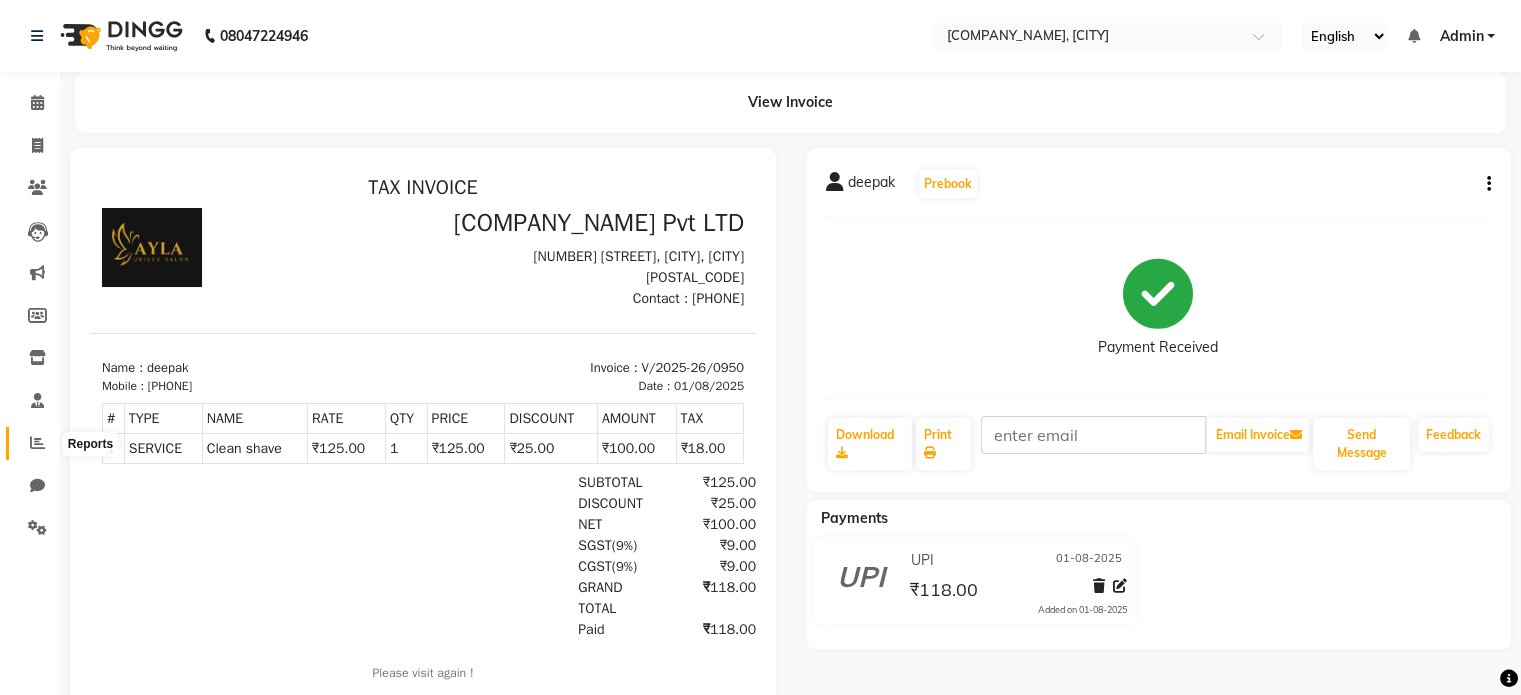 click 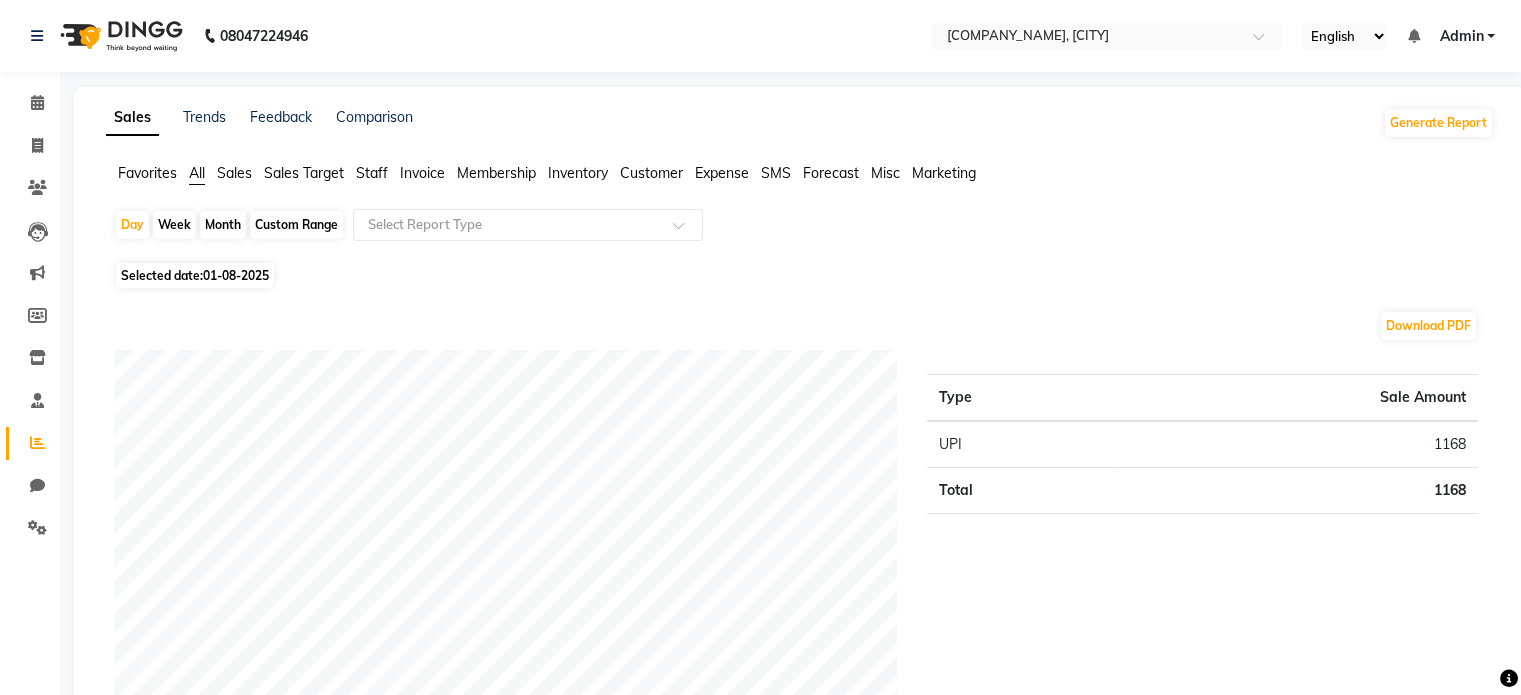 click on "01-08-2025" 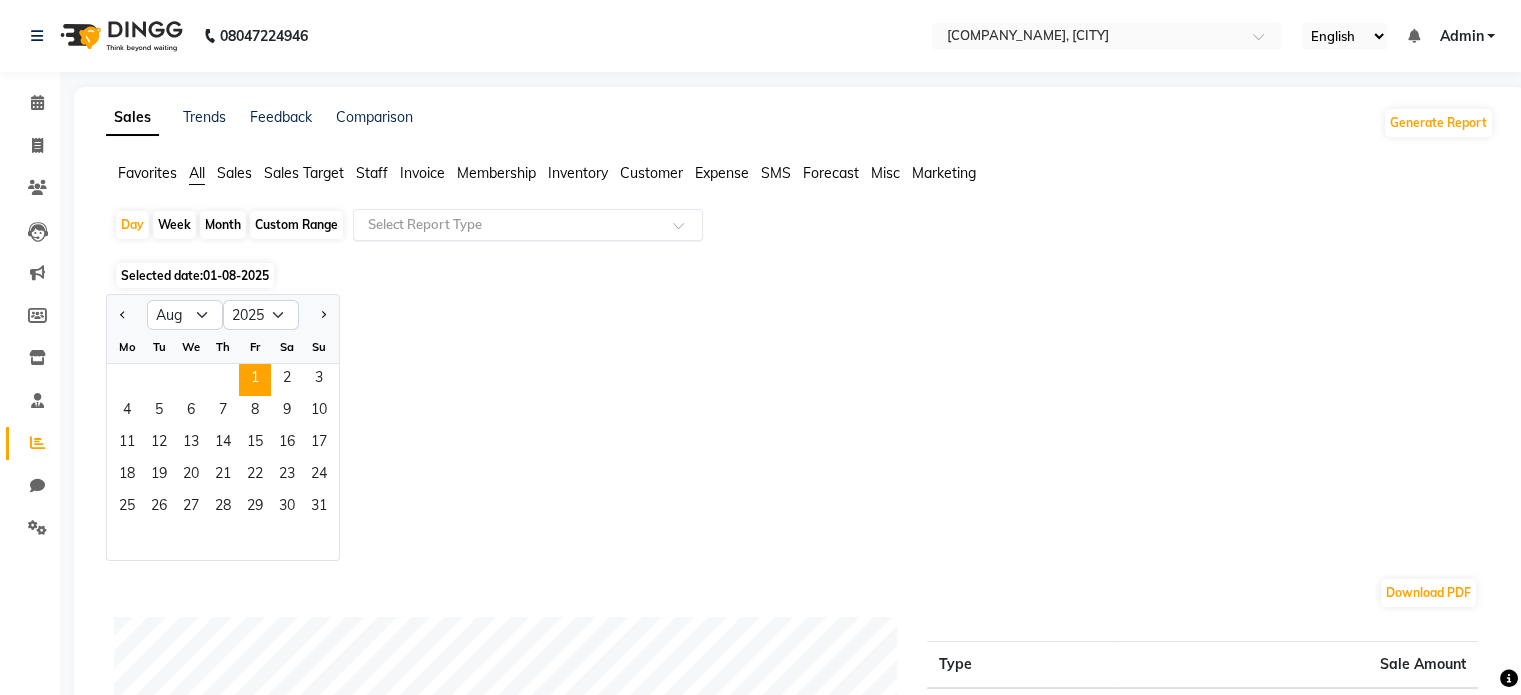 click 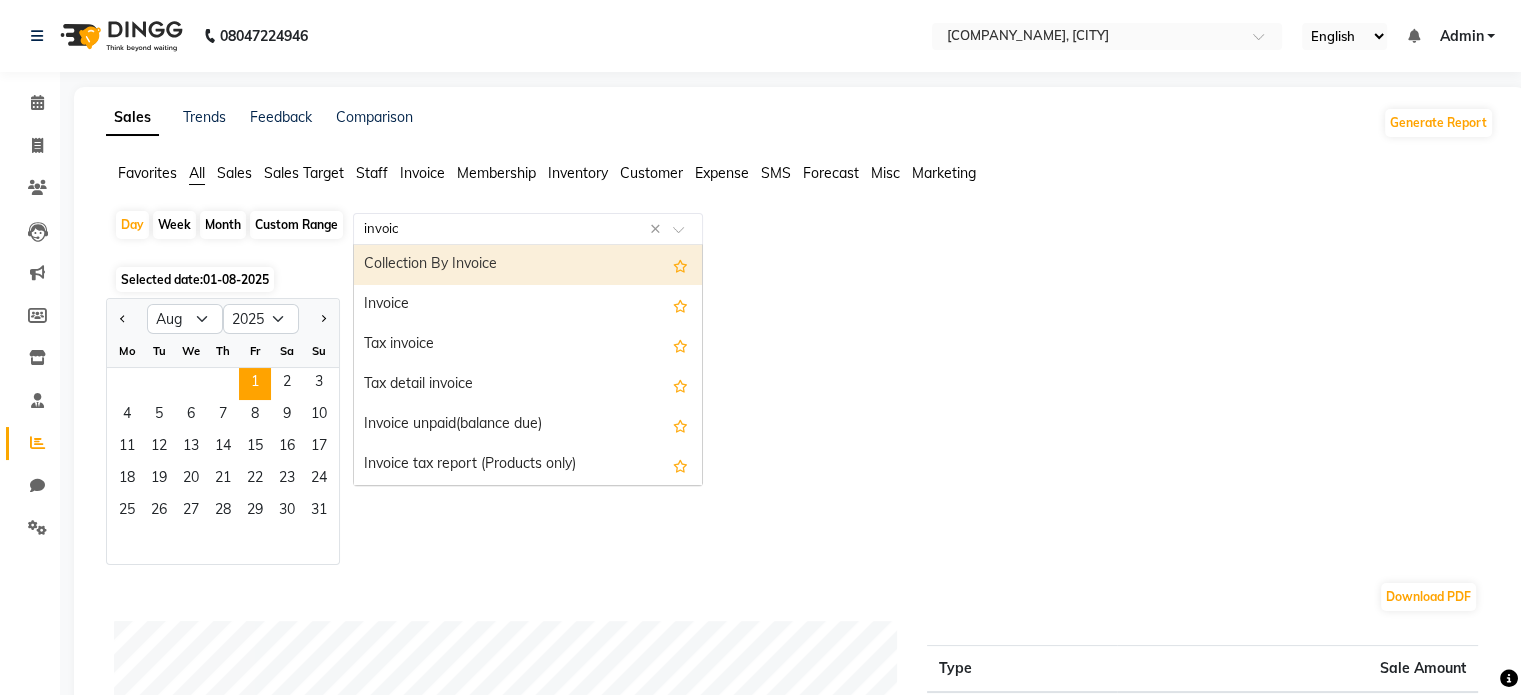 type on "invoice" 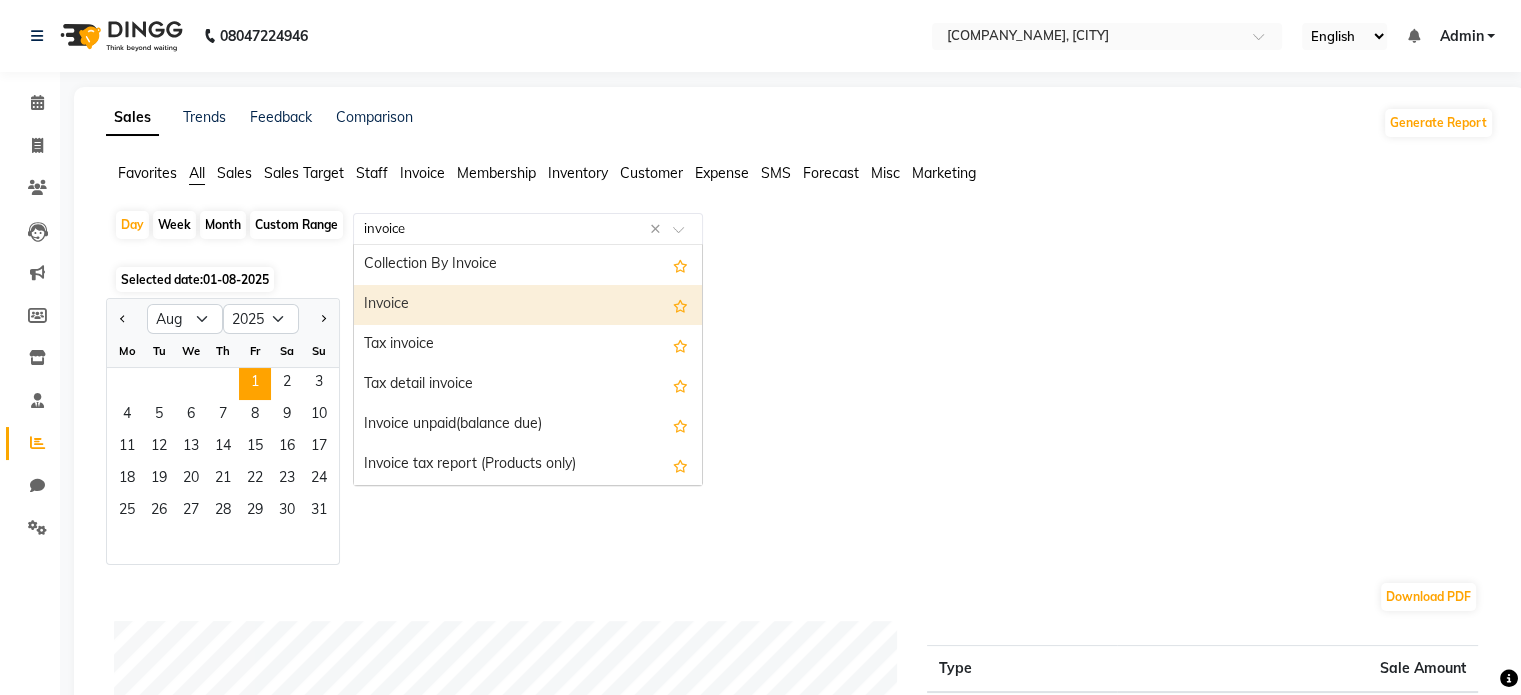 click on "Invoice" at bounding box center (528, 305) 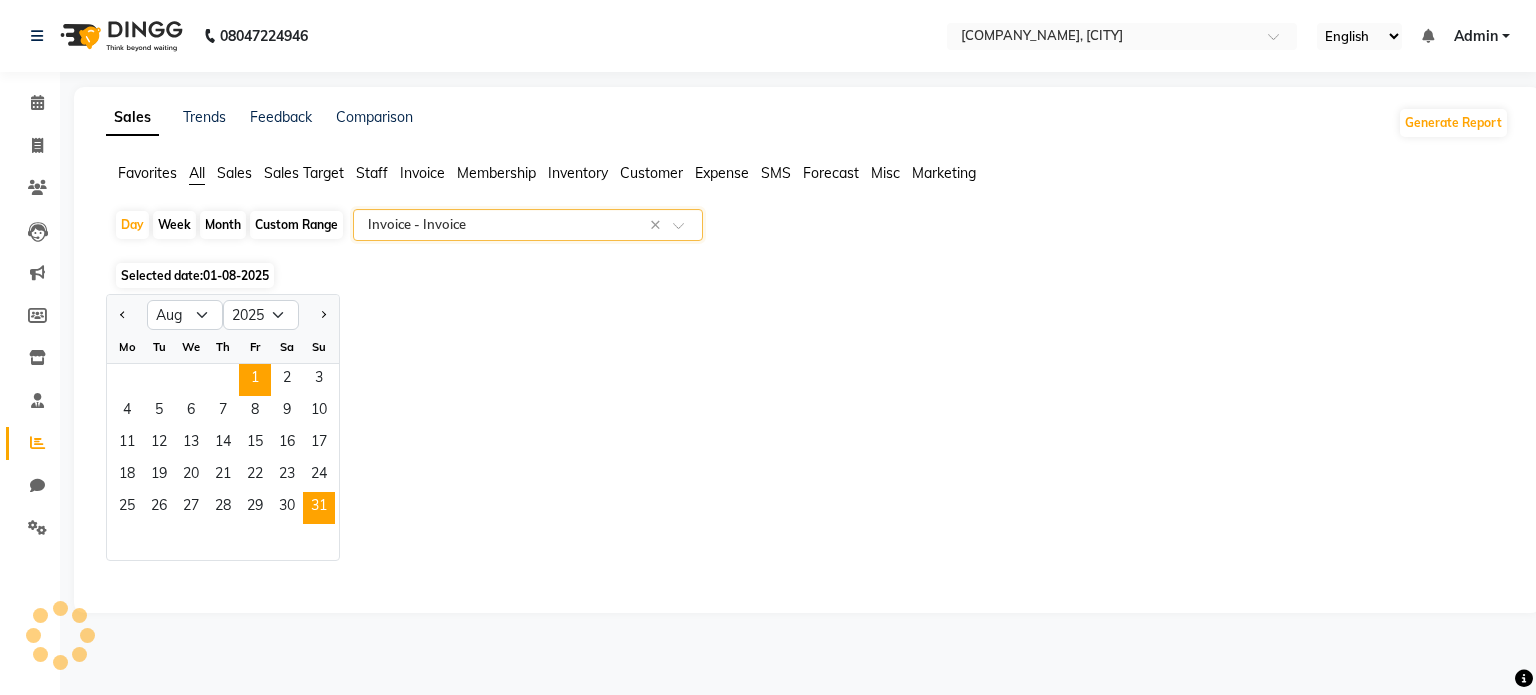 select on "full_report" 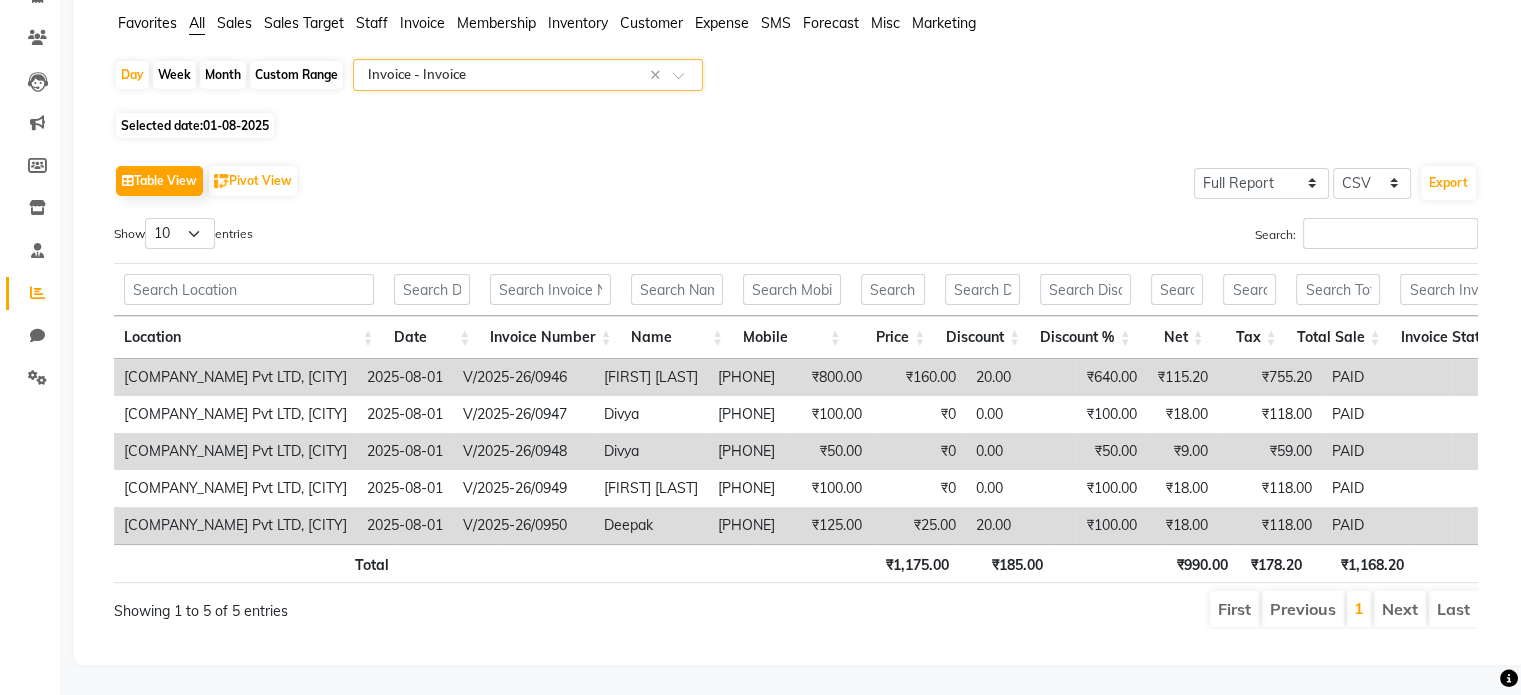 scroll, scrollTop: 178, scrollLeft: 0, axis: vertical 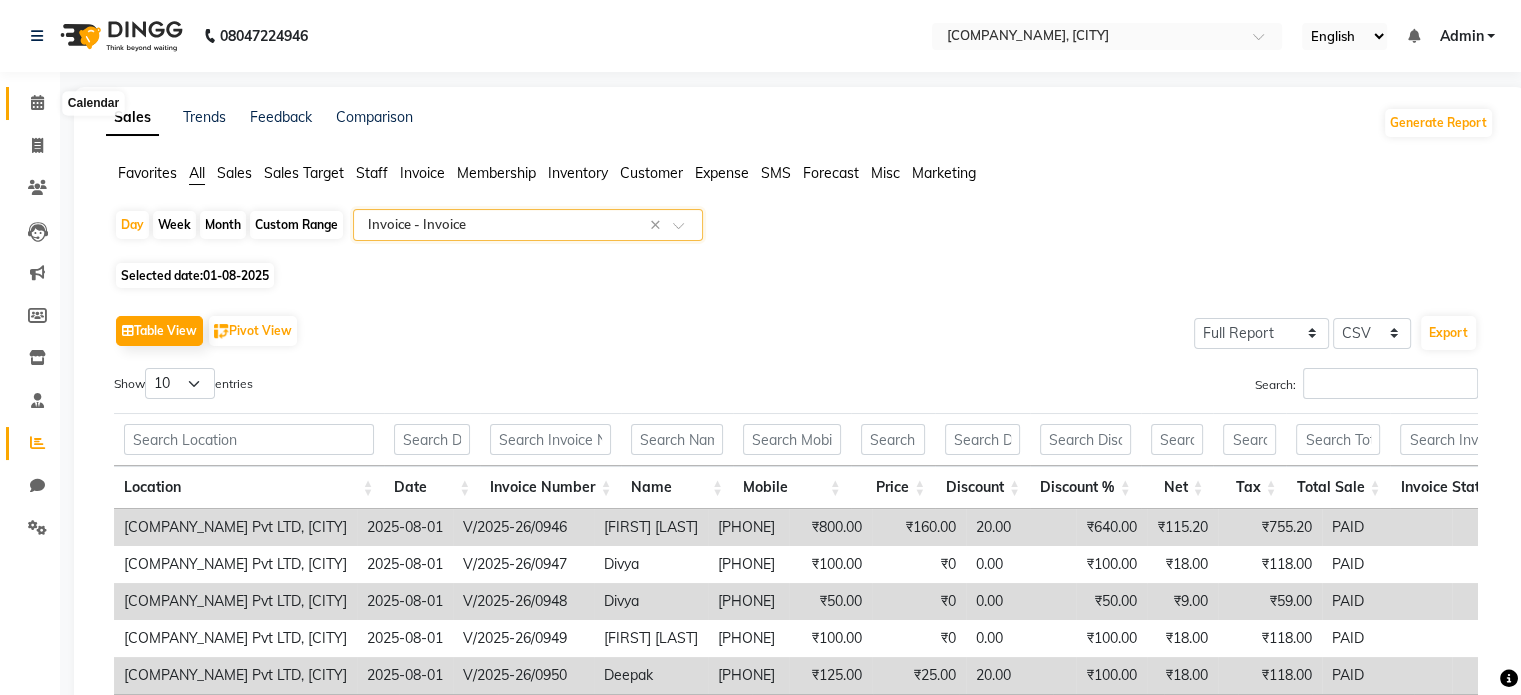 click 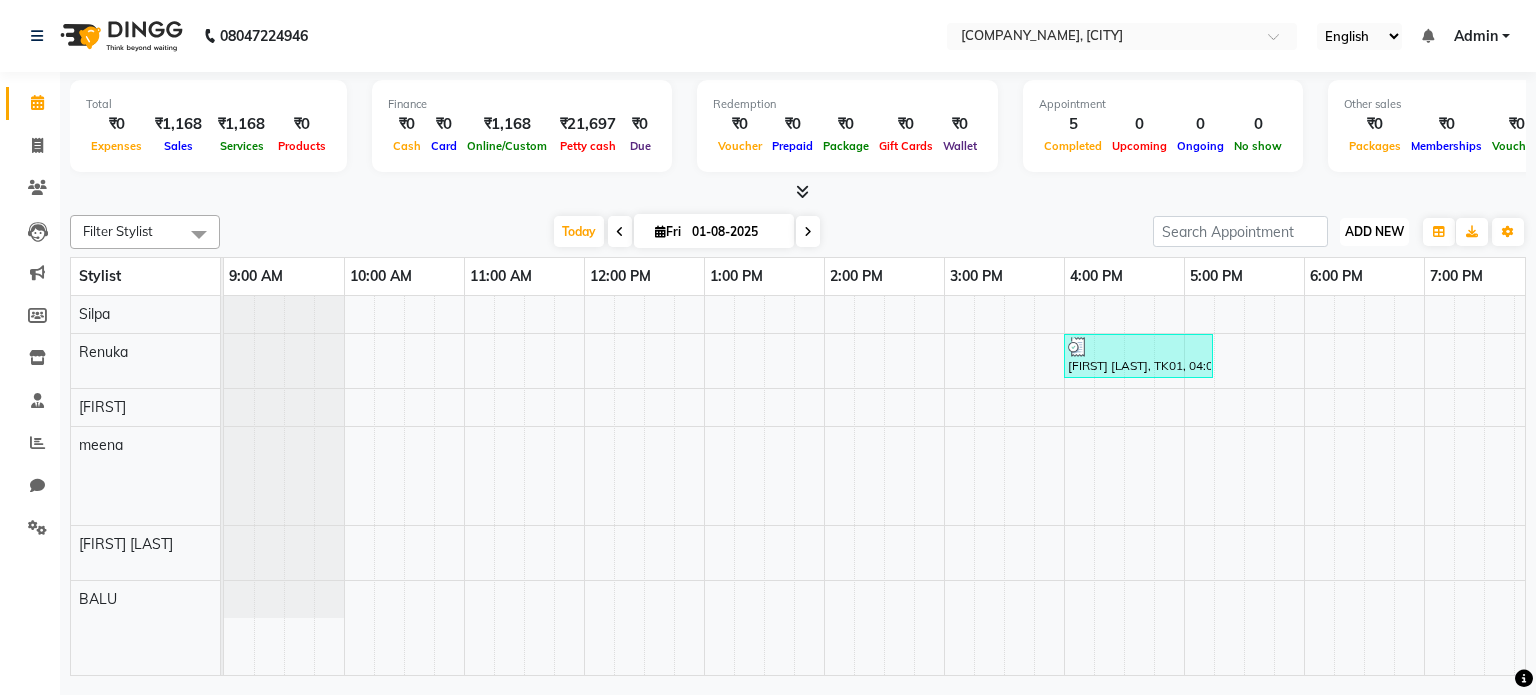 click on "ADD NEW" at bounding box center [1374, 231] 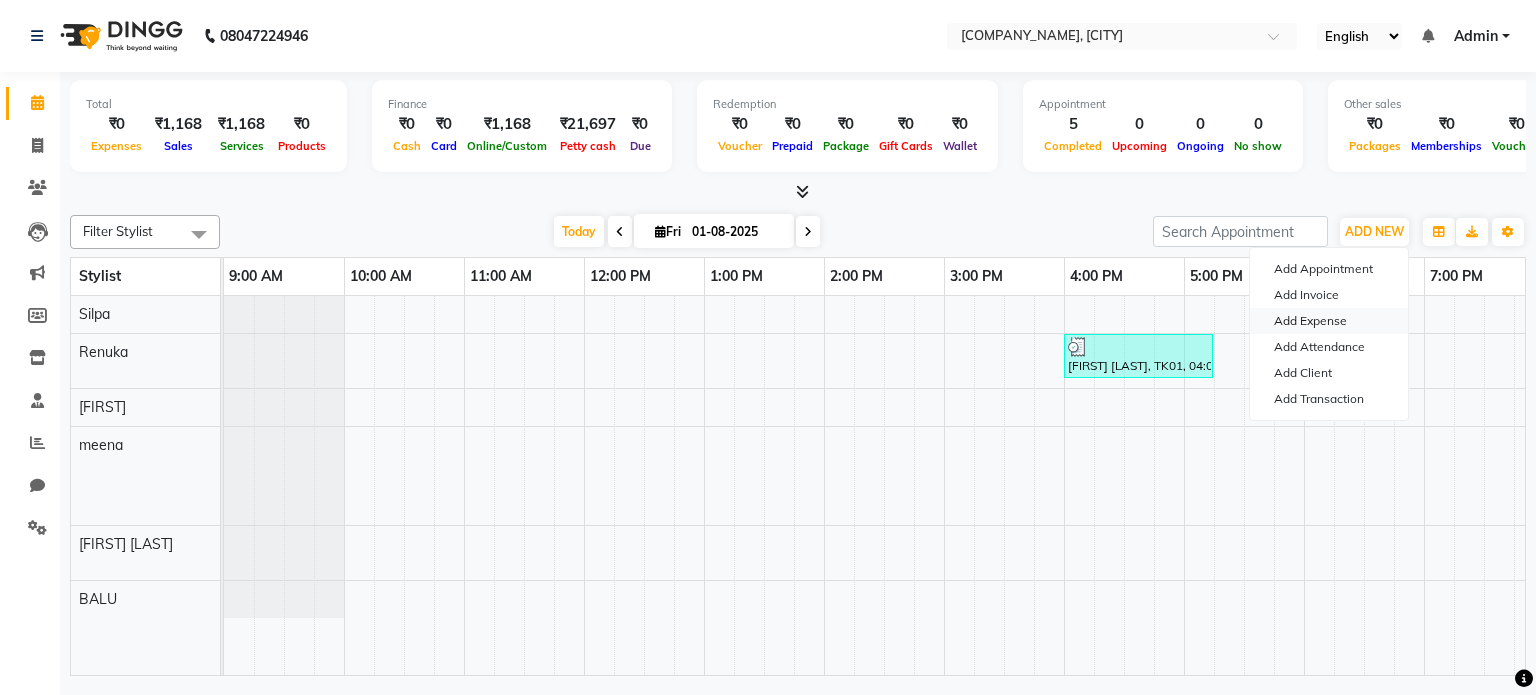 click on "Add Expense" at bounding box center [1329, 321] 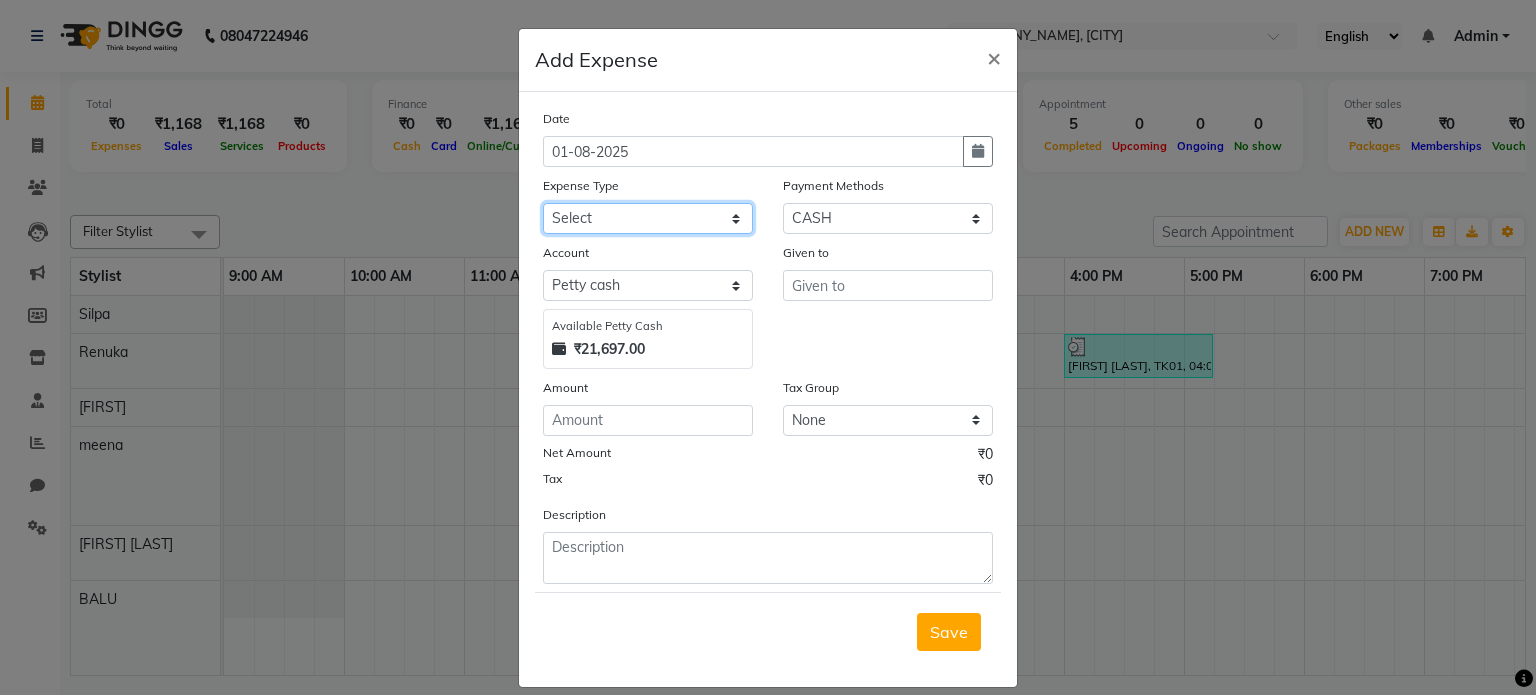 click on "Select Advance Salary Bank charges Car maintenance  Cash transfer to bank Cash transfer to hub Client Snacks Clinical charges Equipment Fuel Govt fee Incentive Insurance International purchase Loan Repayment Maintenance Marketing Miscellaneous MRA Other Pantry Product Rent Salary Staff Snacks Tax Tea & Refreshment Utilities" 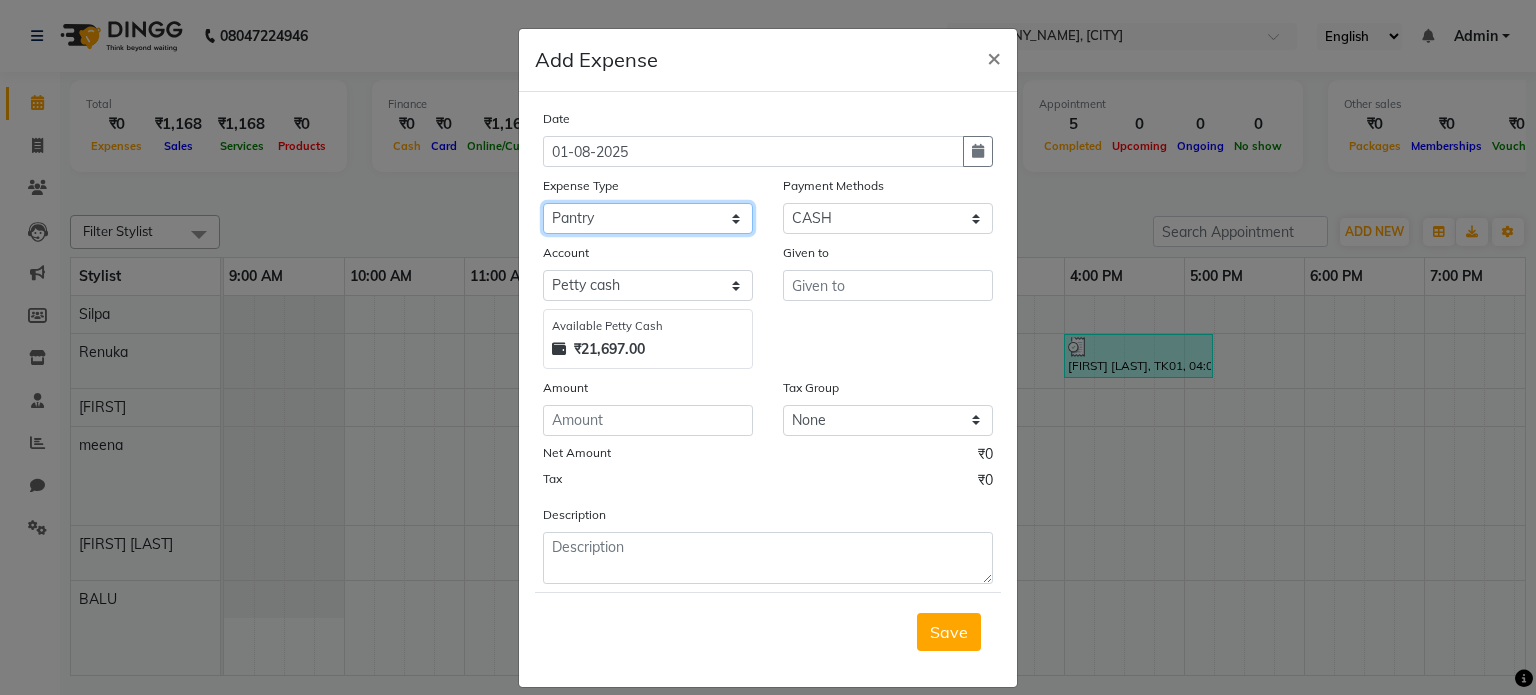 click on "Select Advance Salary Bank charges Car maintenance  Cash transfer to bank Cash transfer to hub Client Snacks Clinical charges Equipment Fuel Govt fee Incentive Insurance International purchase Loan Repayment Maintenance Marketing Miscellaneous MRA Other Pantry Product Rent Salary Staff Snacks Tax Tea & Refreshment Utilities" 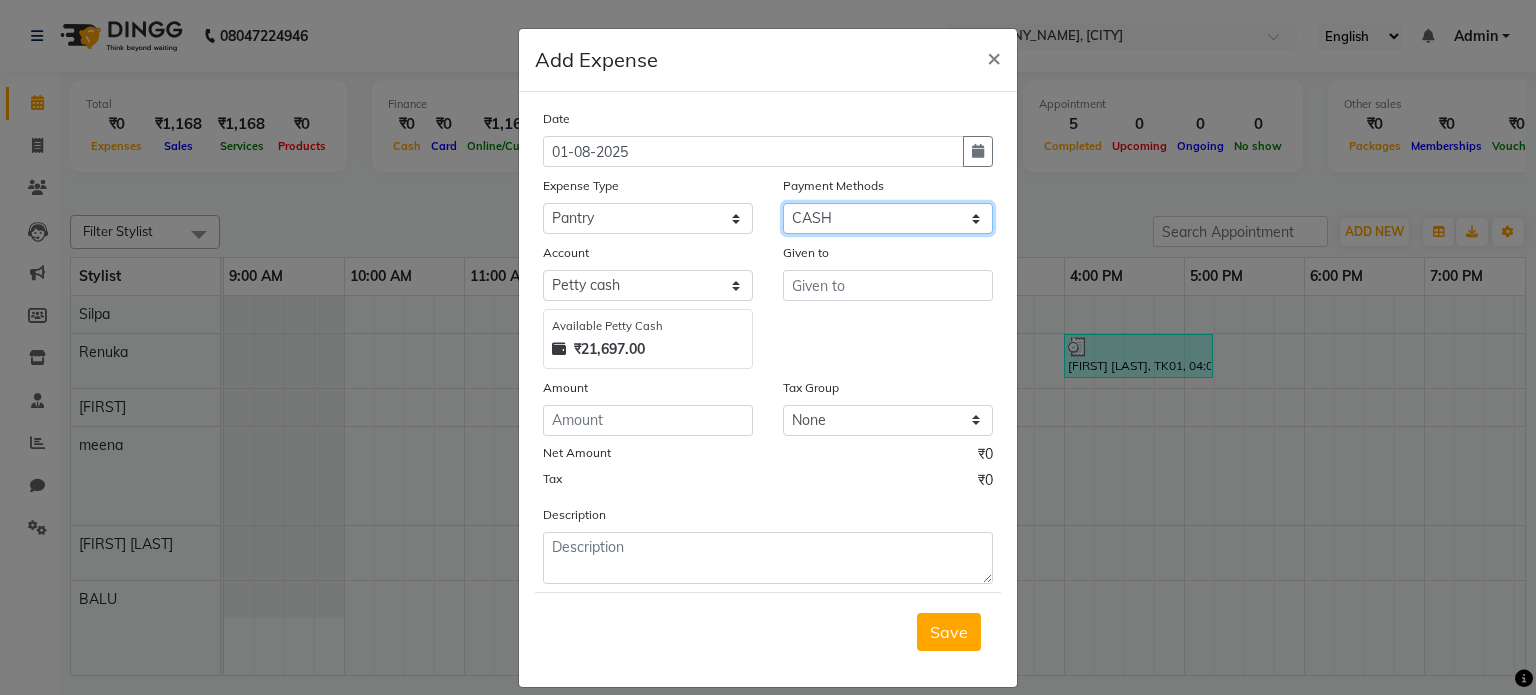 click on "Select PhonePe CASH Credit Card Wallet CARD UPI" 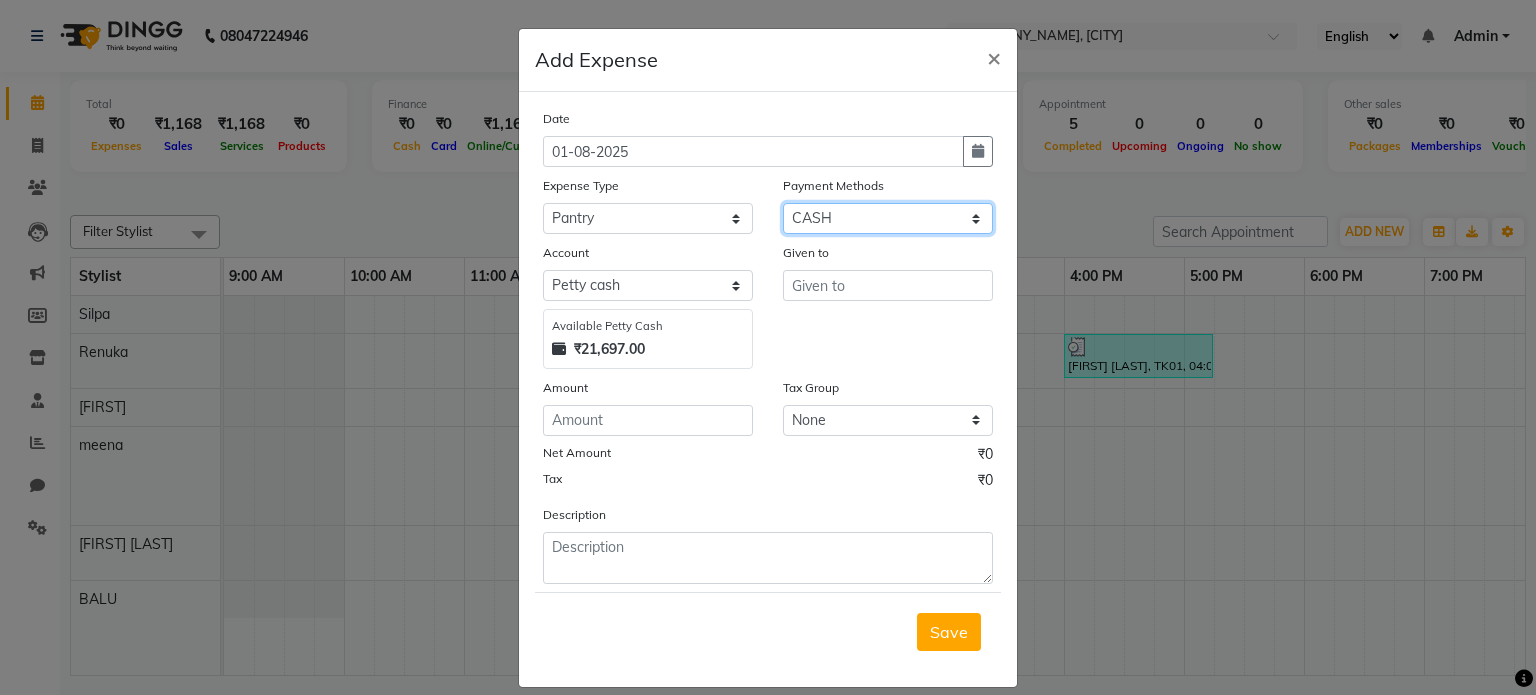 click on "Select PhonePe CASH Credit Card Wallet CARD UPI" 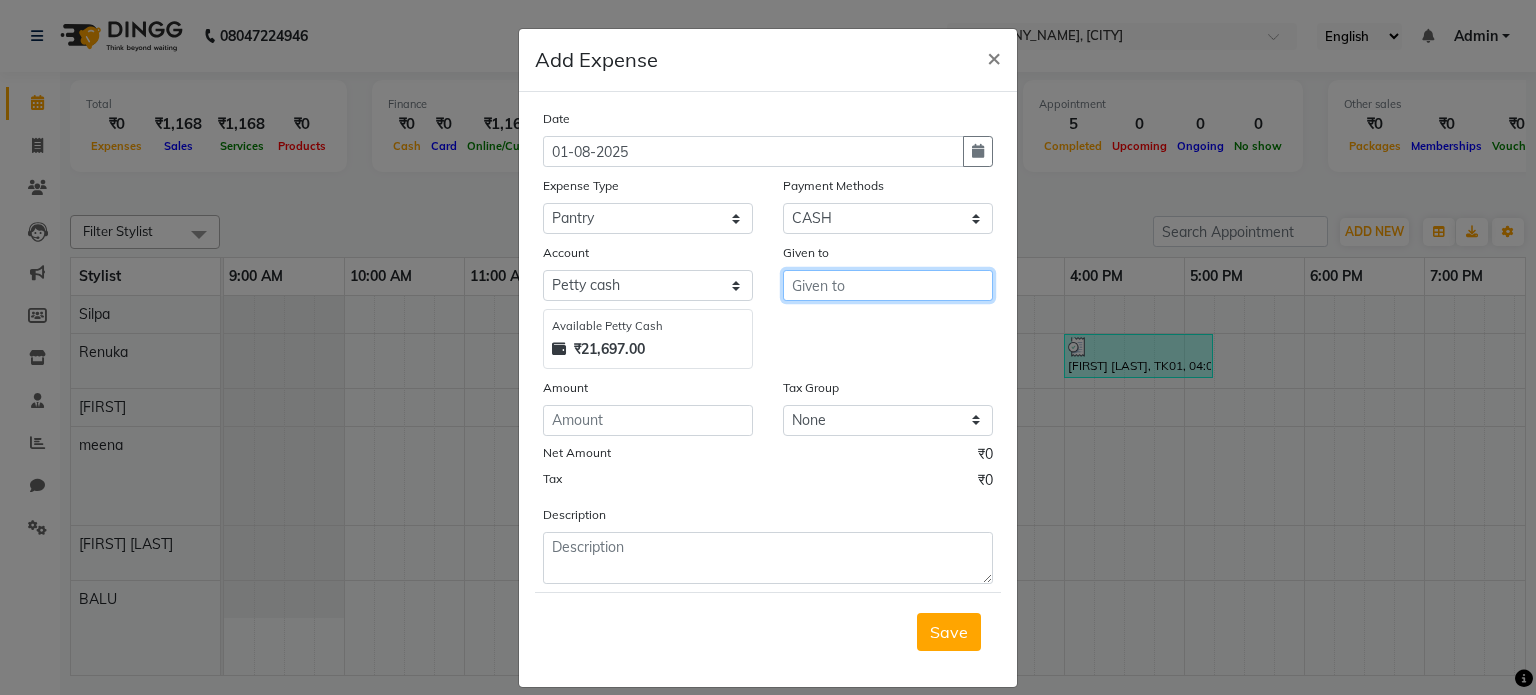 click at bounding box center [888, 285] 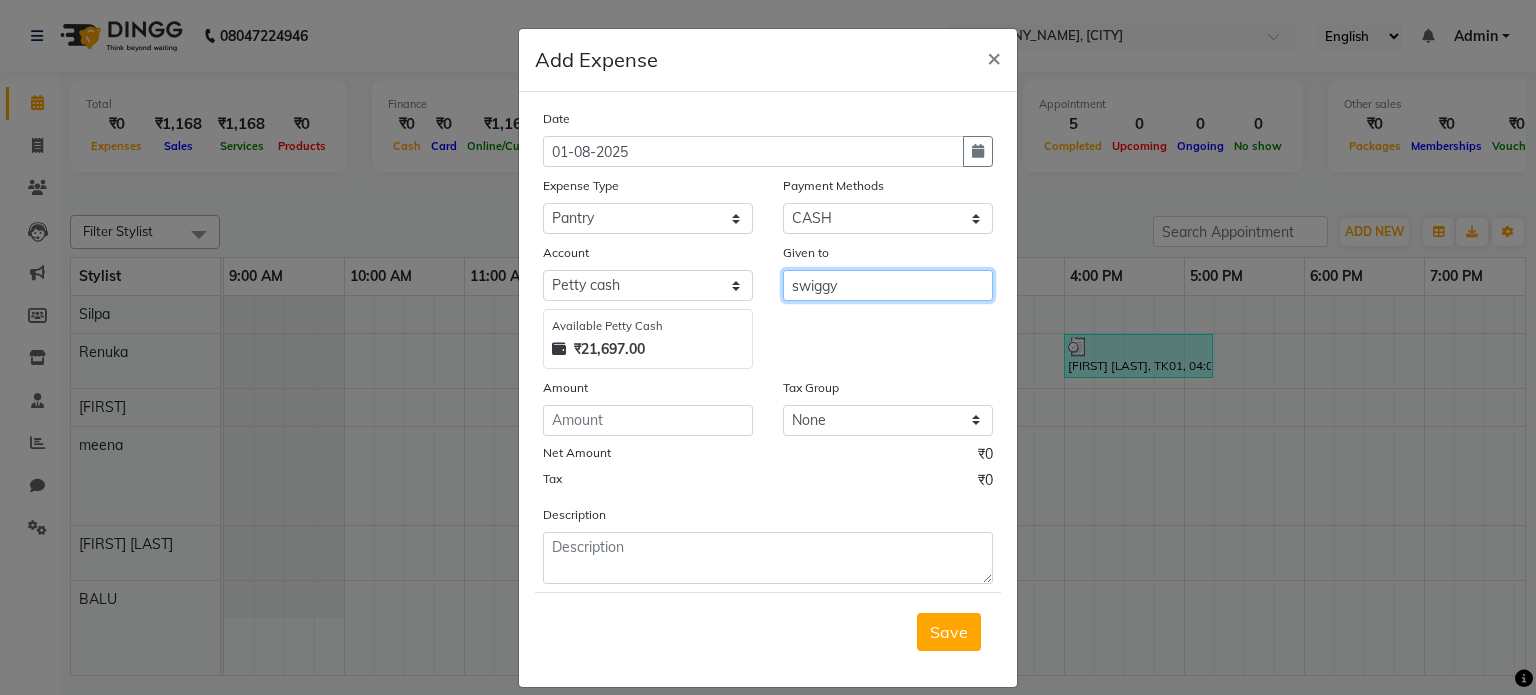 type on "swiggy" 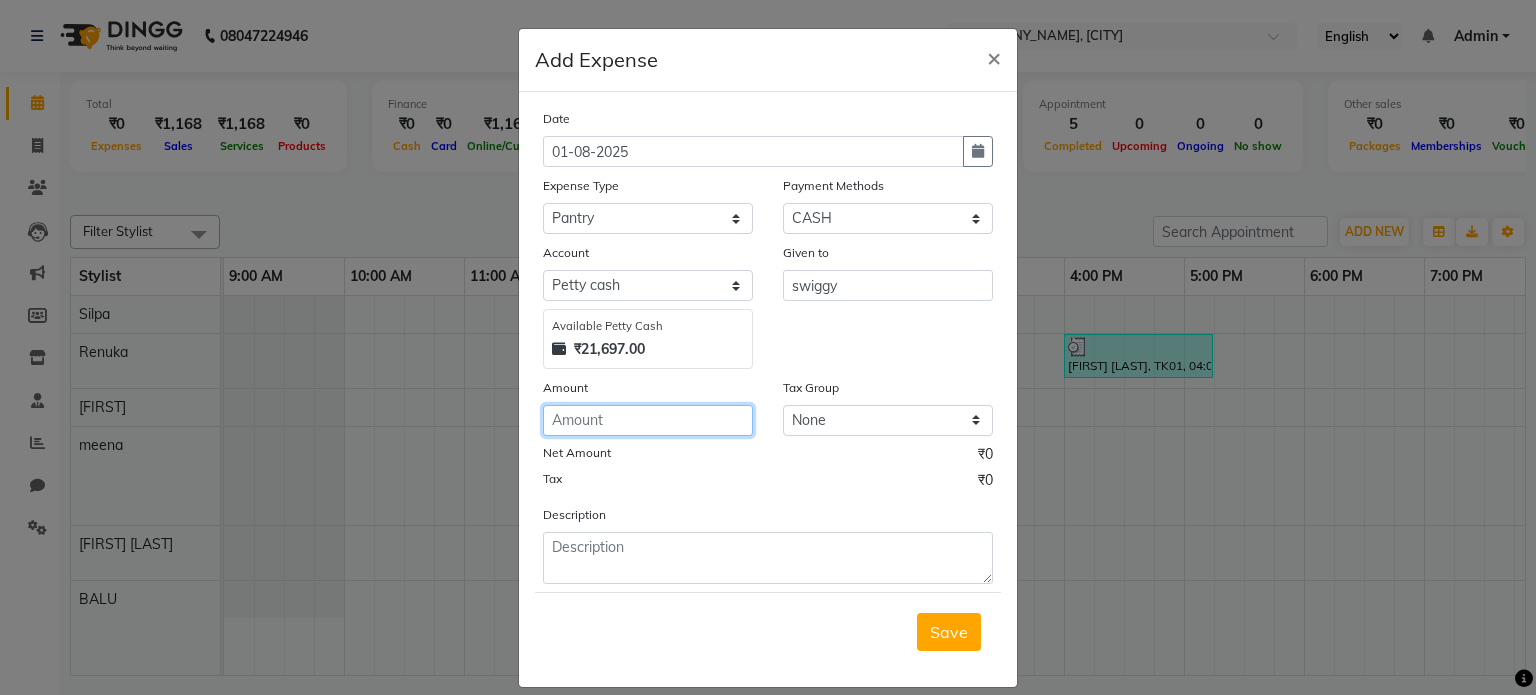 click 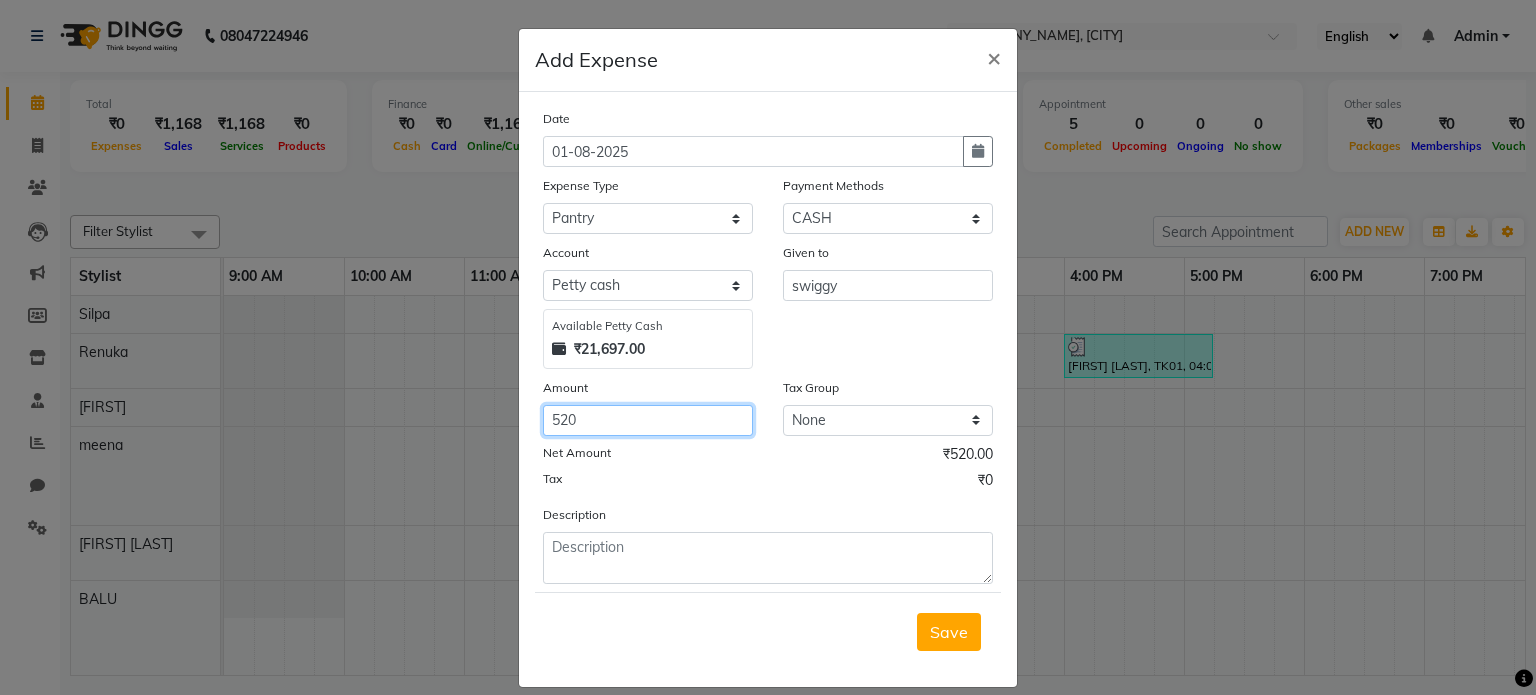 type on "520" 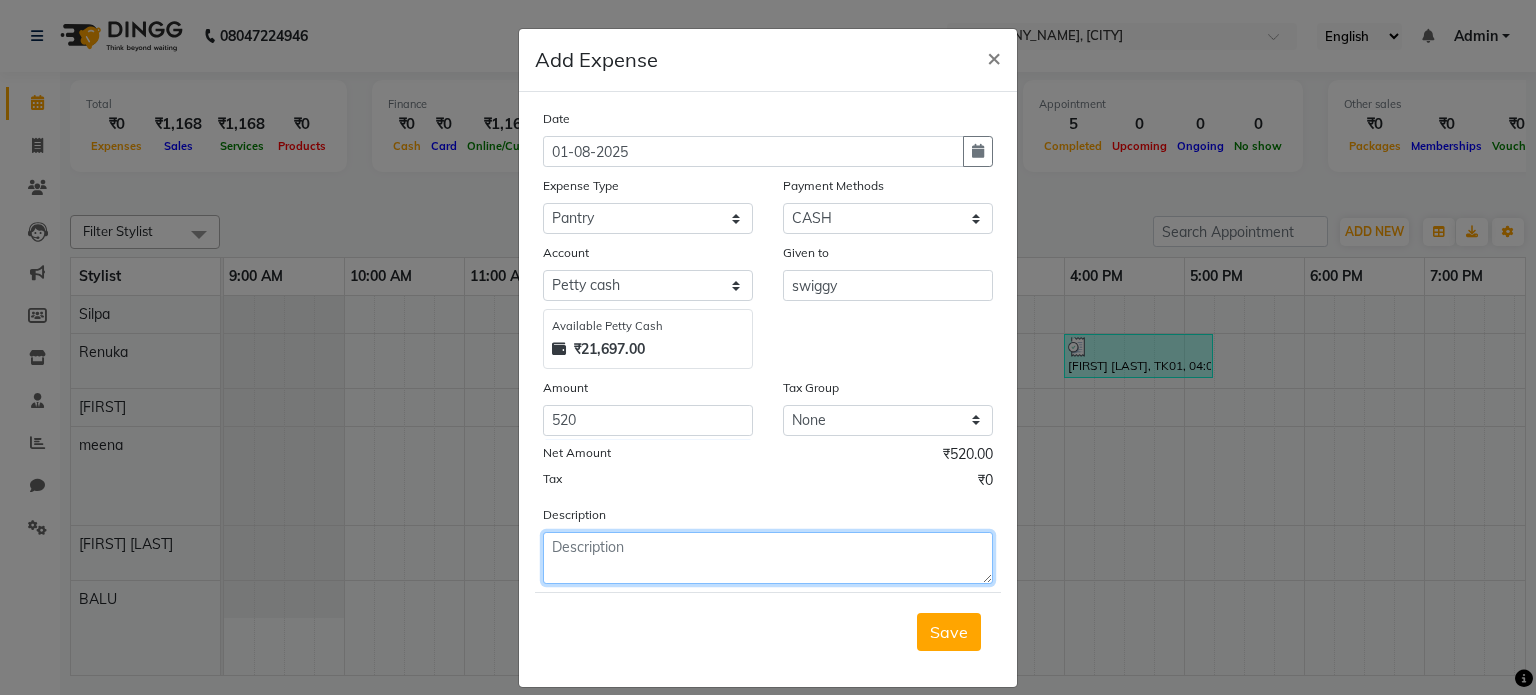 click 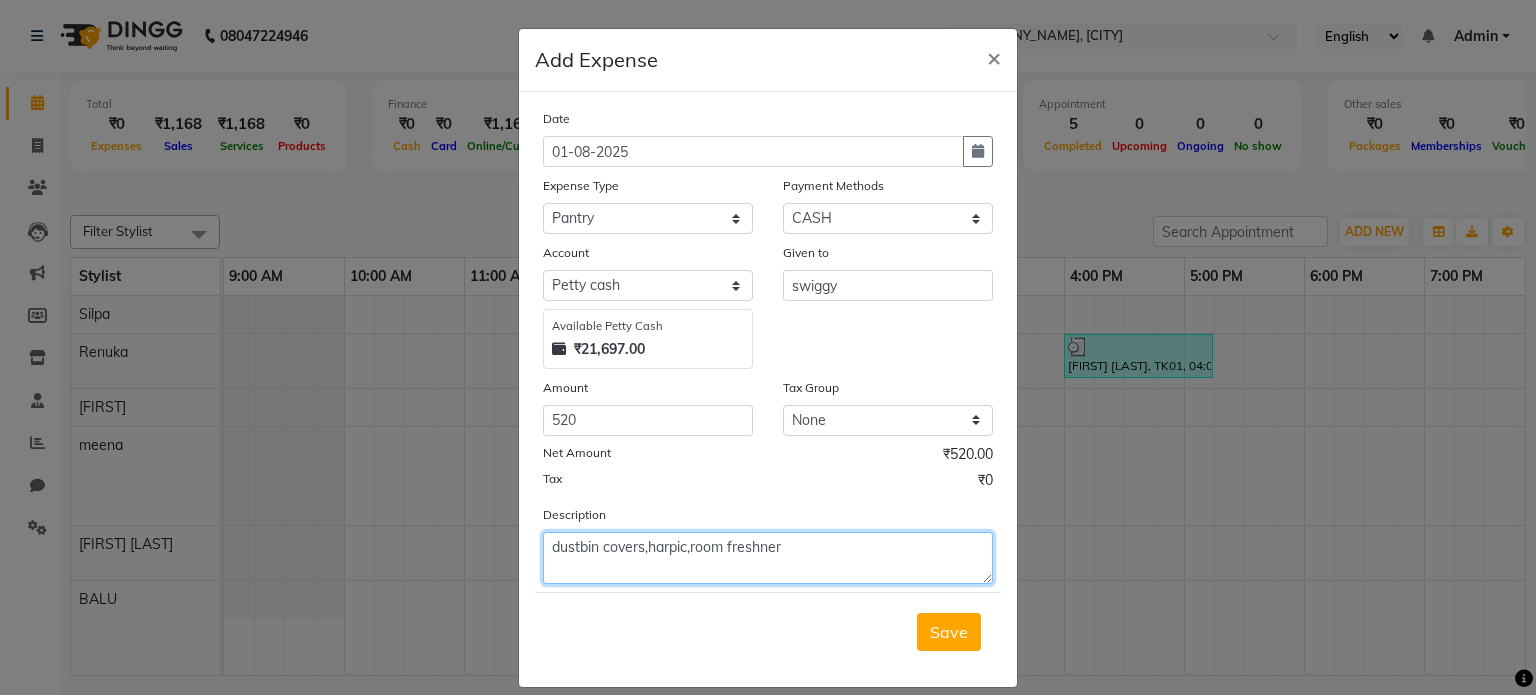 type on "dustbin covers,harpic,room freshner" 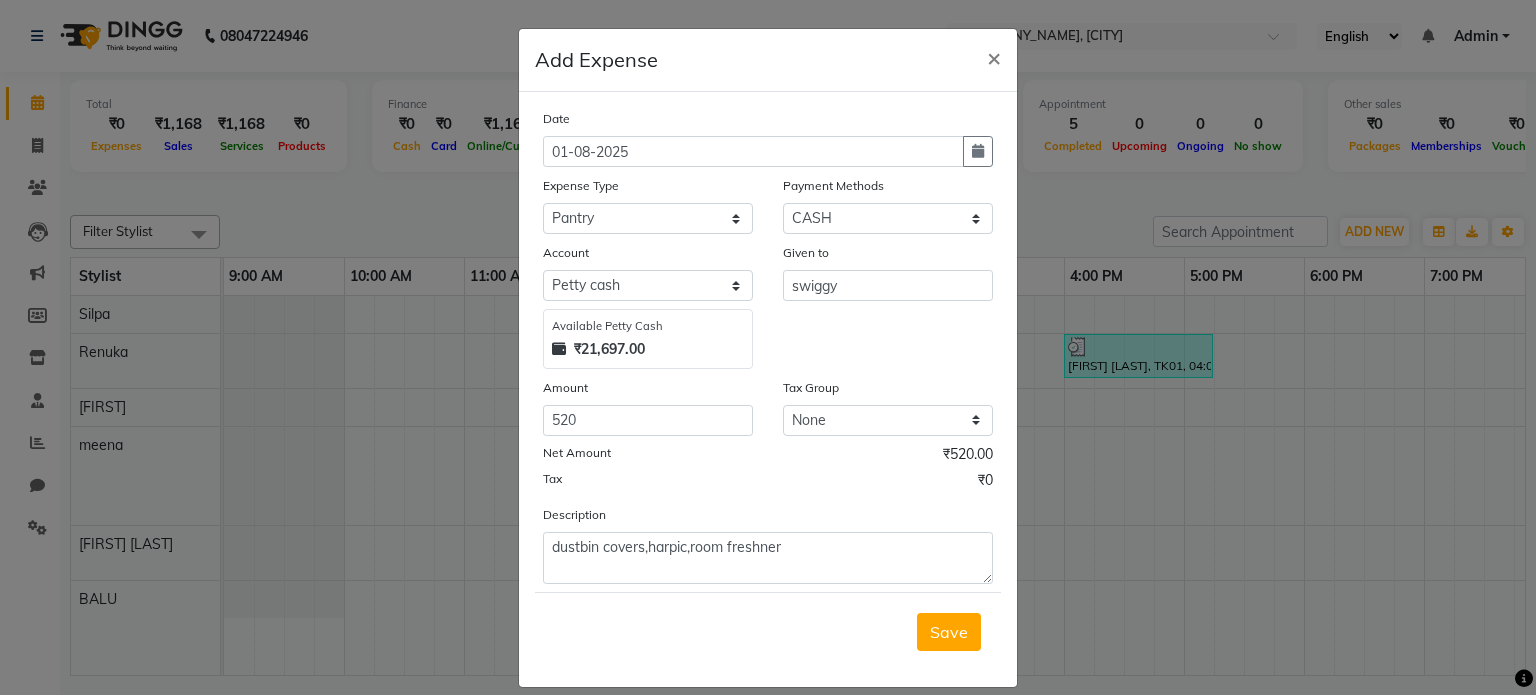 click on "Net Amount ₹520.00" 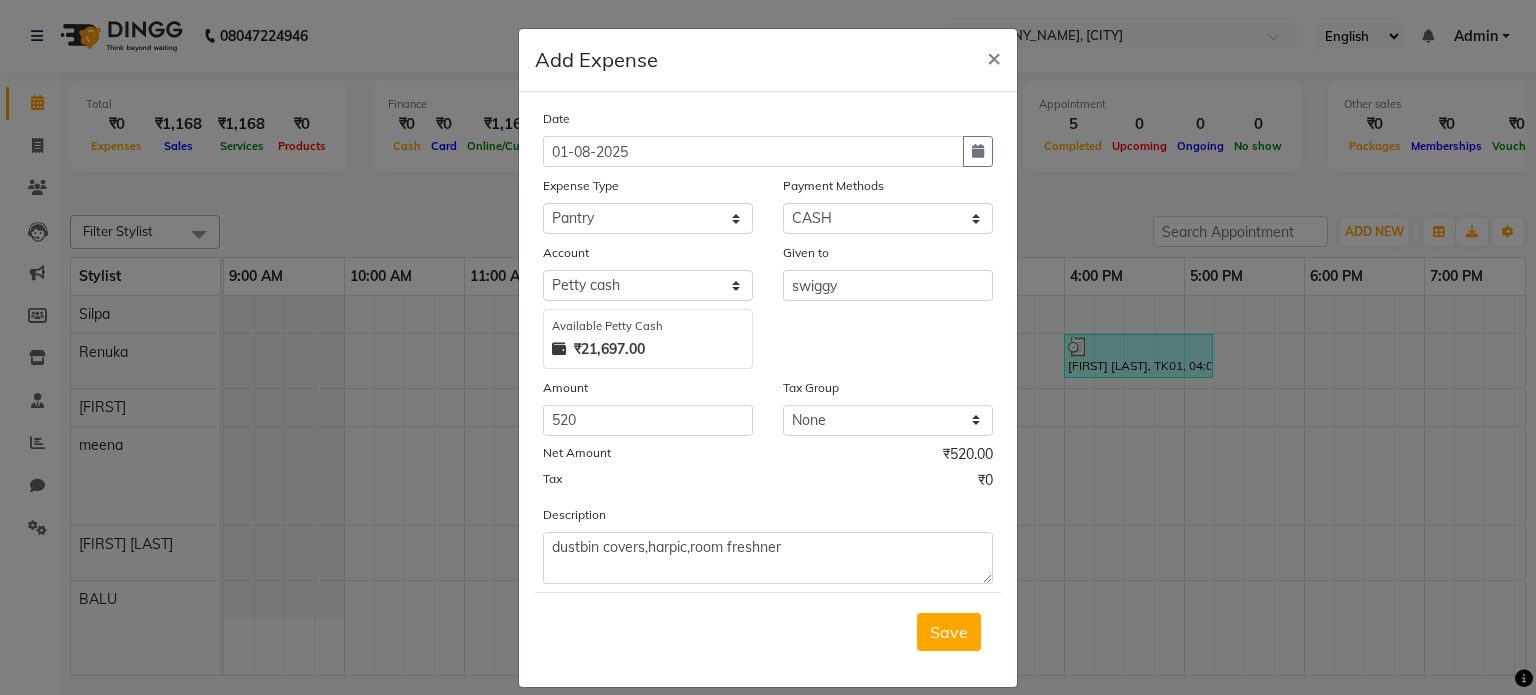 click on "Save" at bounding box center [949, 632] 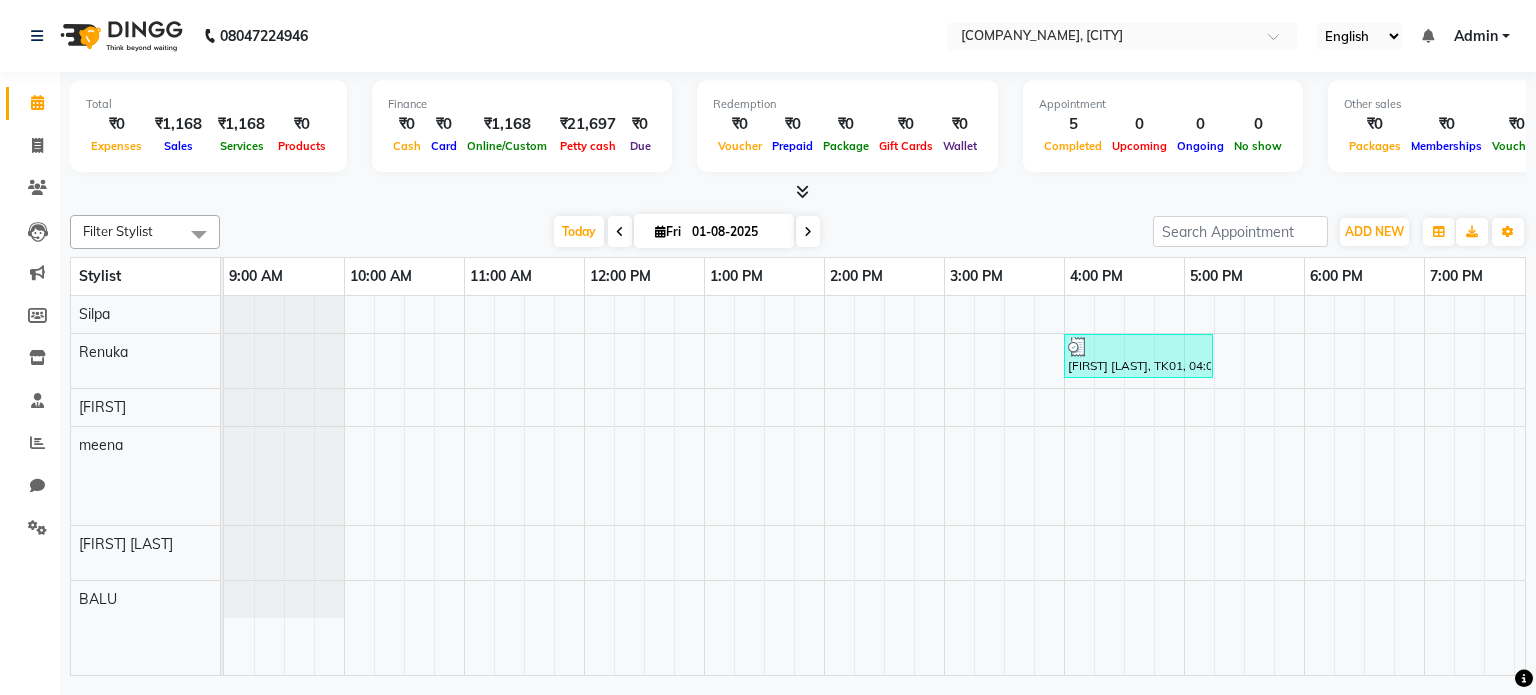 click on "Filter Stylist Select All Akshit raja BALU meena Neelima Renuka Silpa Today  Fri 01-08-2025 Toggle Dropdown Add Appointment Add Invoice Add Expense Add Attendance Add Client Add Transaction Toggle Dropdown Add Appointment Add Invoice Add Expense Add Attendance Add Client ADD NEW Toggle Dropdown Add Appointment Add Invoice Add Expense Add Attendance Add Client Add Transaction Filter Stylist Select All Akshit raja BALU meena Neelima Renuka Silpa Group By  Staff View   Room View  View as Vertical  Vertical - Week View  Horizontal  Horizontal - Week View  List  Toggle Dropdown Calendar Settings Manage Tags   Arrange Stylists   Reset Stylists  Full Screen  Show Available Stylist  Appointment Form Zoom 100% Stylist 9:00 AM 10:00 AM 11:00 AM 12:00 PM 1:00 PM 2:00 PM 3:00 PM 4:00 PM 5:00 PM 6:00 PM 7:00 PM 8:00 PM 9:00 PM Silpa Renuka Neelima meena Akshit raja BALU         DIVYA, TK02, 08:45 PM-09:15 PM, THREADING Eyebrows,THREADING Eyebrows         DIVYA, TK03, 09:00 PM-09:15 PM, THREADING Eyebrows" 